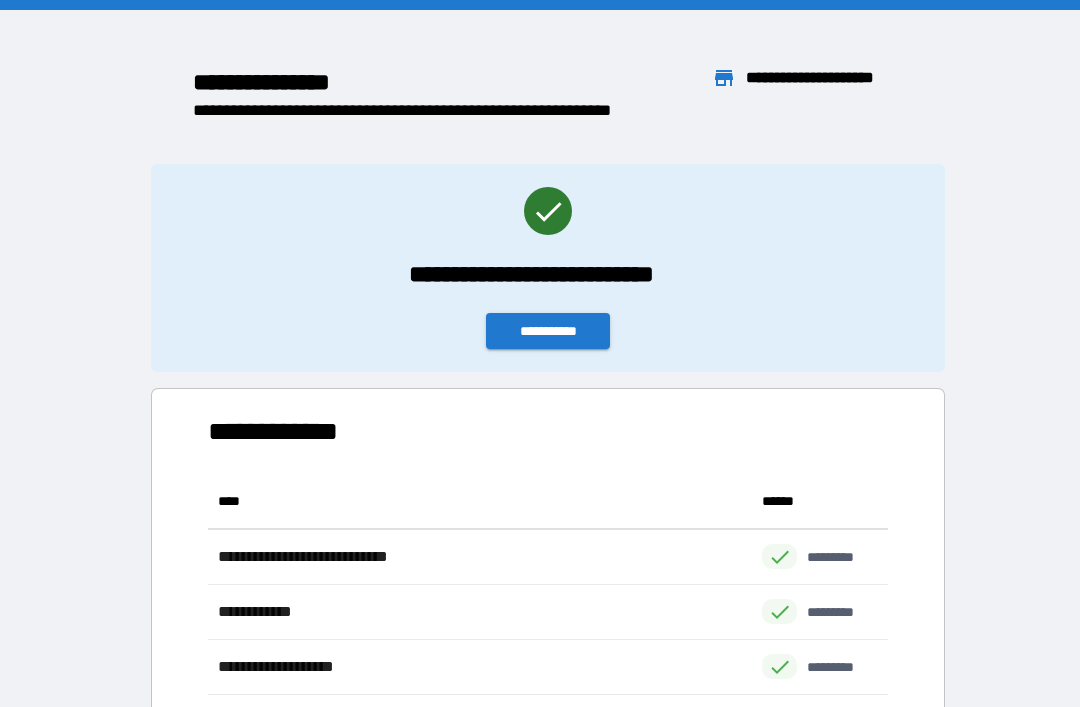 scroll, scrollTop: 64, scrollLeft: 0, axis: vertical 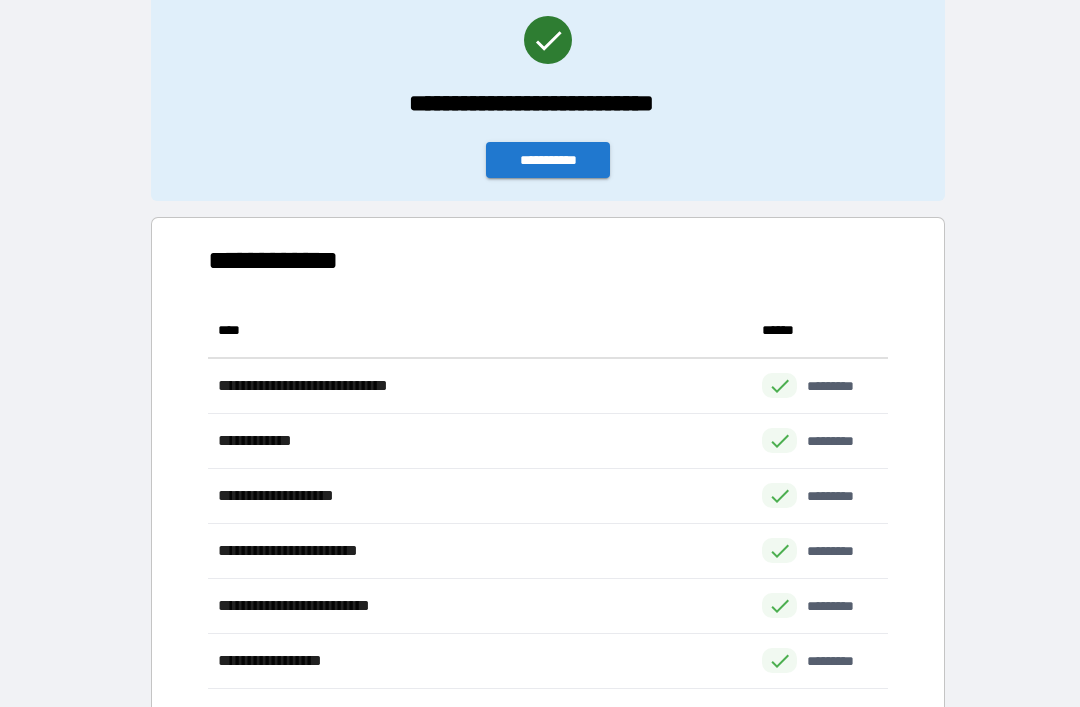 click on "**********" at bounding box center (548, 160) 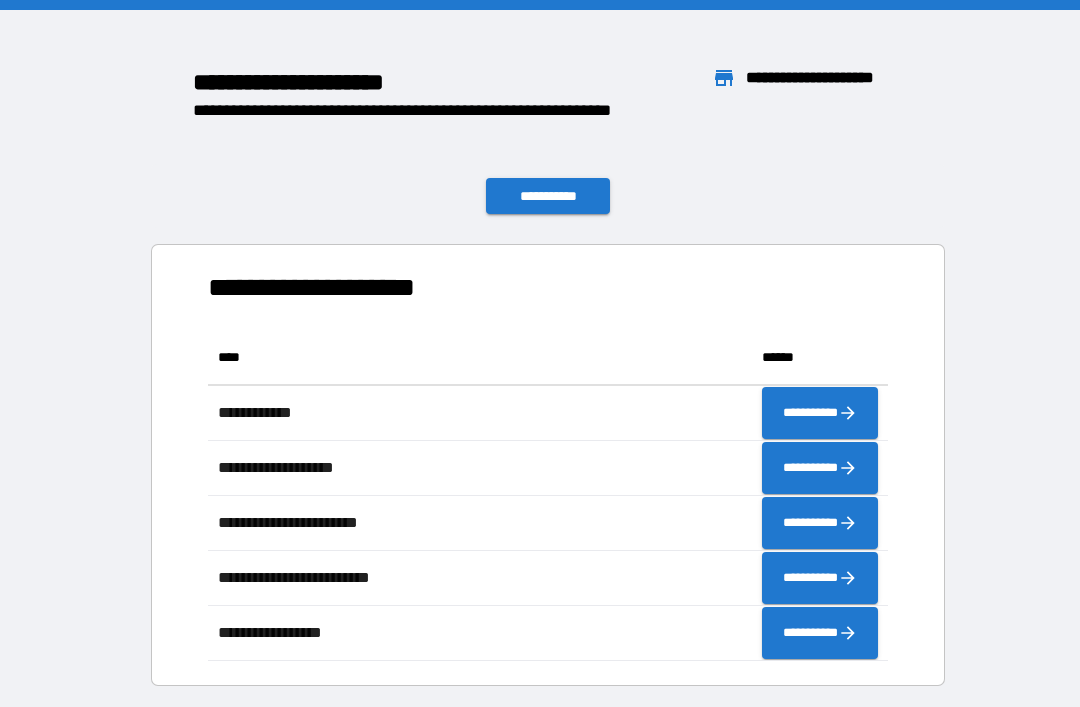 scroll, scrollTop: 0, scrollLeft: 0, axis: both 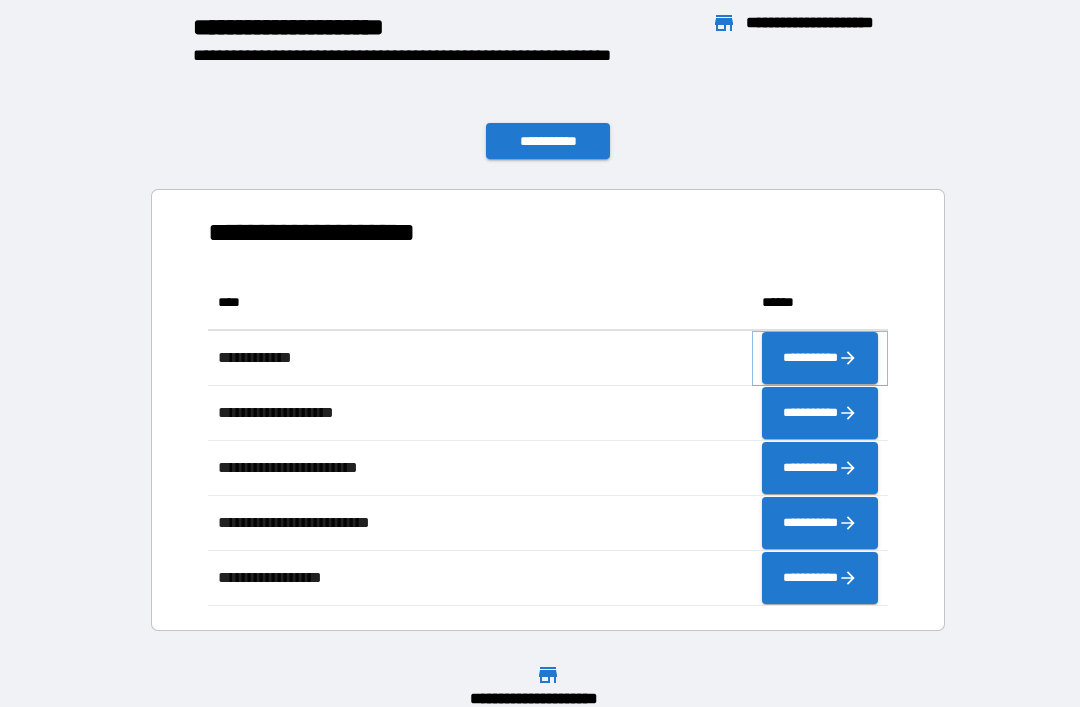 click on "**********" at bounding box center [820, 358] 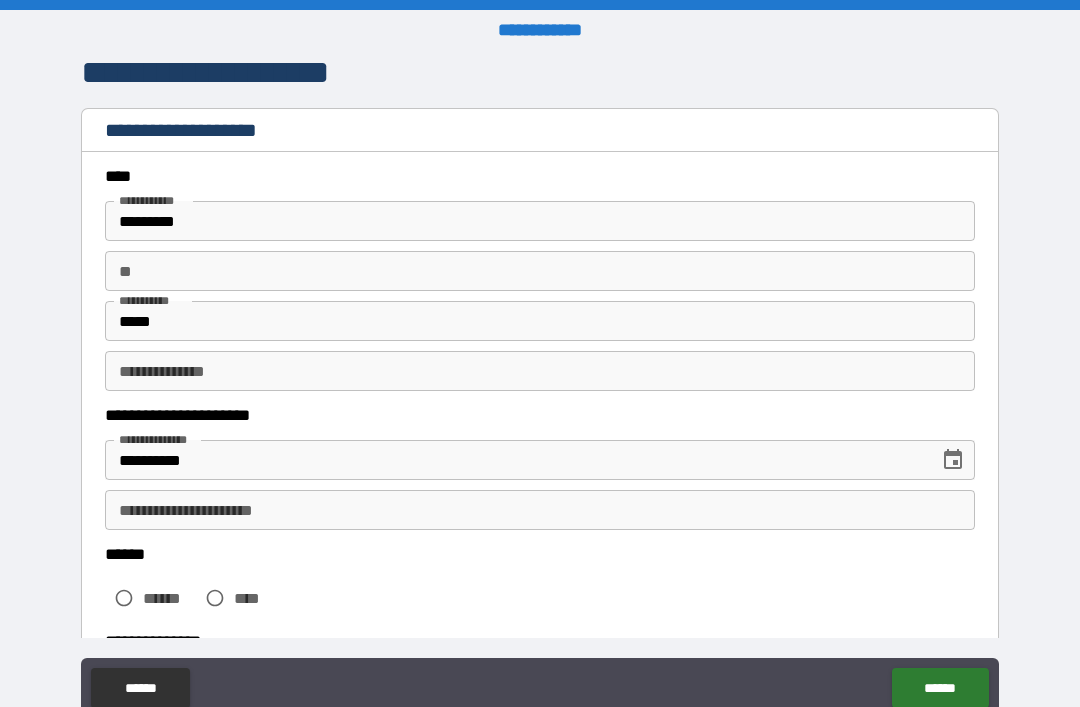 click on "**" at bounding box center [540, 271] 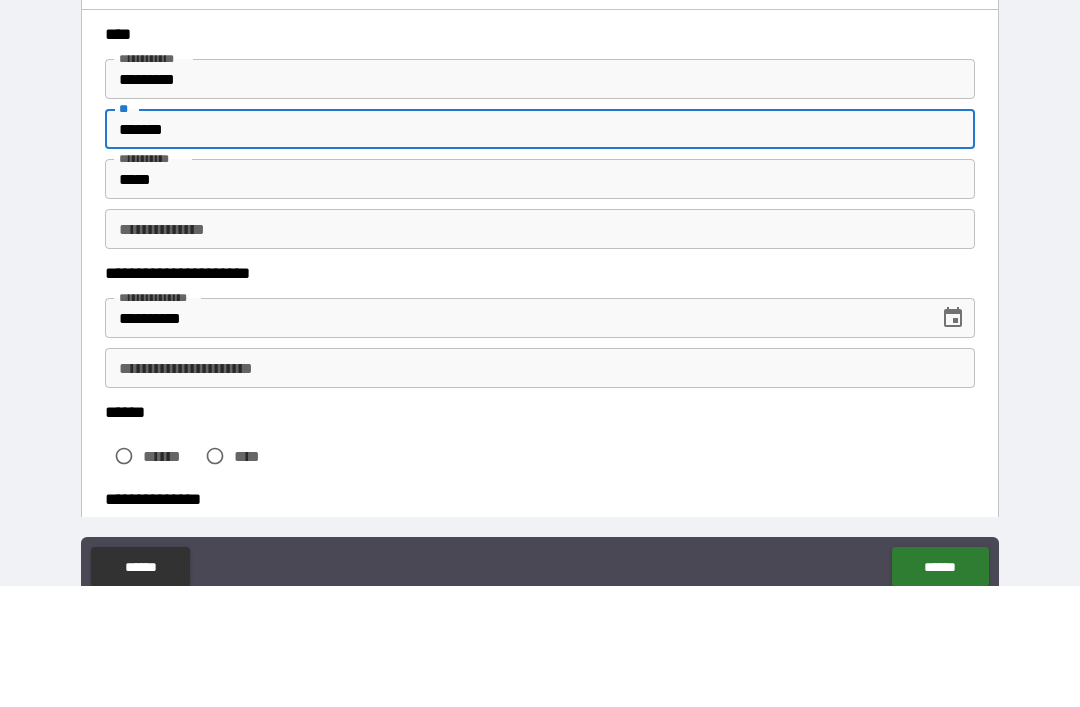 scroll, scrollTop: 27, scrollLeft: 0, axis: vertical 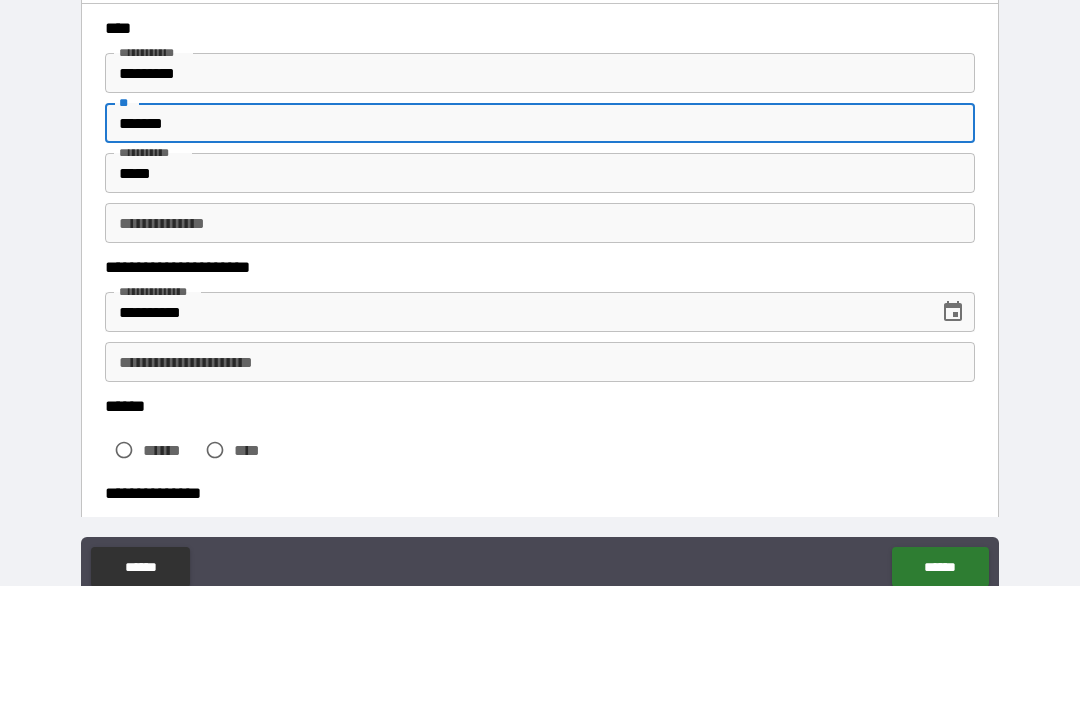 type on "*******" 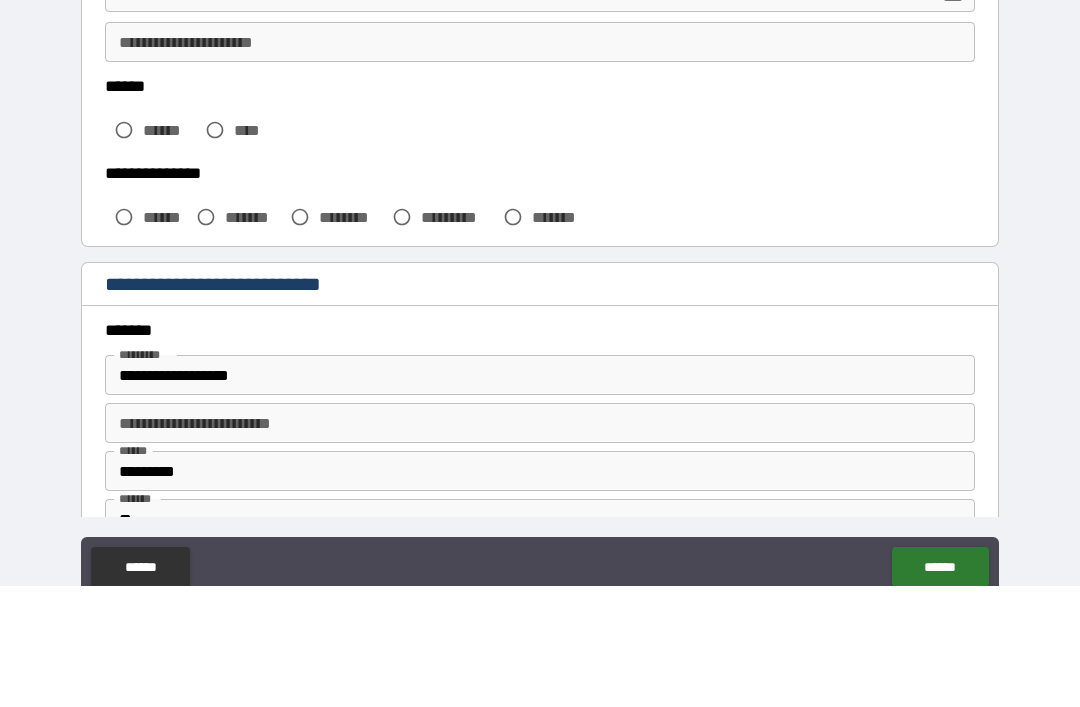scroll, scrollTop: 367, scrollLeft: 0, axis: vertical 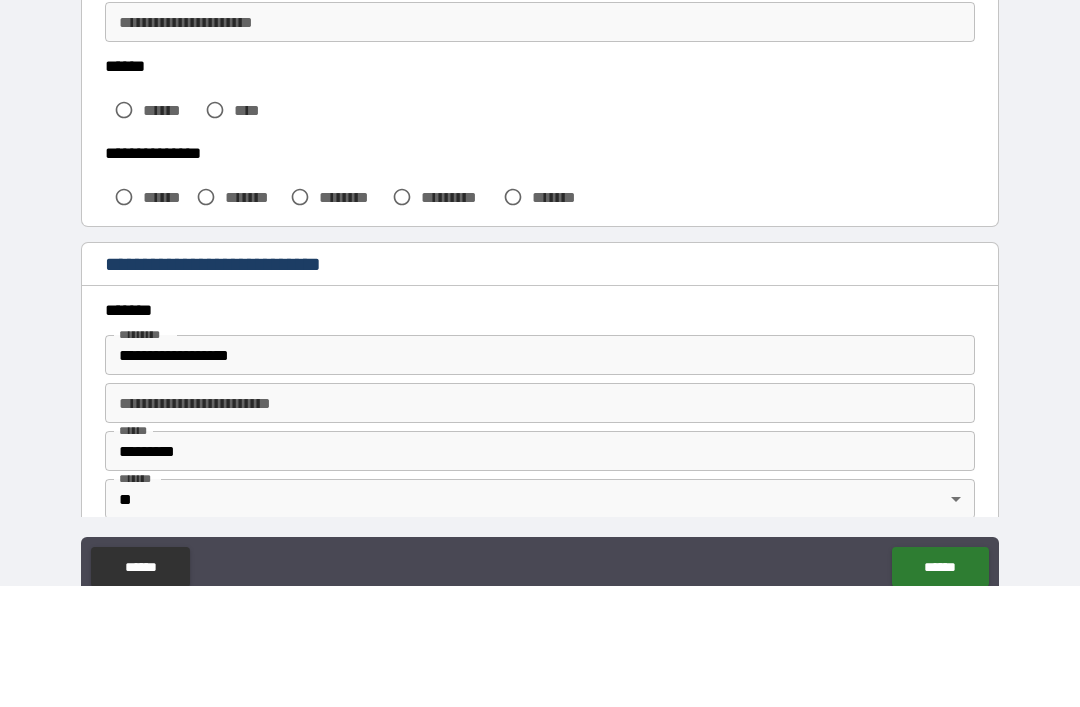 type on "*******" 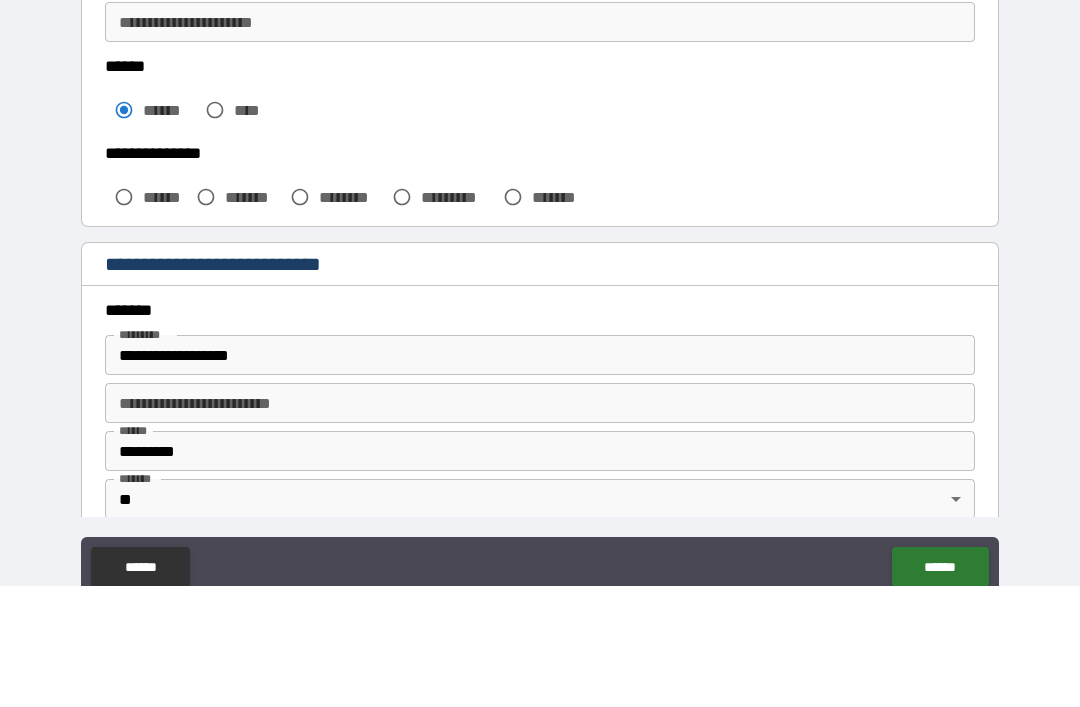 scroll, scrollTop: 64, scrollLeft: 0, axis: vertical 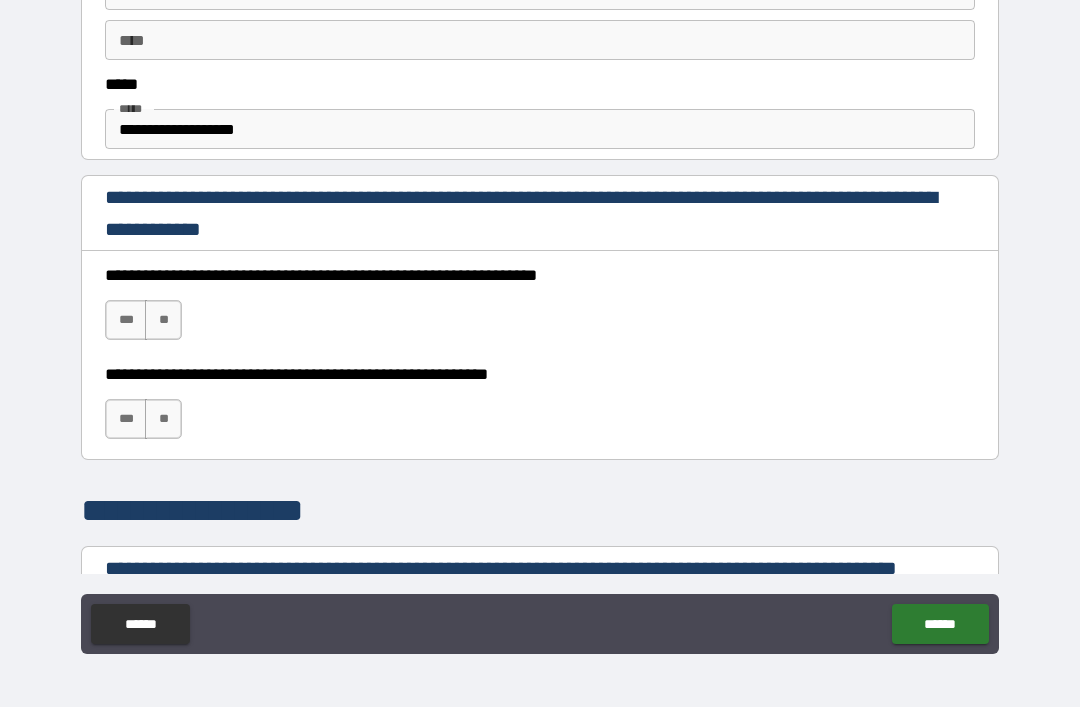 click on "***" at bounding box center [126, 320] 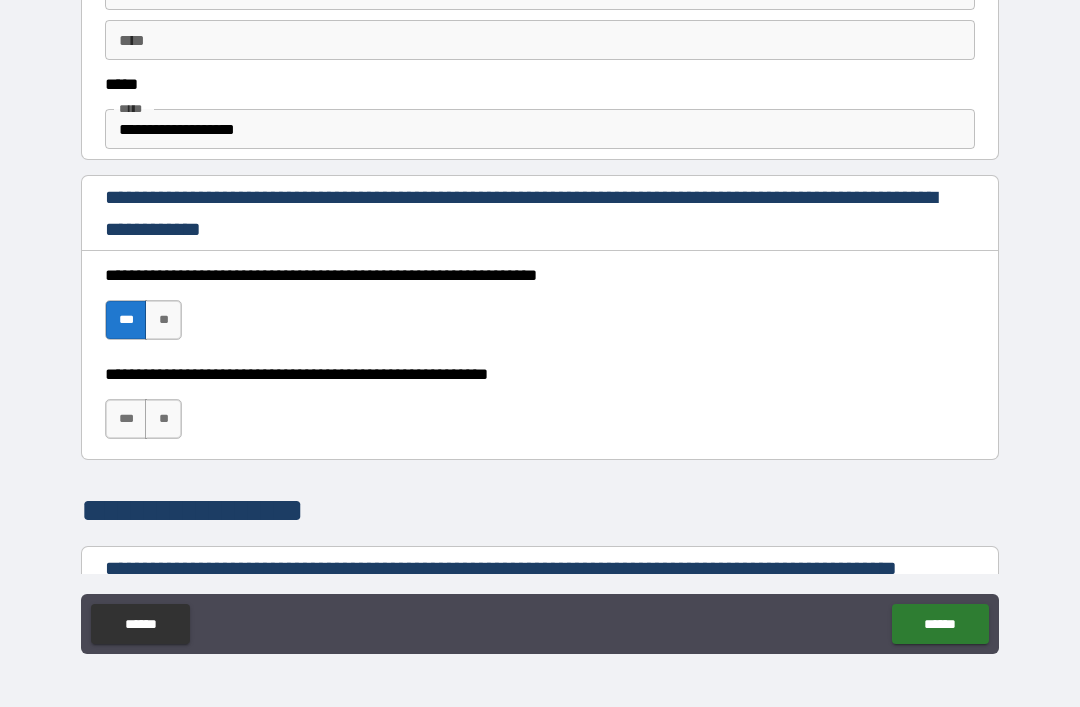 click on "***" at bounding box center [126, 419] 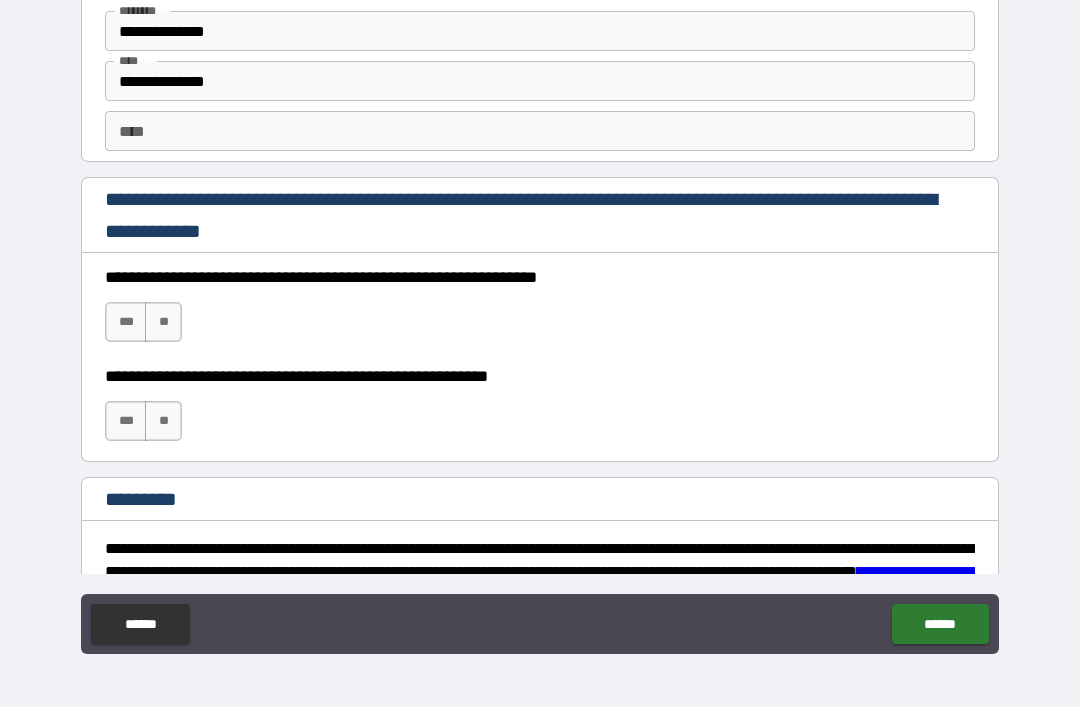 scroll, scrollTop: 2717, scrollLeft: 0, axis: vertical 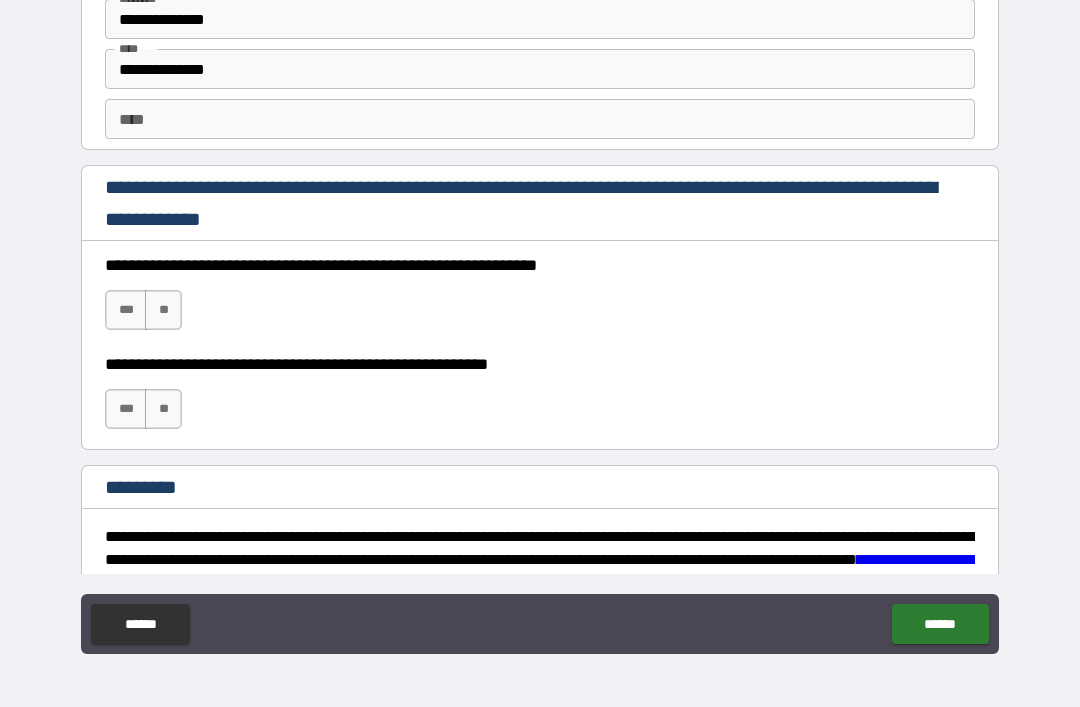 click on "***" at bounding box center [126, 310] 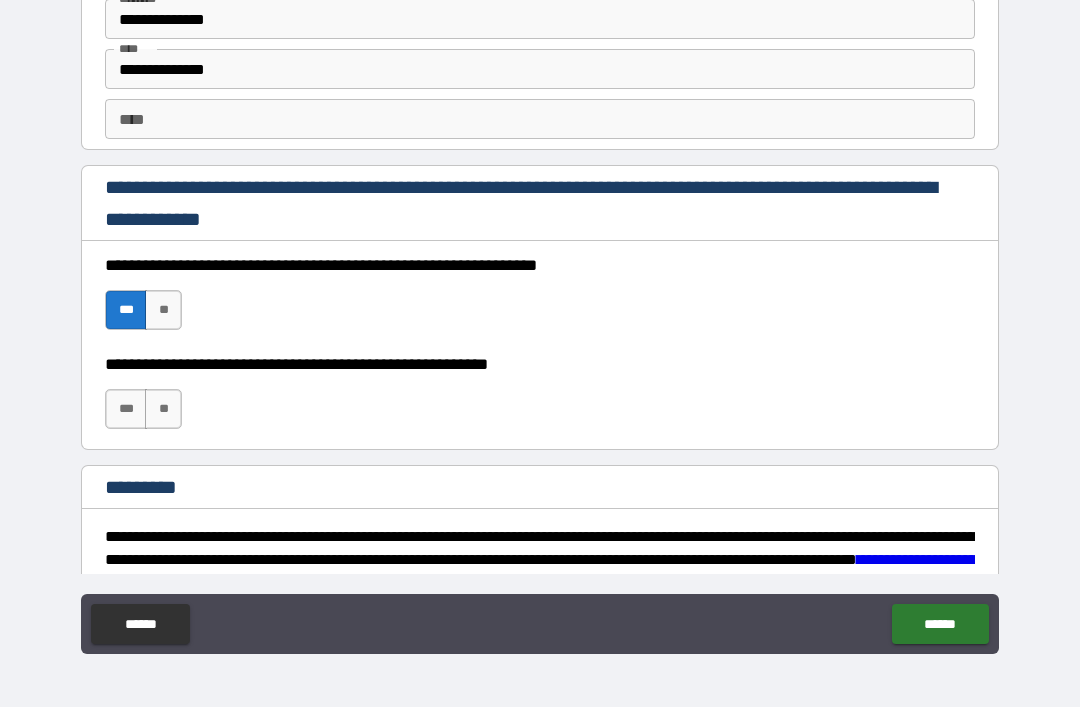click on "***" at bounding box center [126, 409] 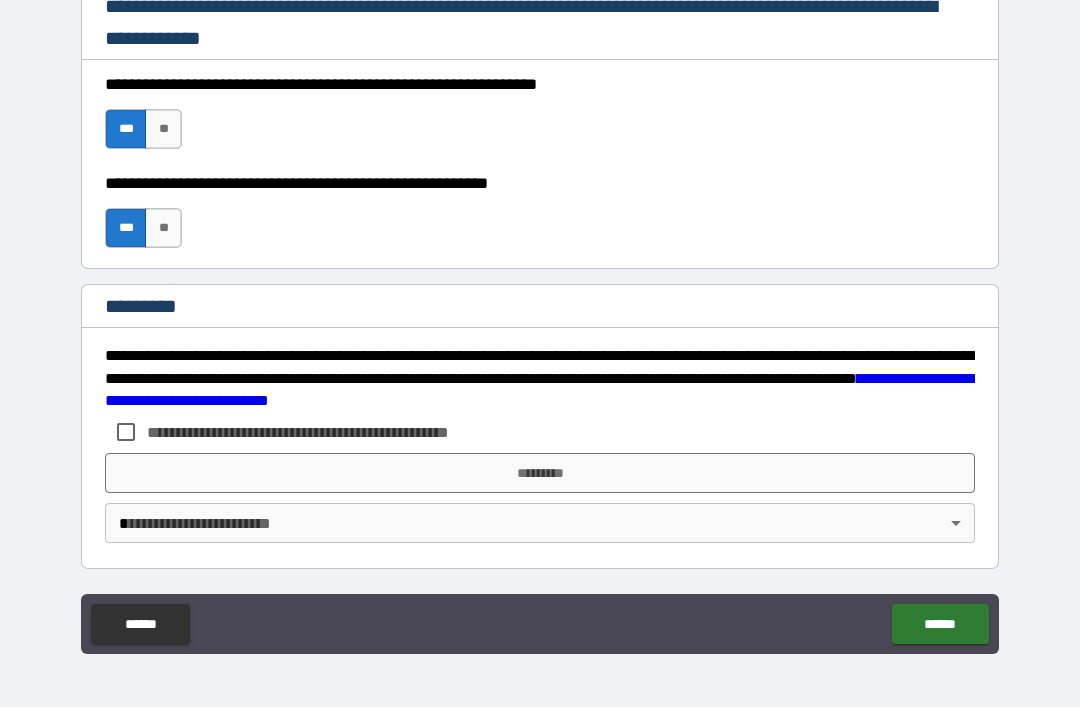 scroll, scrollTop: 2898, scrollLeft: 0, axis: vertical 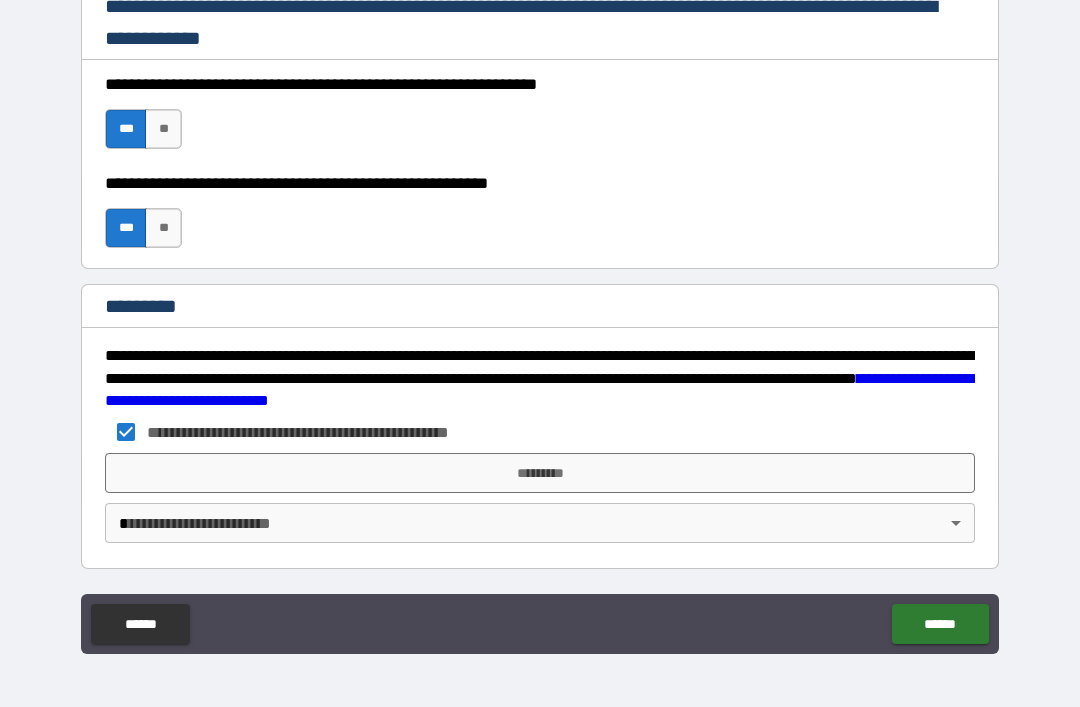 click on "*********" at bounding box center [540, 473] 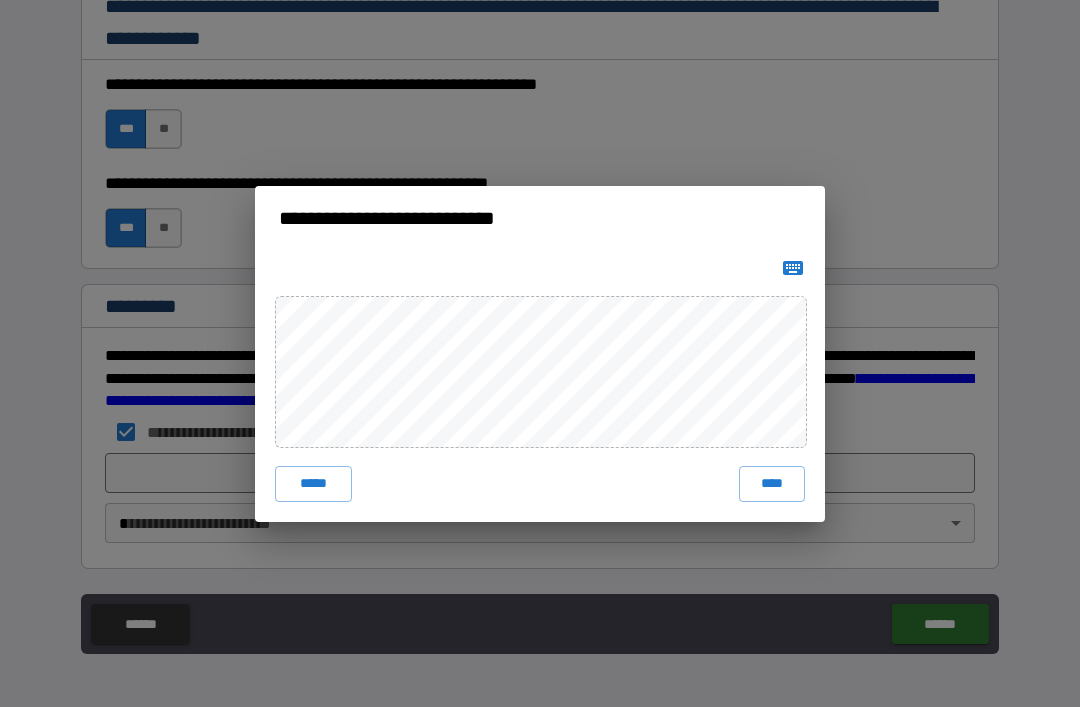 click on "****" at bounding box center (772, 484) 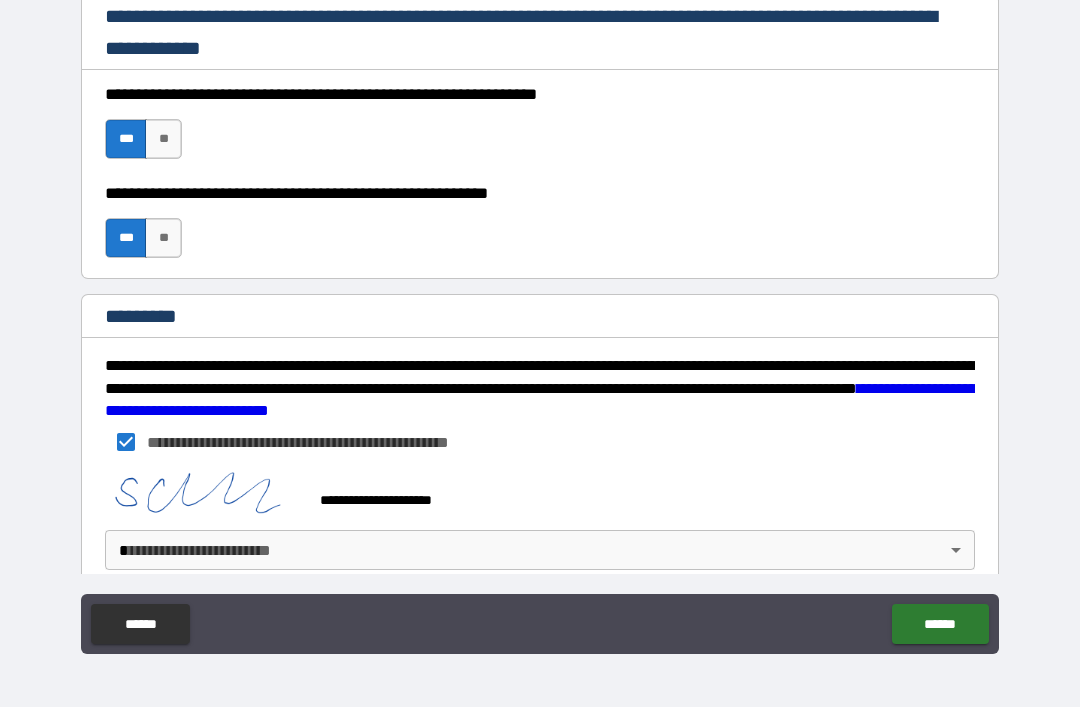 click on "**********" at bounding box center [540, 321] 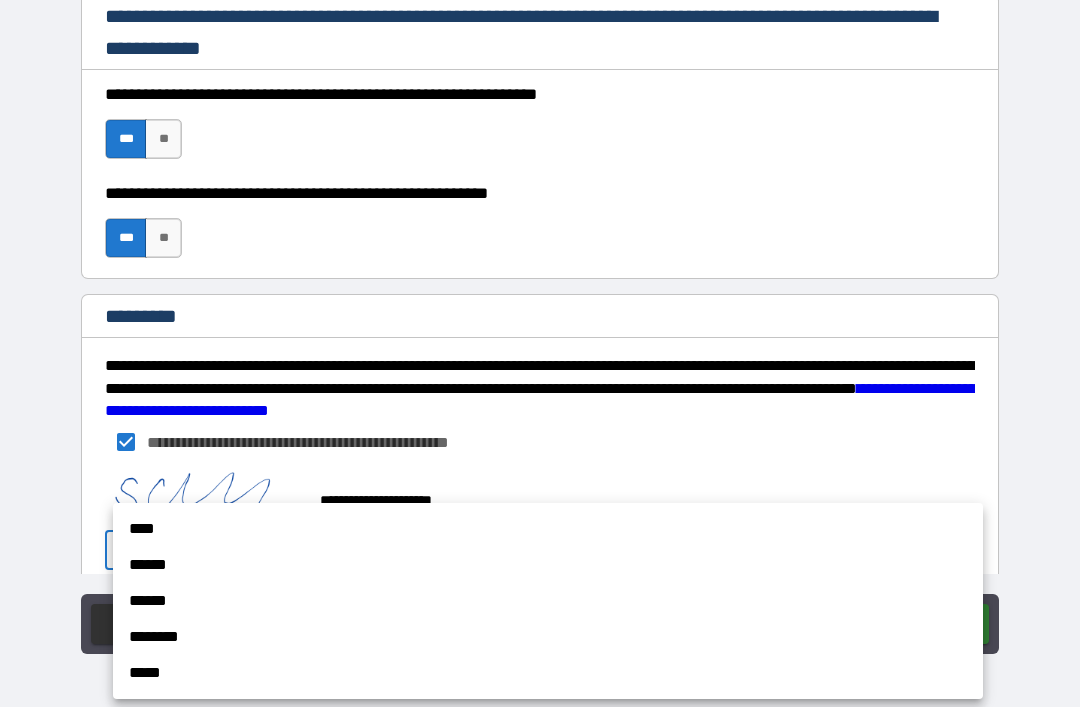 click on "****" at bounding box center [548, 529] 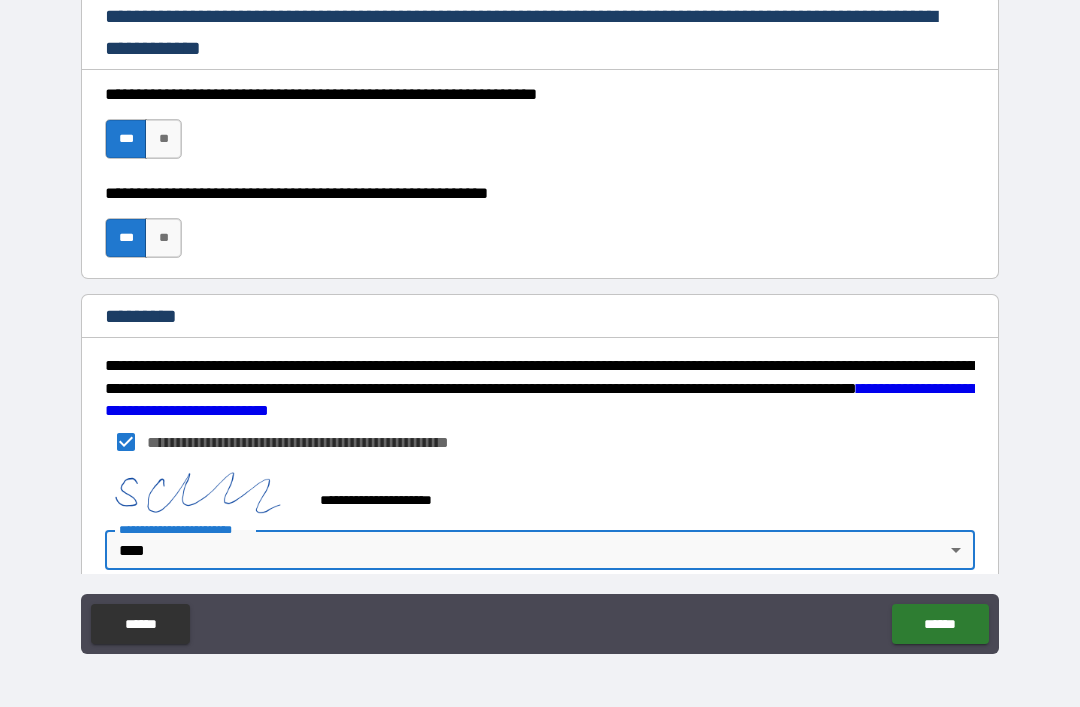 click on "******" at bounding box center (940, 624) 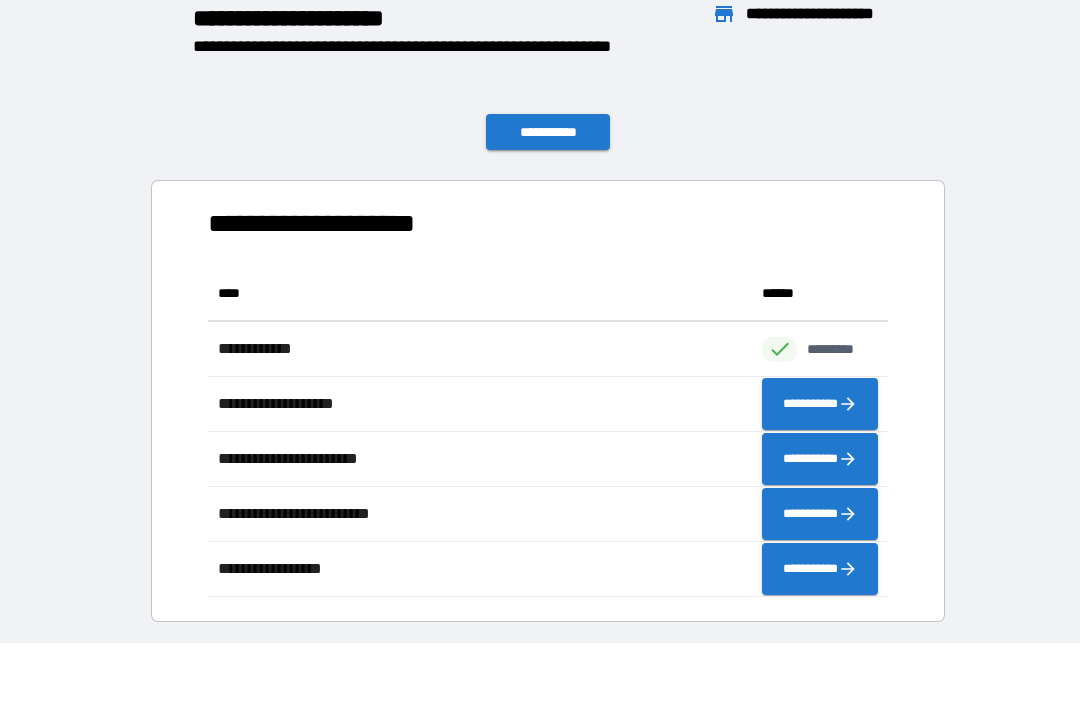 scroll, scrollTop: 1, scrollLeft: 1, axis: both 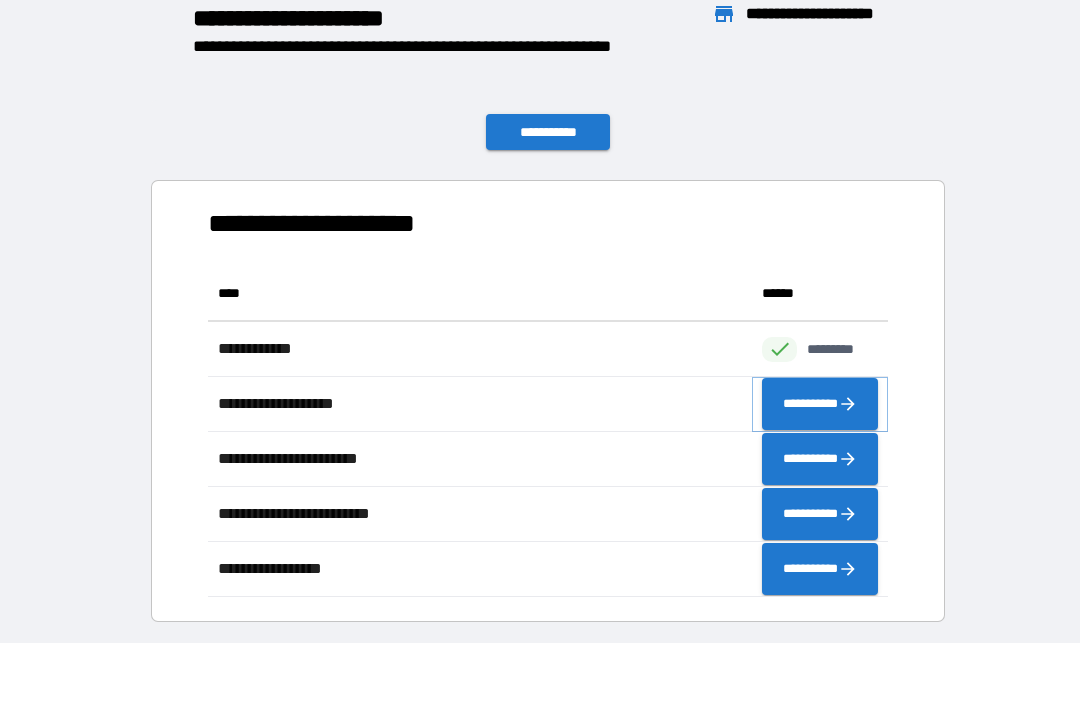click on "**********" at bounding box center [820, 404] 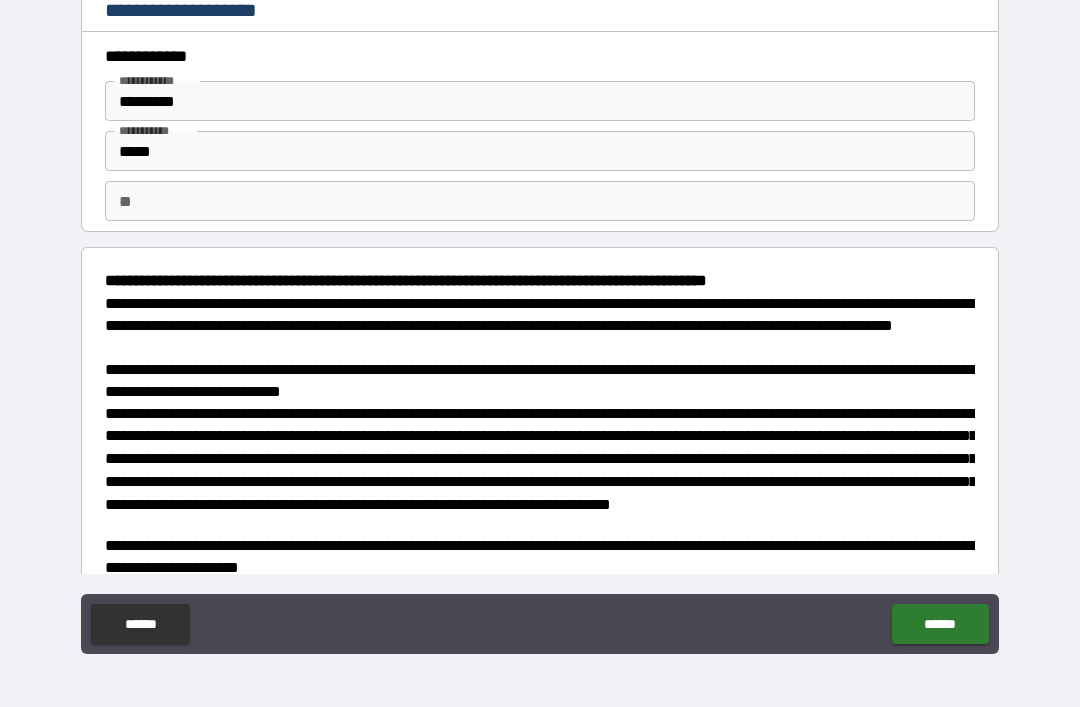 click on "**" at bounding box center (540, 201) 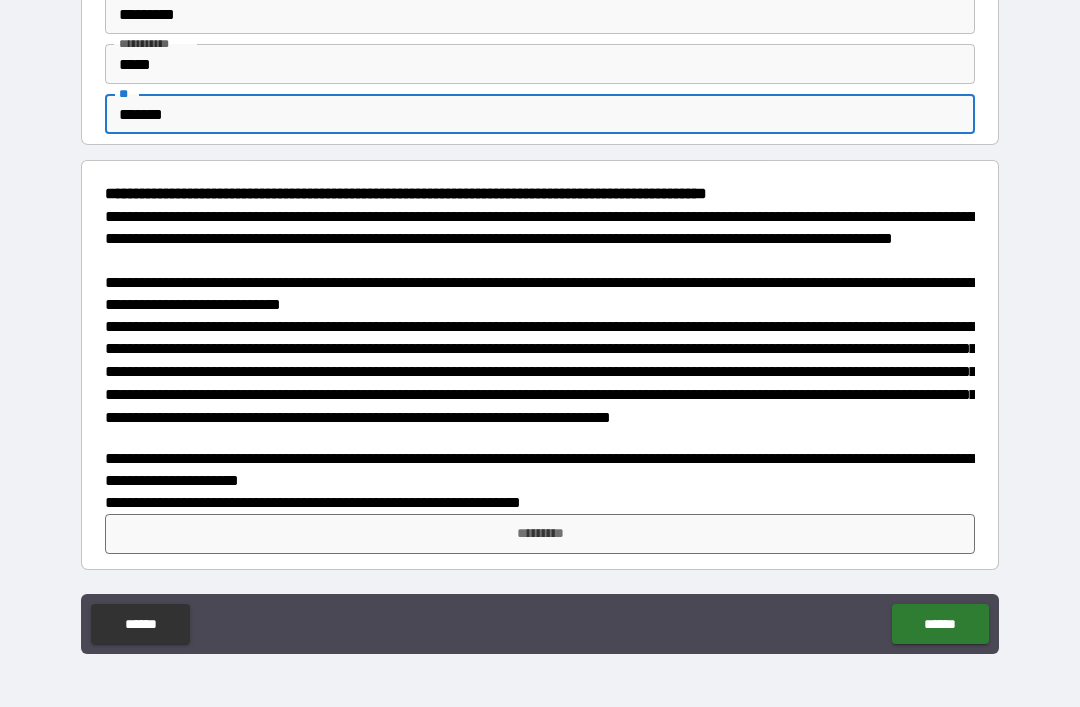 scroll, scrollTop: 87, scrollLeft: 0, axis: vertical 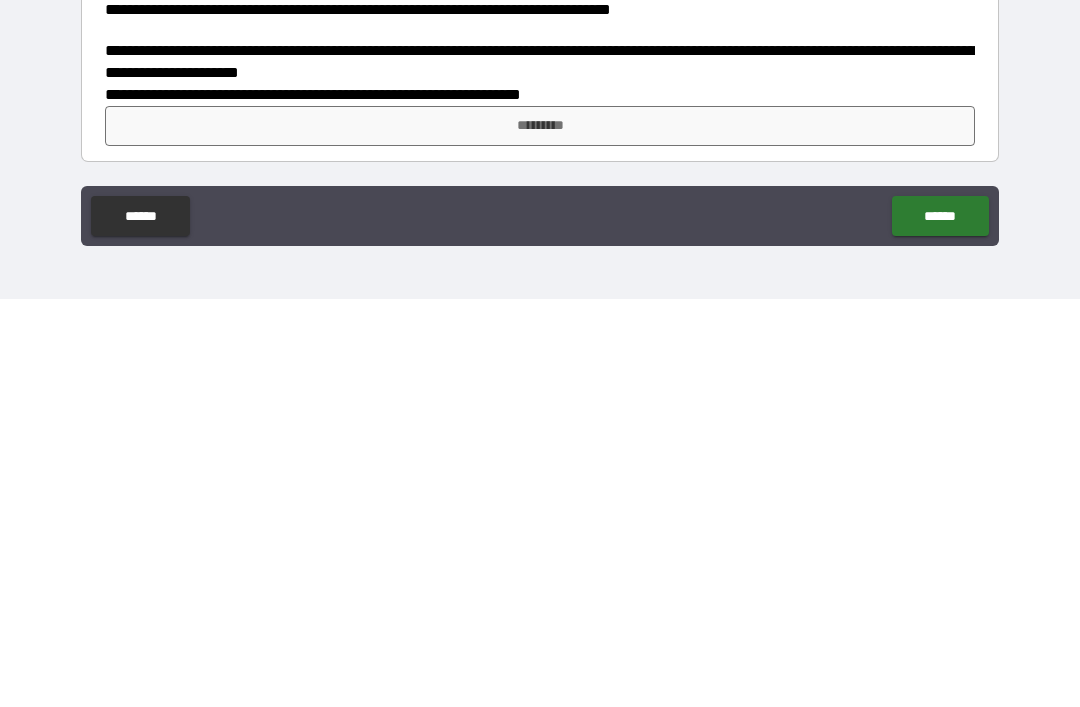 click on "*********" at bounding box center [540, 534] 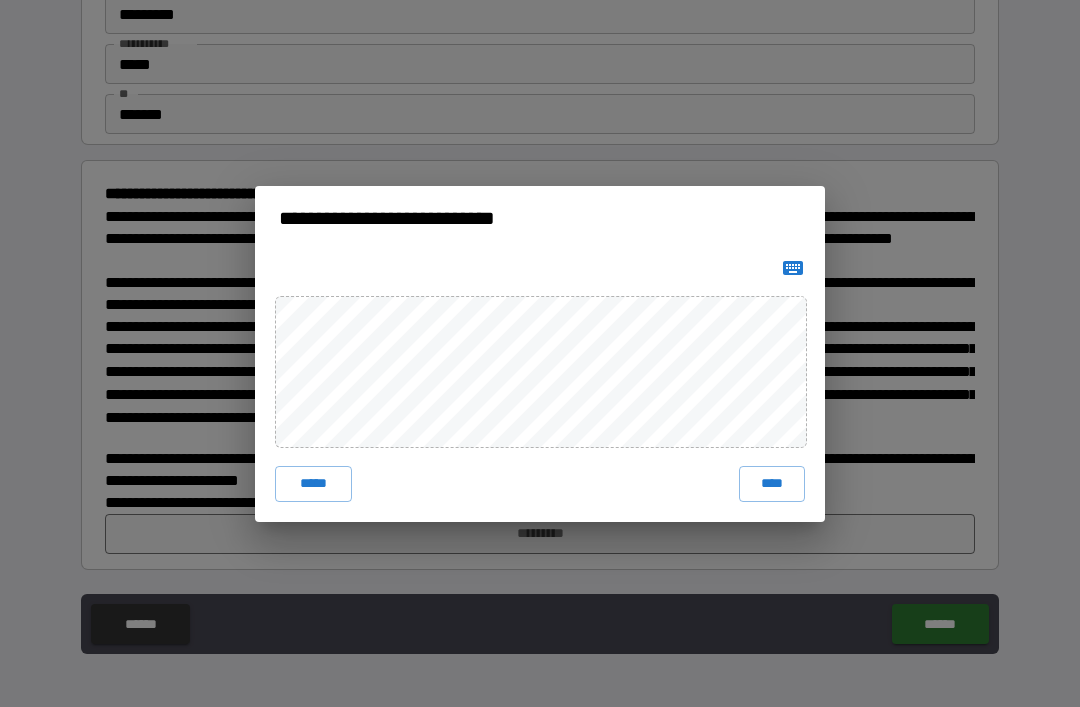 click on "****" at bounding box center [772, 484] 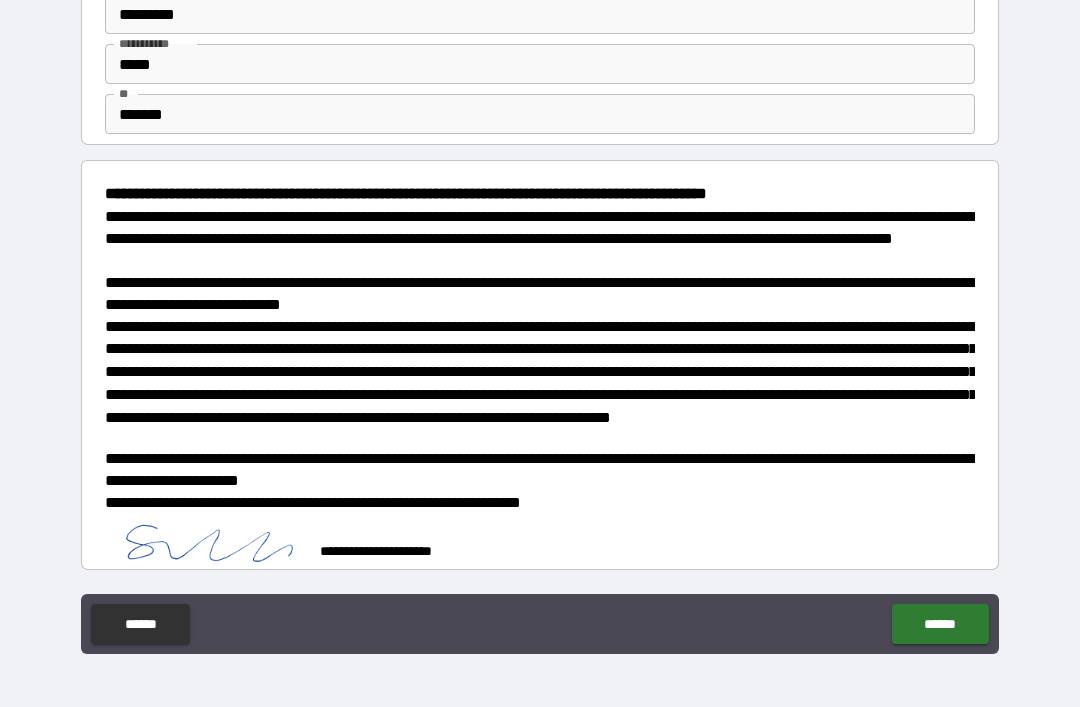 scroll, scrollTop: 77, scrollLeft: 0, axis: vertical 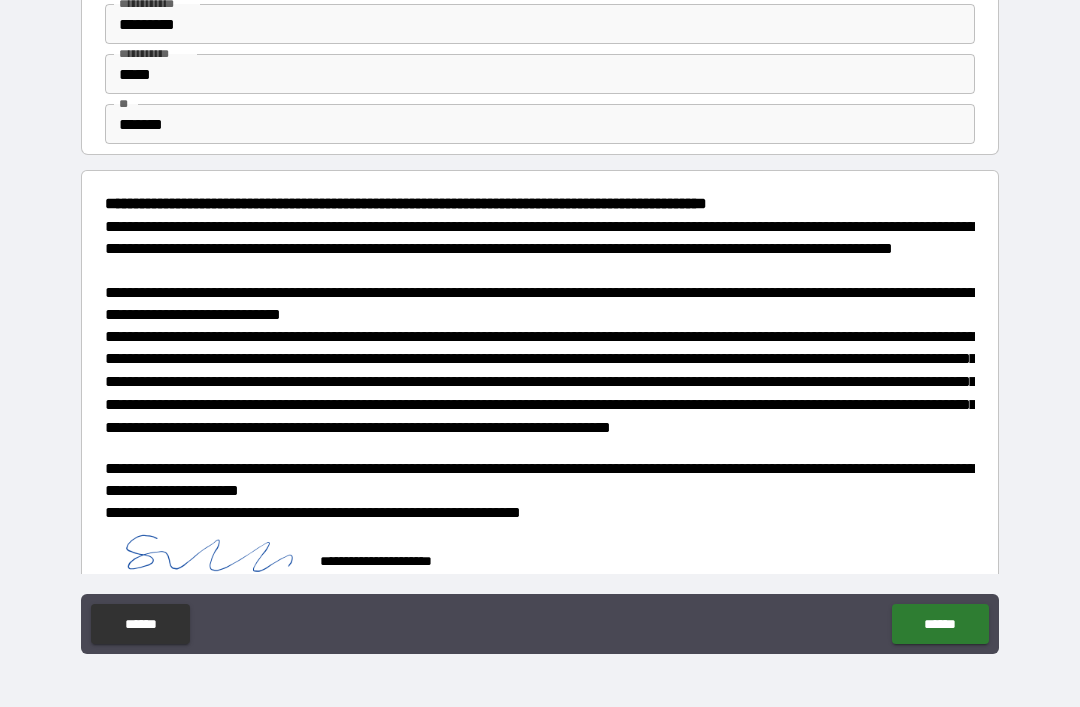 click on "******" at bounding box center [940, 624] 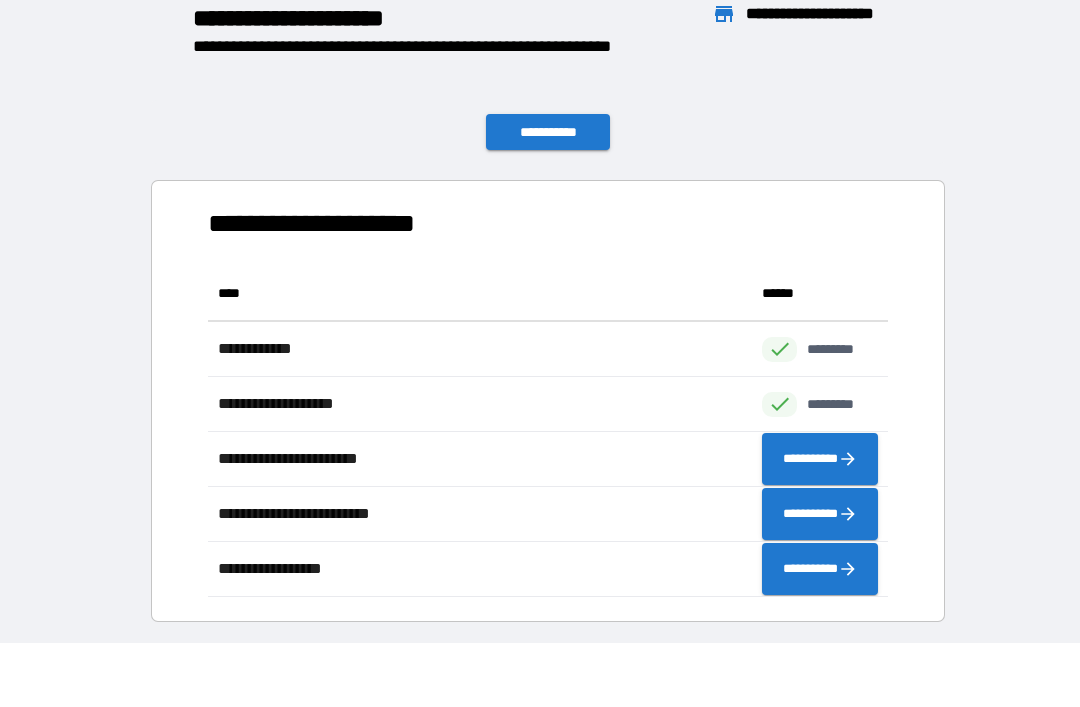 scroll, scrollTop: 1, scrollLeft: 1, axis: both 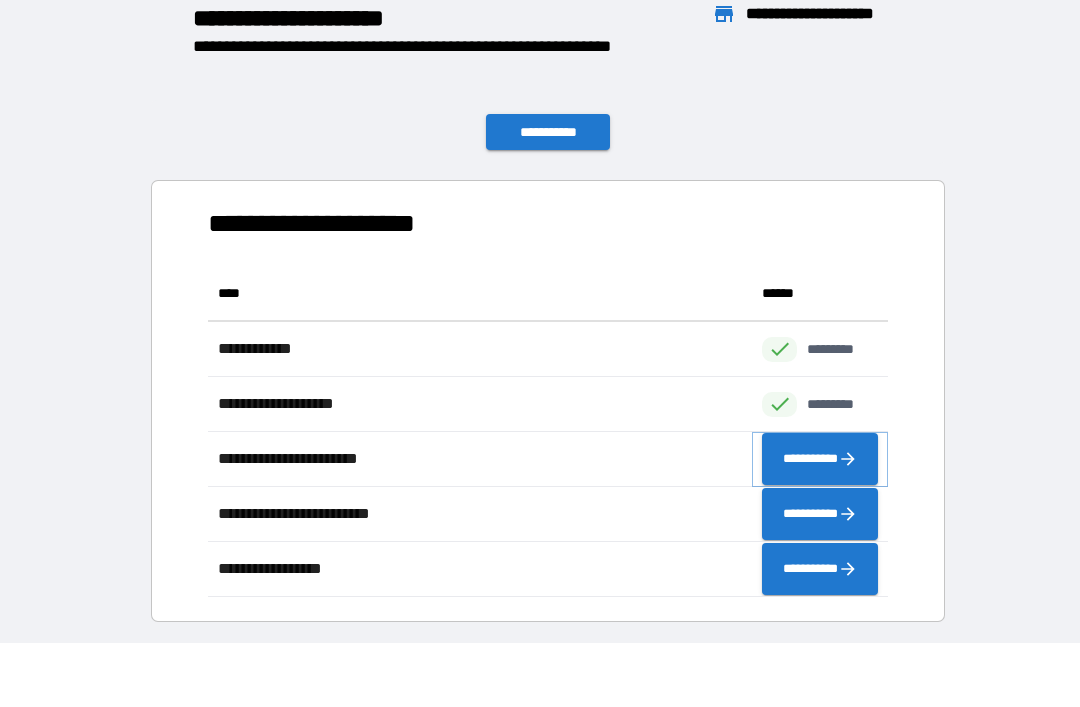 click on "**********" at bounding box center (820, 459) 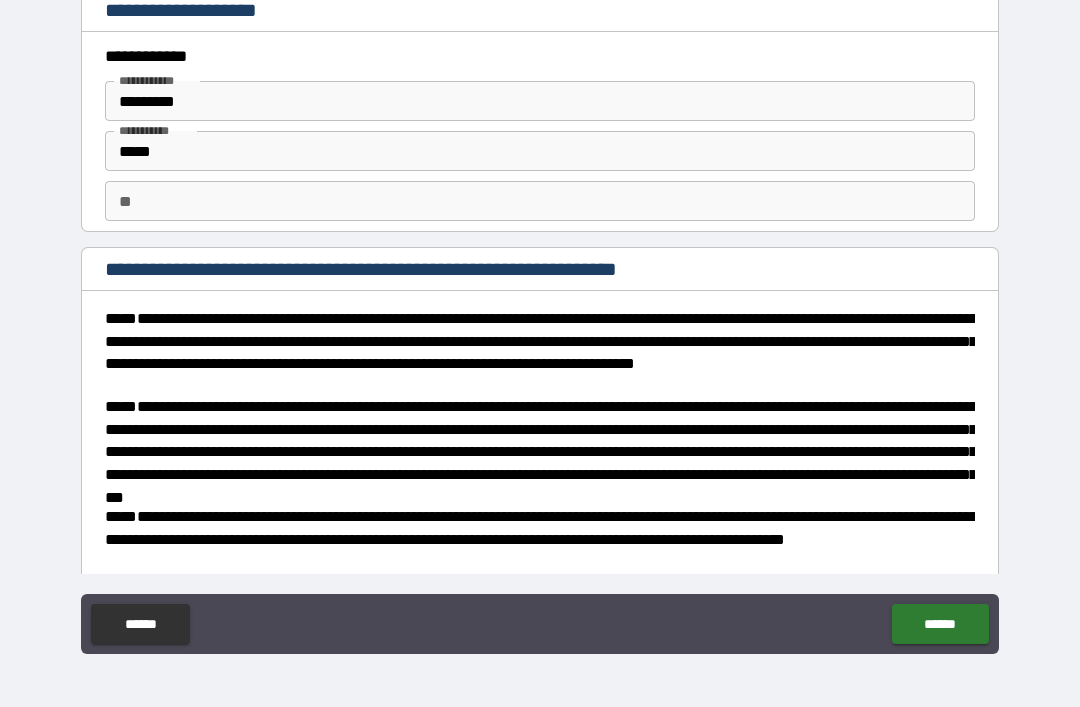 click on "**" at bounding box center (540, 201) 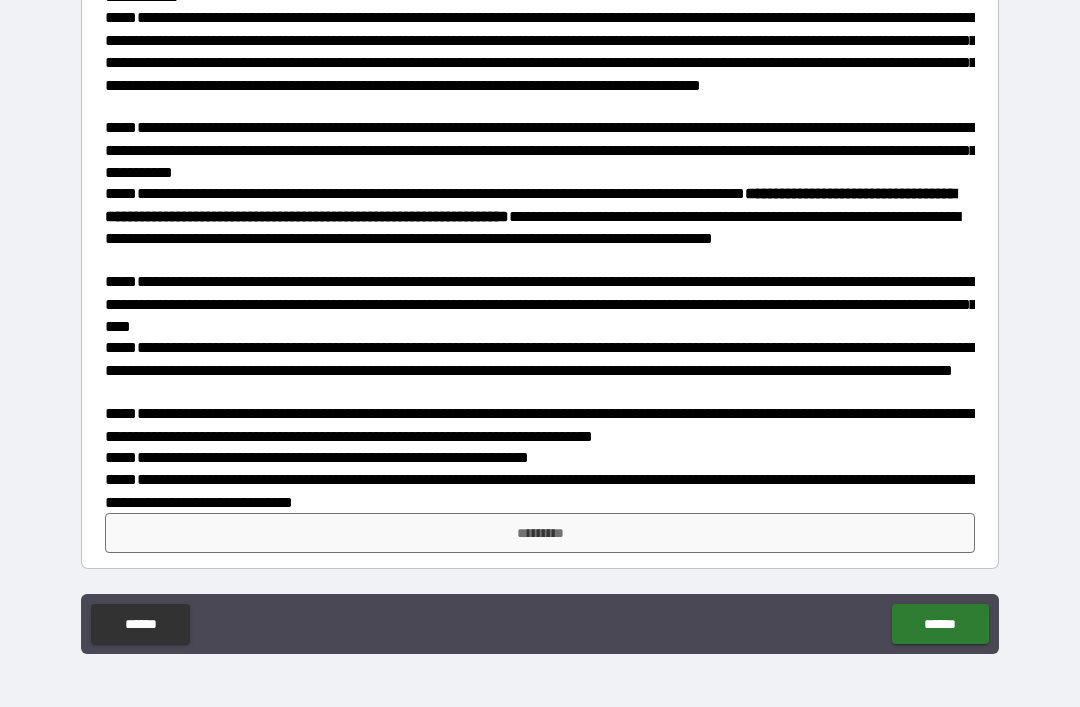 scroll, scrollTop: 851, scrollLeft: 0, axis: vertical 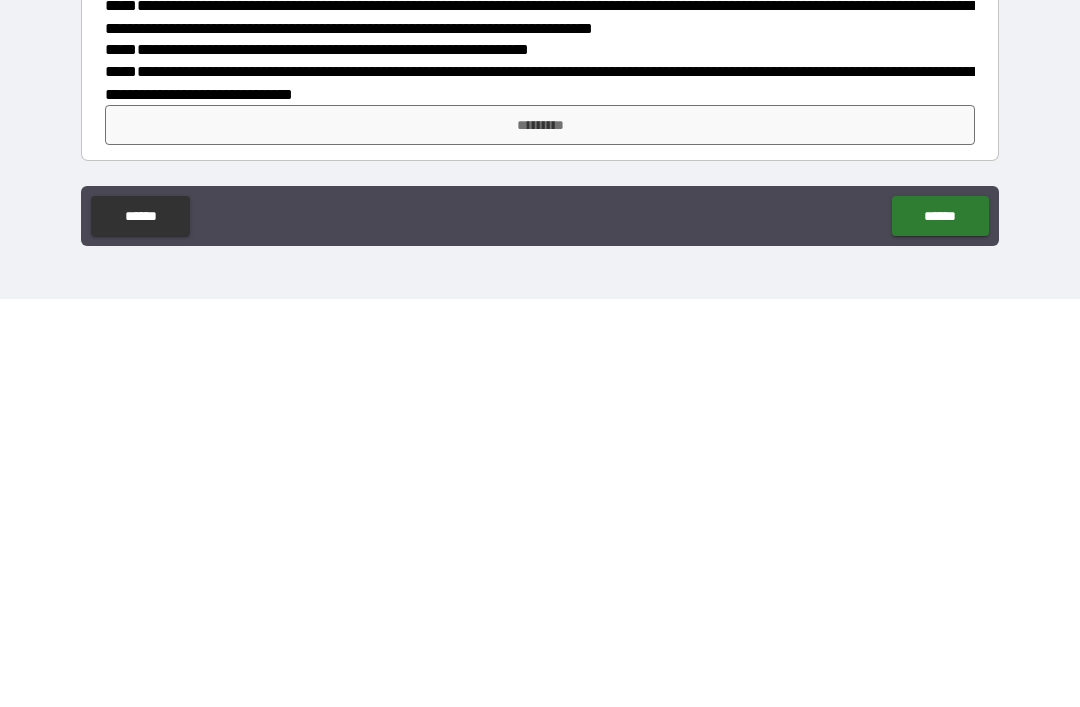click on "*********" at bounding box center [540, 533] 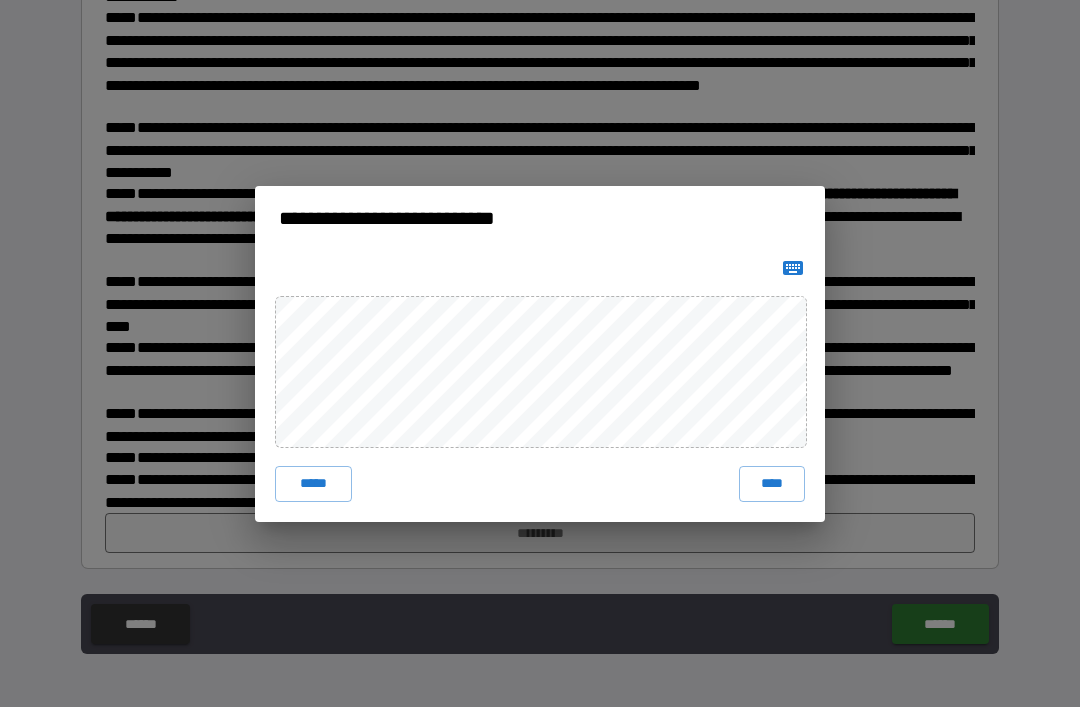 click on "****" at bounding box center [772, 484] 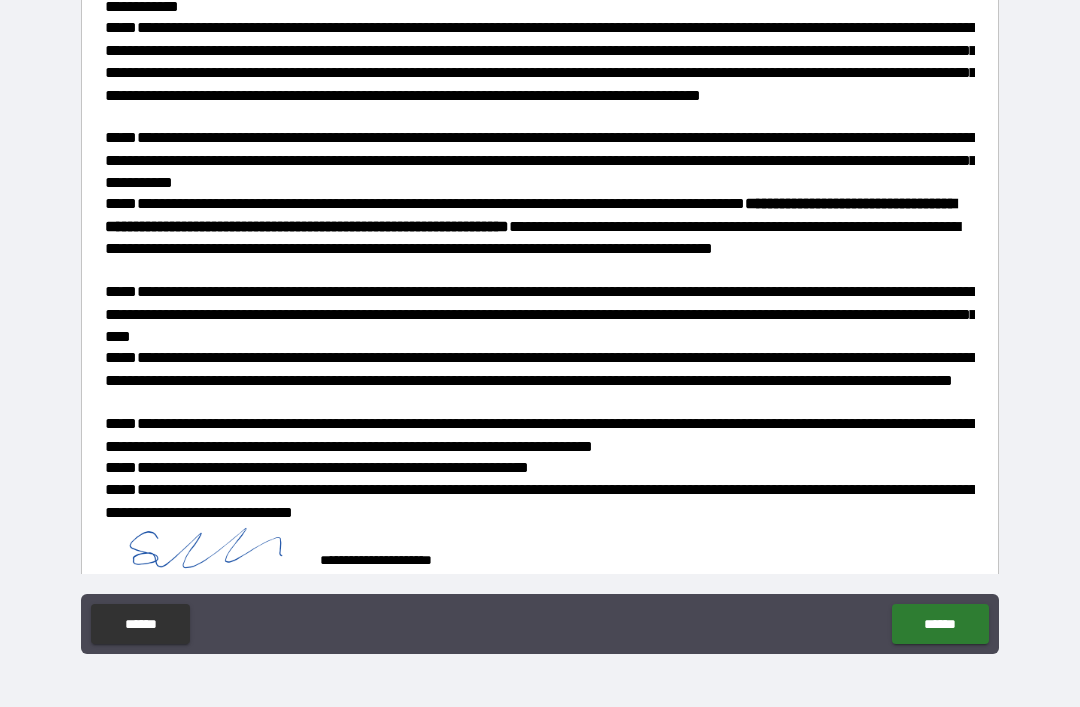 click on "******" at bounding box center (940, 624) 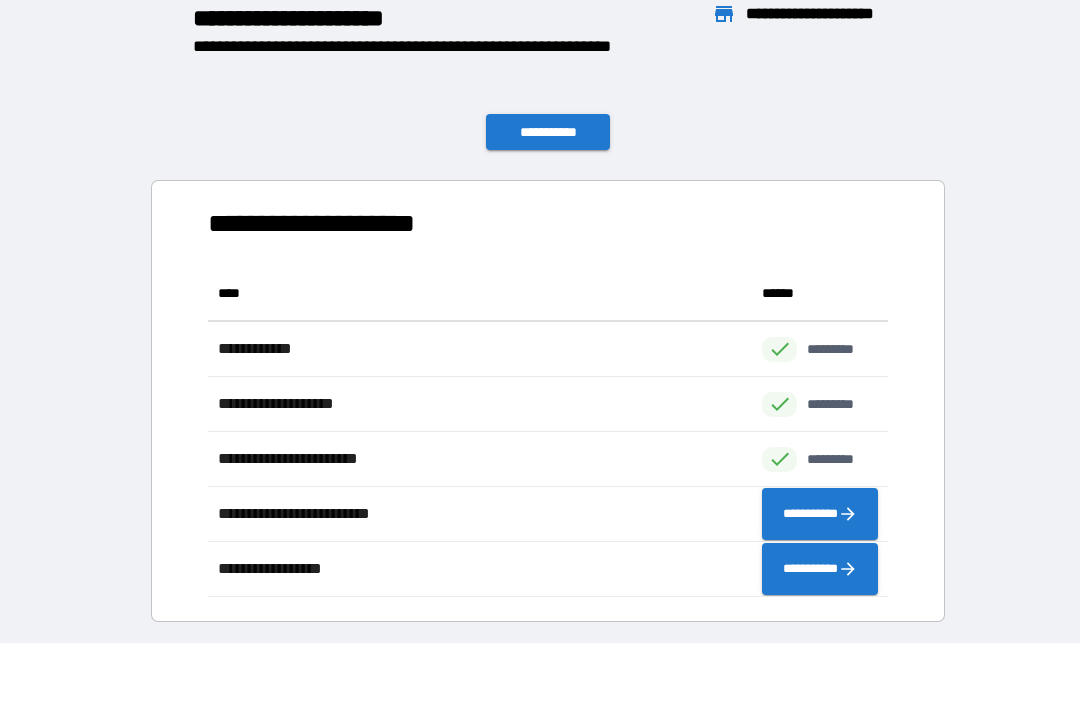scroll, scrollTop: 1, scrollLeft: 1, axis: both 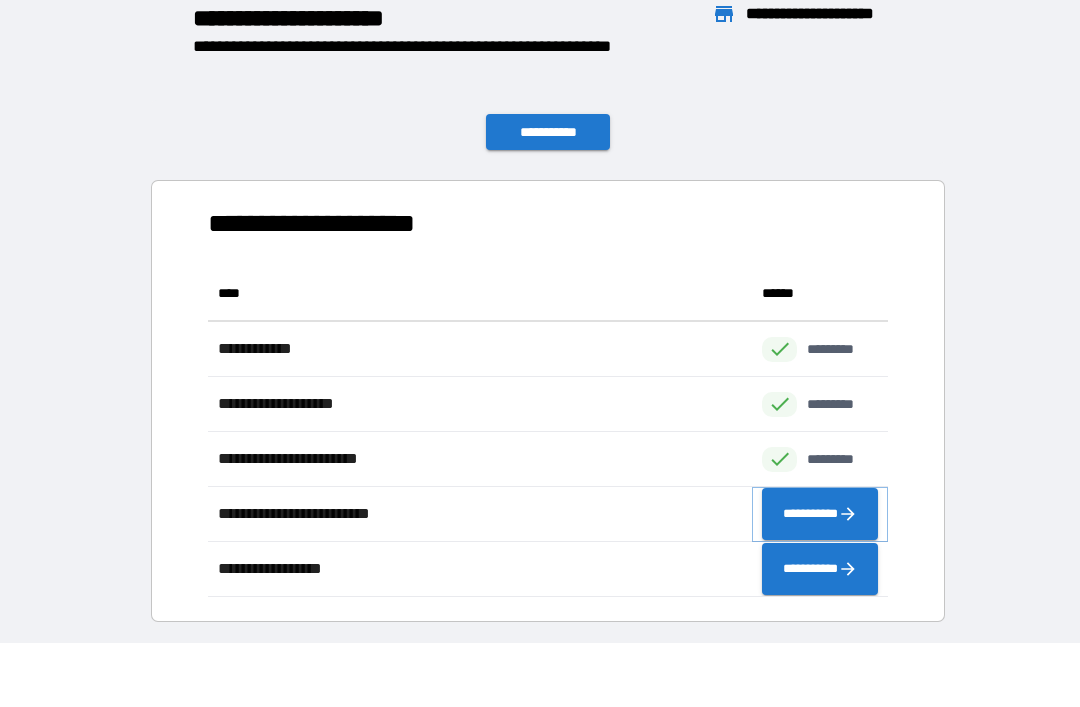 click on "**********" at bounding box center (820, 514) 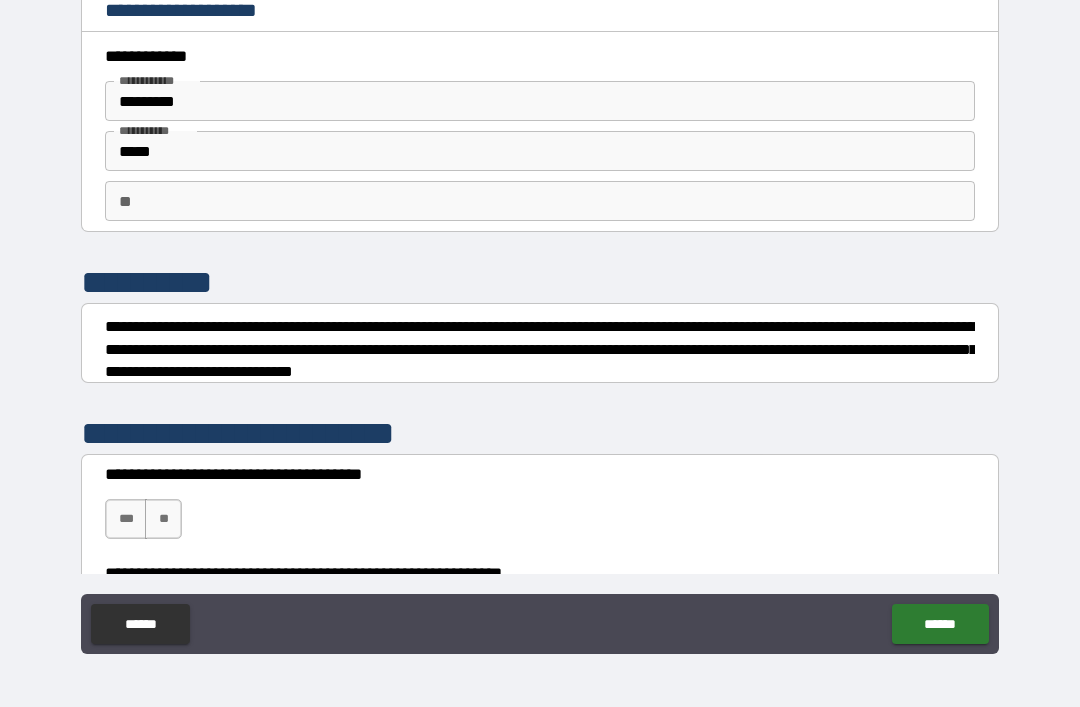 click on "**" at bounding box center [540, 201] 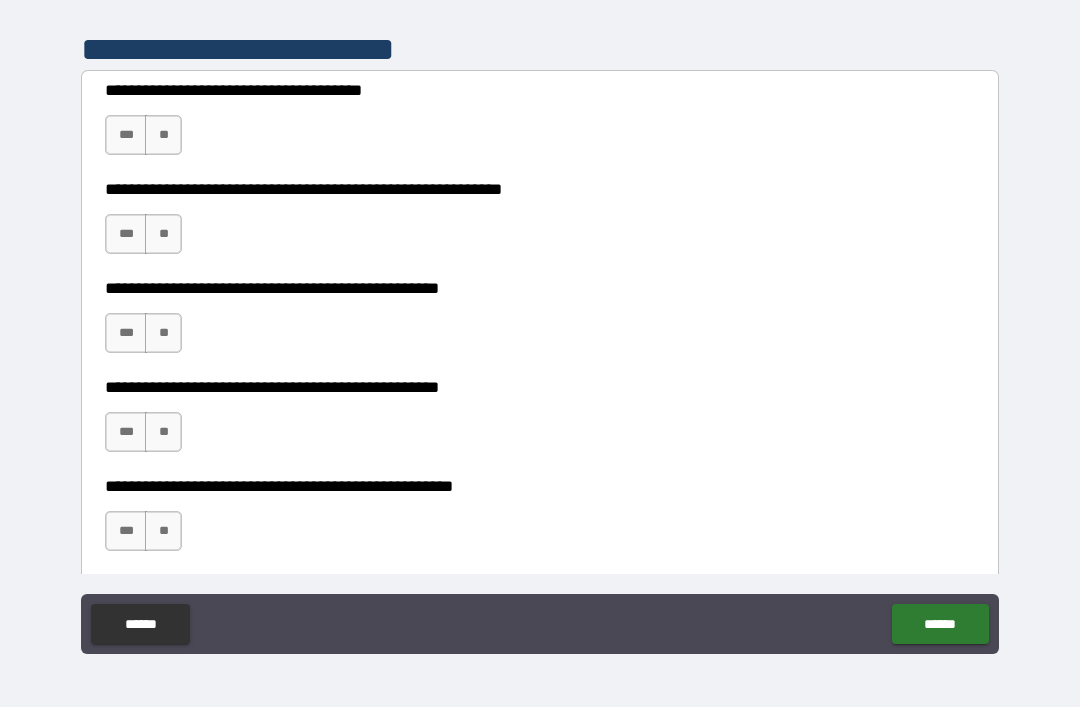 scroll, scrollTop: 419, scrollLeft: 0, axis: vertical 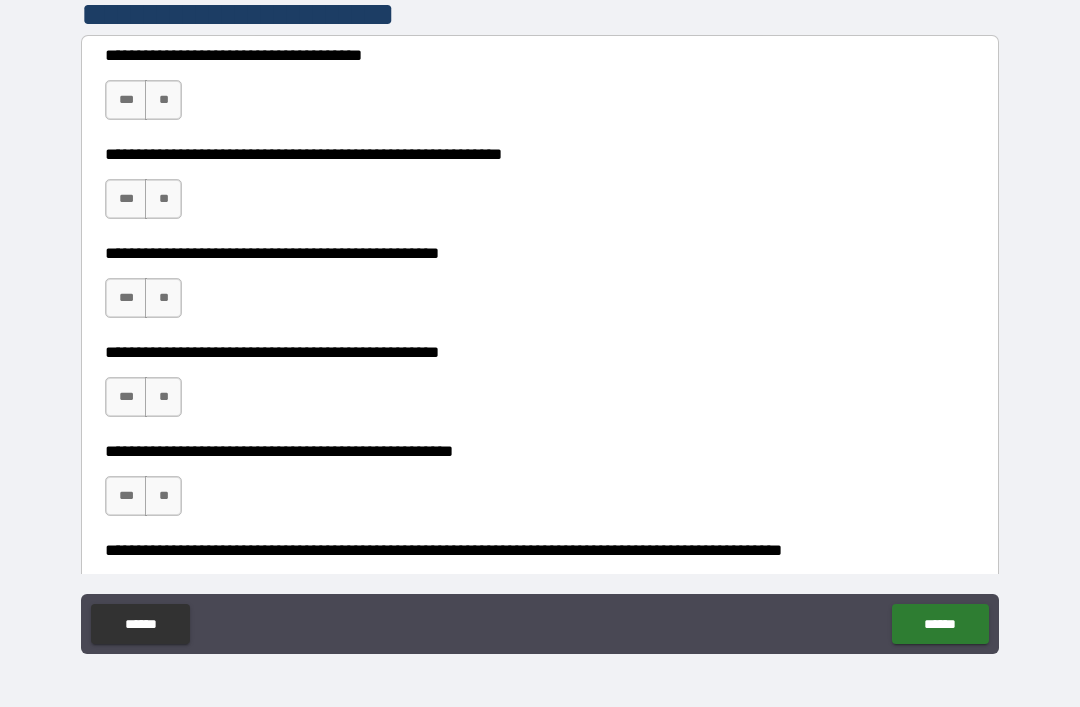type on "*******" 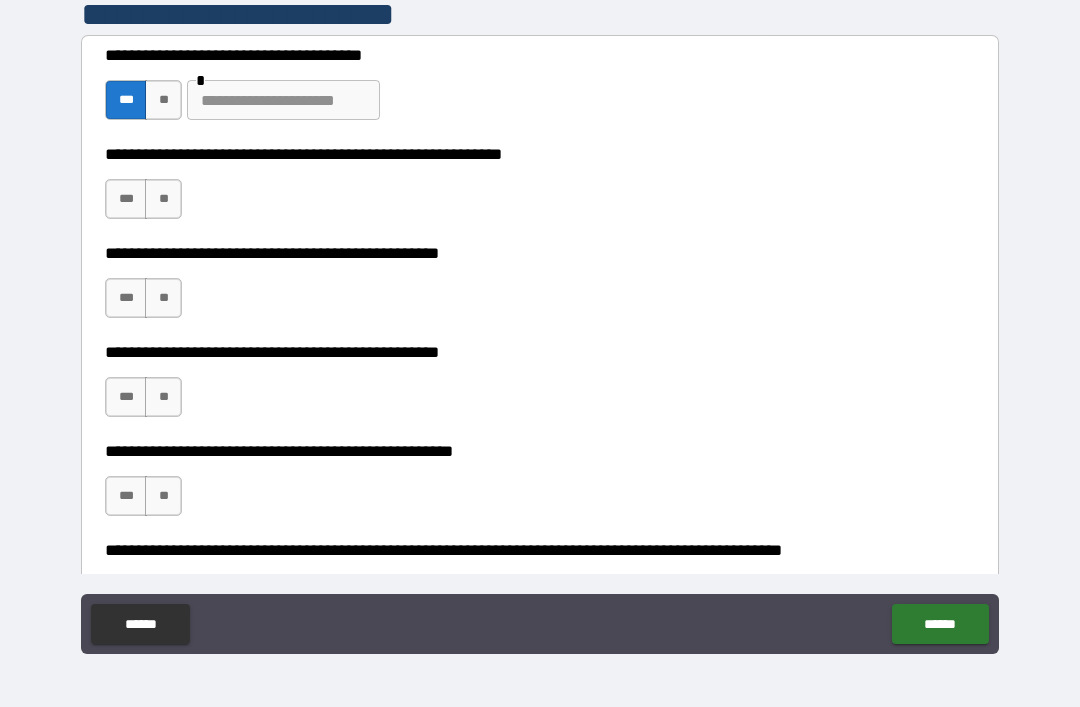 click on "***" at bounding box center (126, 199) 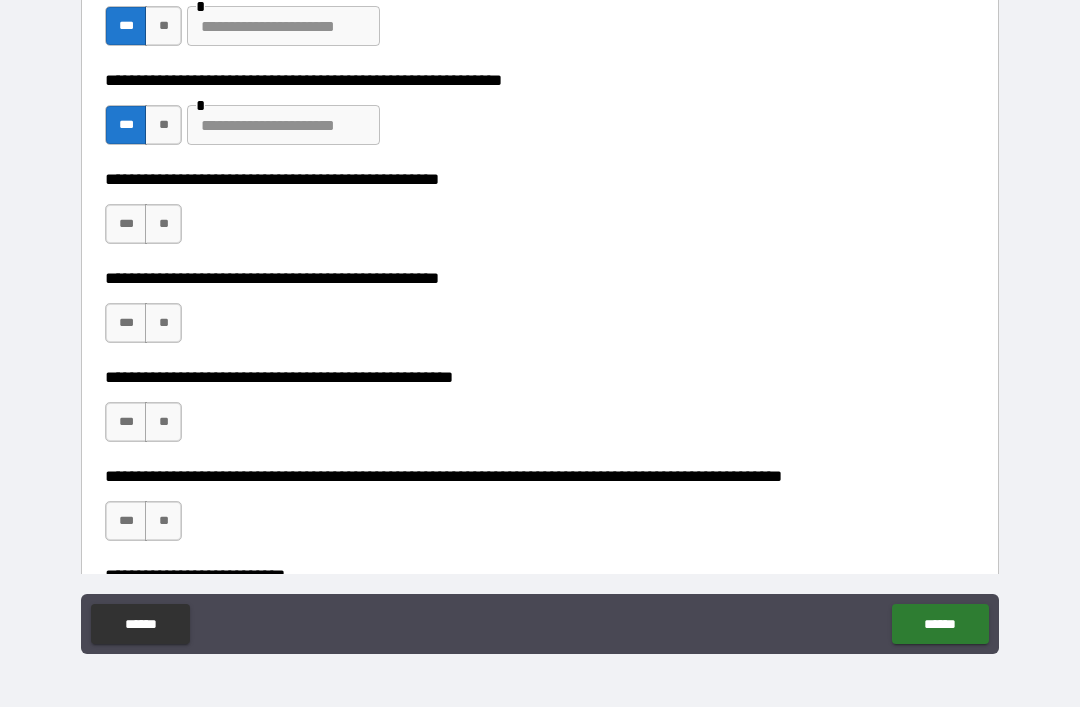 scroll, scrollTop: 494, scrollLeft: 0, axis: vertical 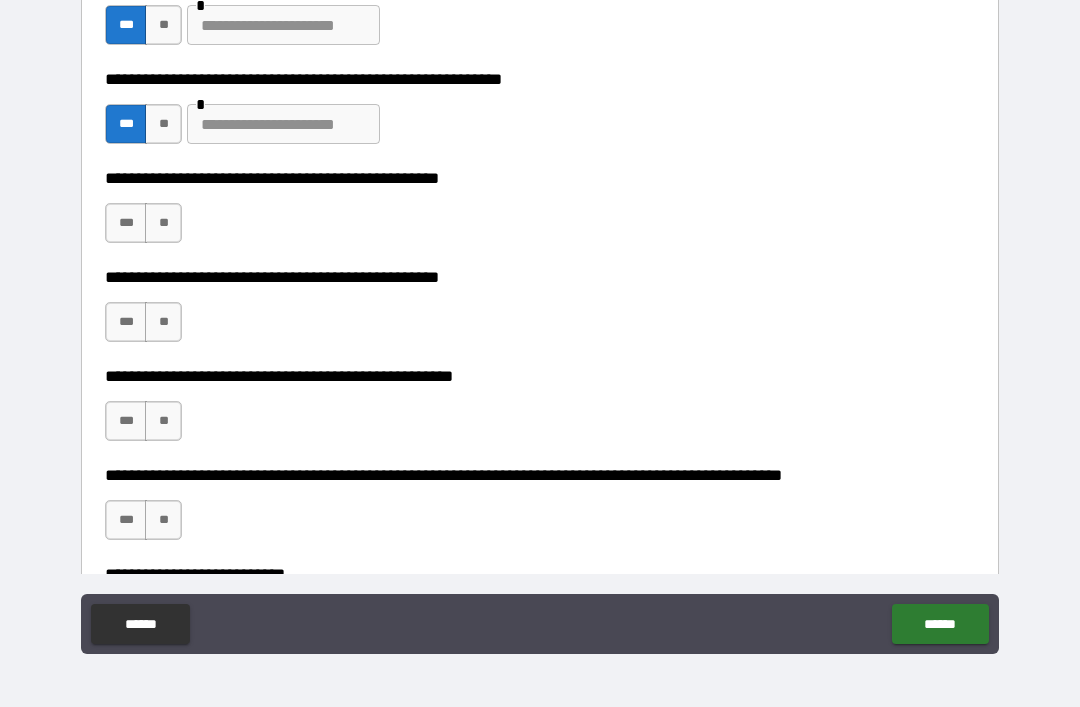 click on "***" at bounding box center (126, 223) 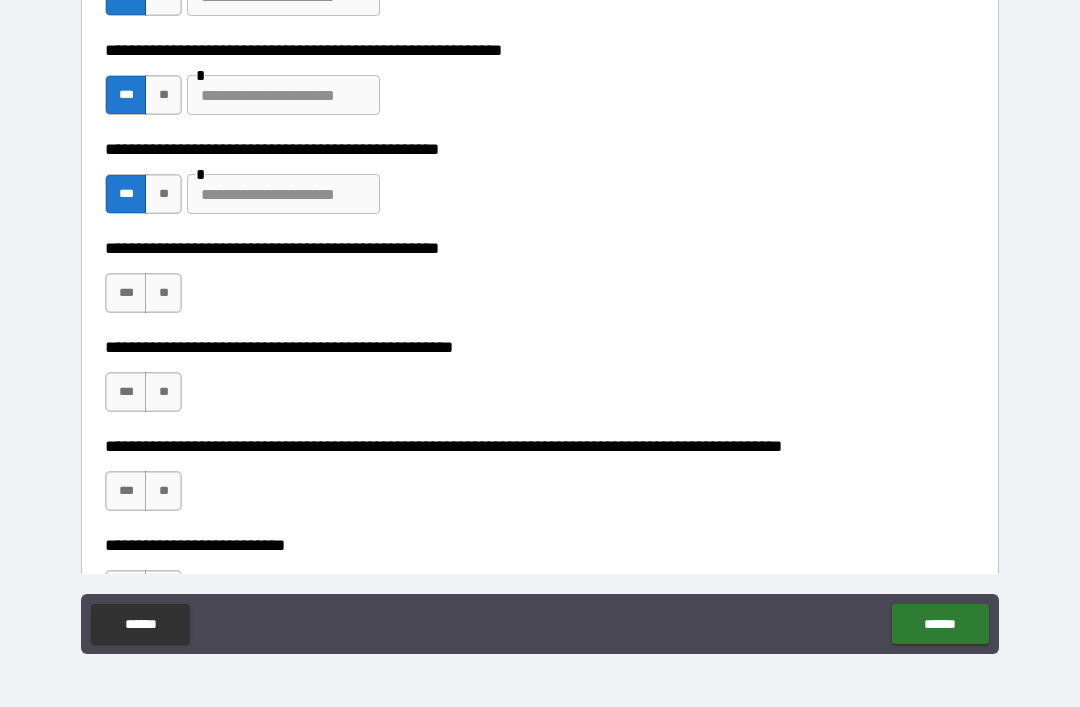 scroll, scrollTop: 580, scrollLeft: 0, axis: vertical 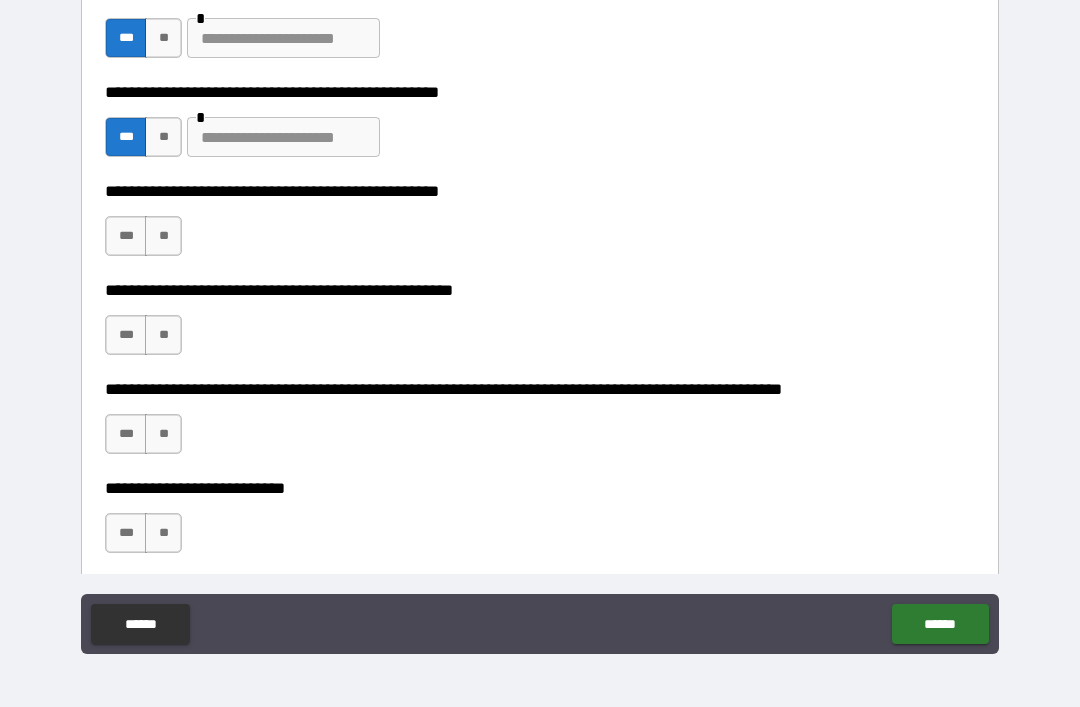 click on "**" at bounding box center (163, 236) 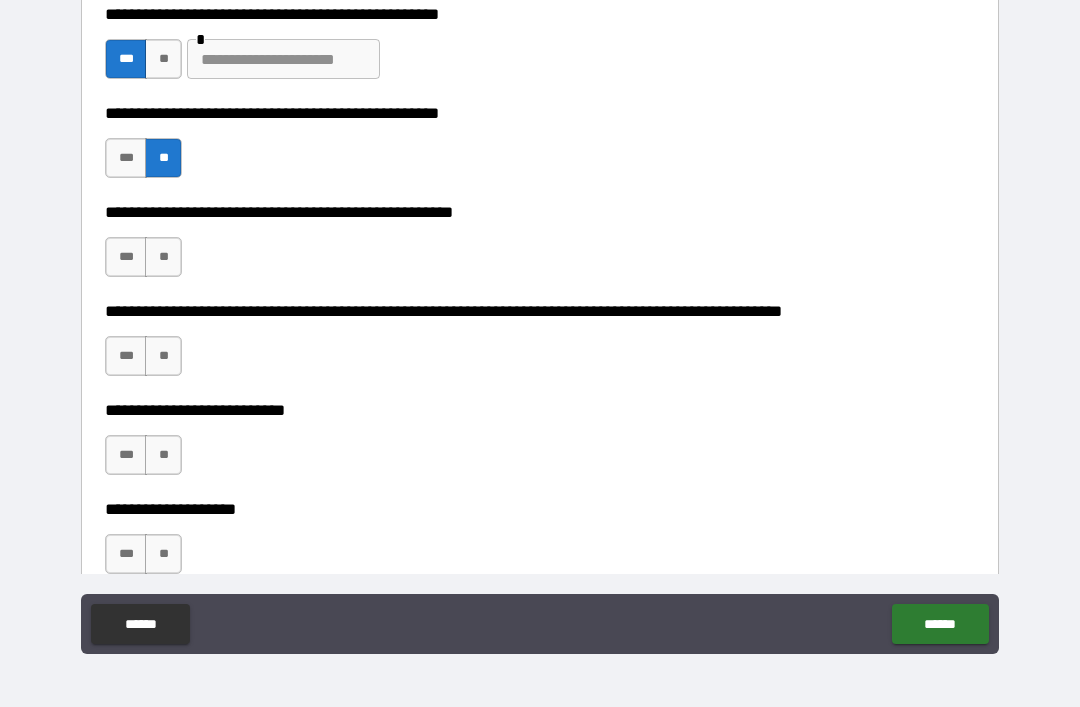 scroll, scrollTop: 664, scrollLeft: 0, axis: vertical 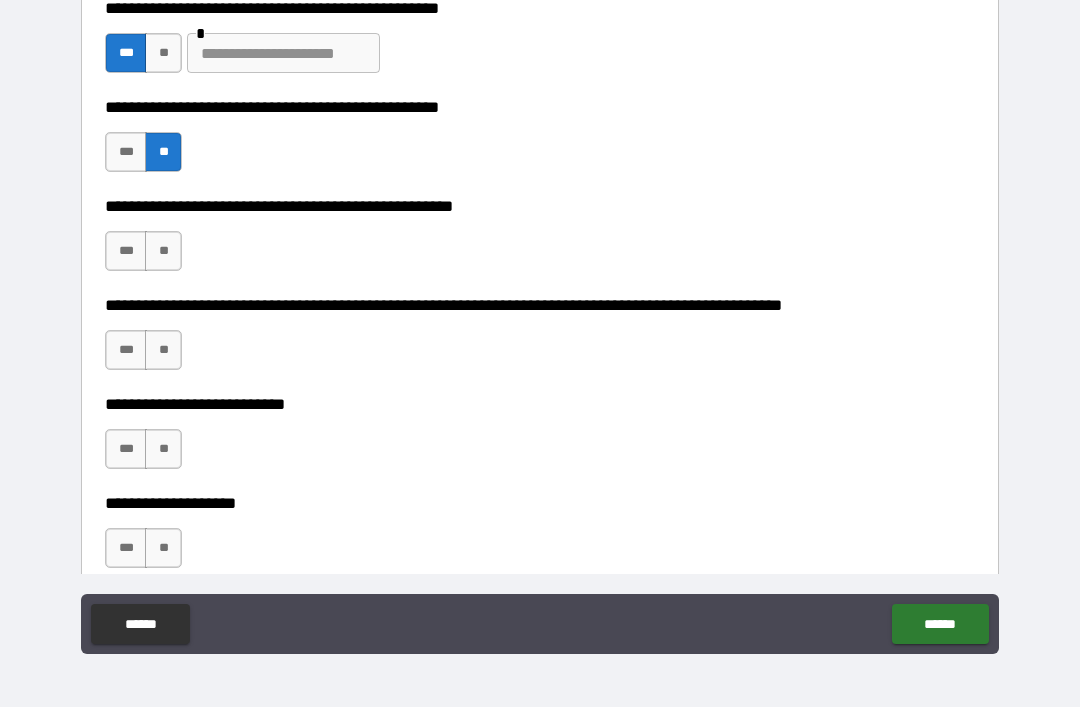 click on "**" at bounding box center [163, 251] 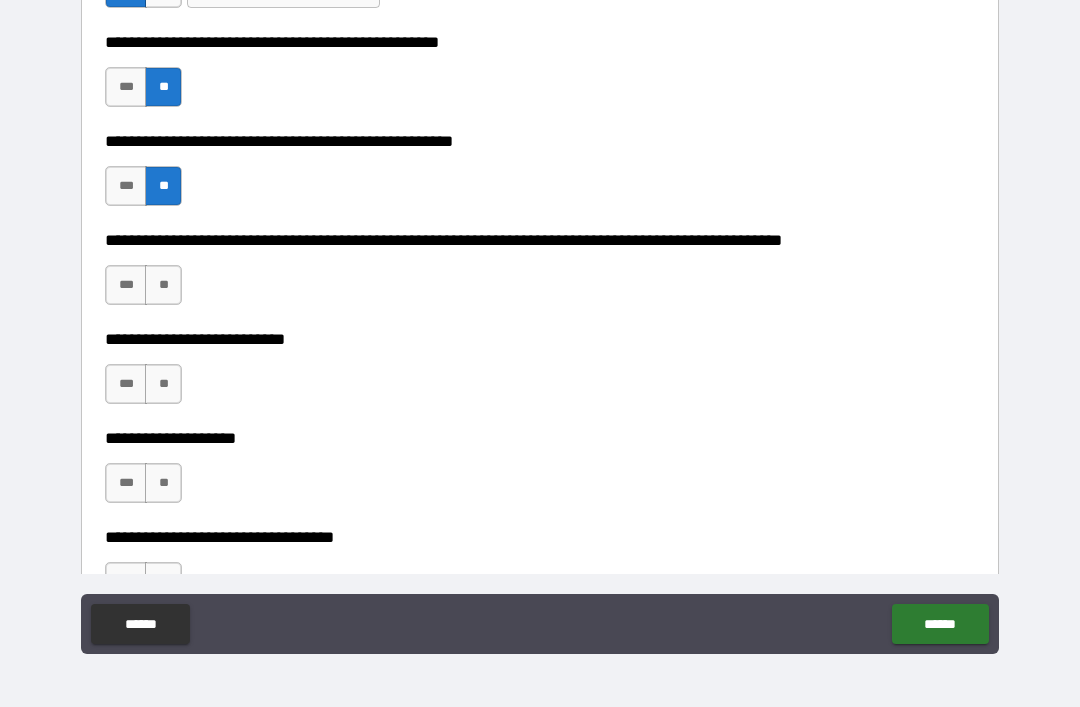 scroll, scrollTop: 747, scrollLeft: 0, axis: vertical 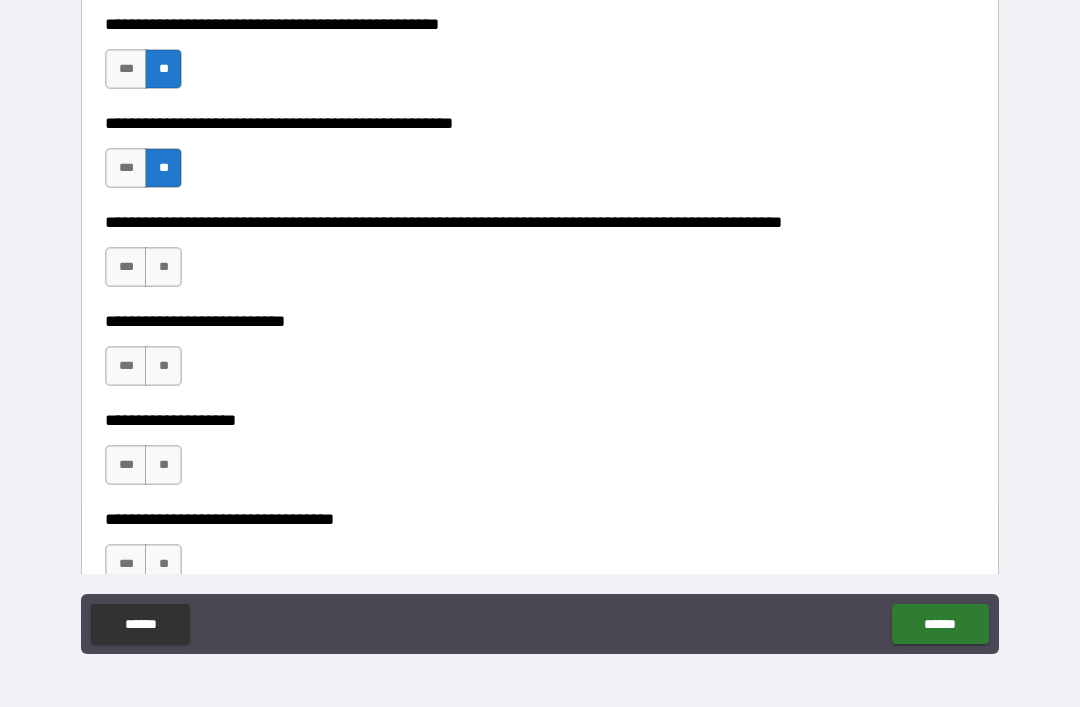 click on "**" at bounding box center [163, 267] 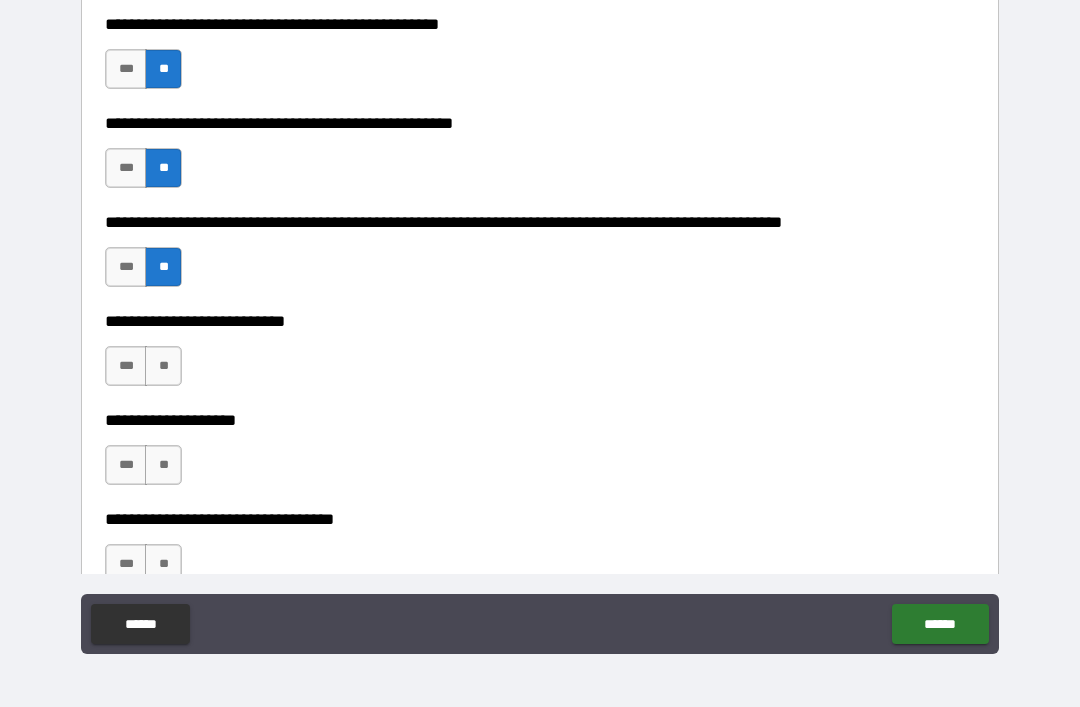 click on "**" at bounding box center [163, 366] 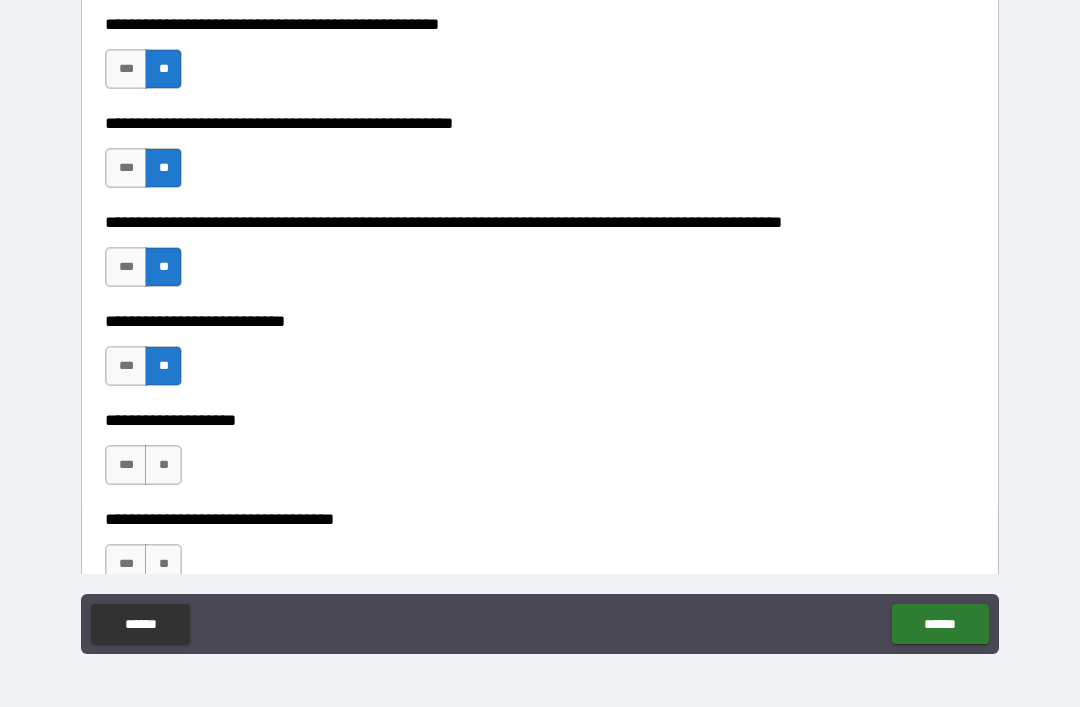 click on "**" at bounding box center (163, 465) 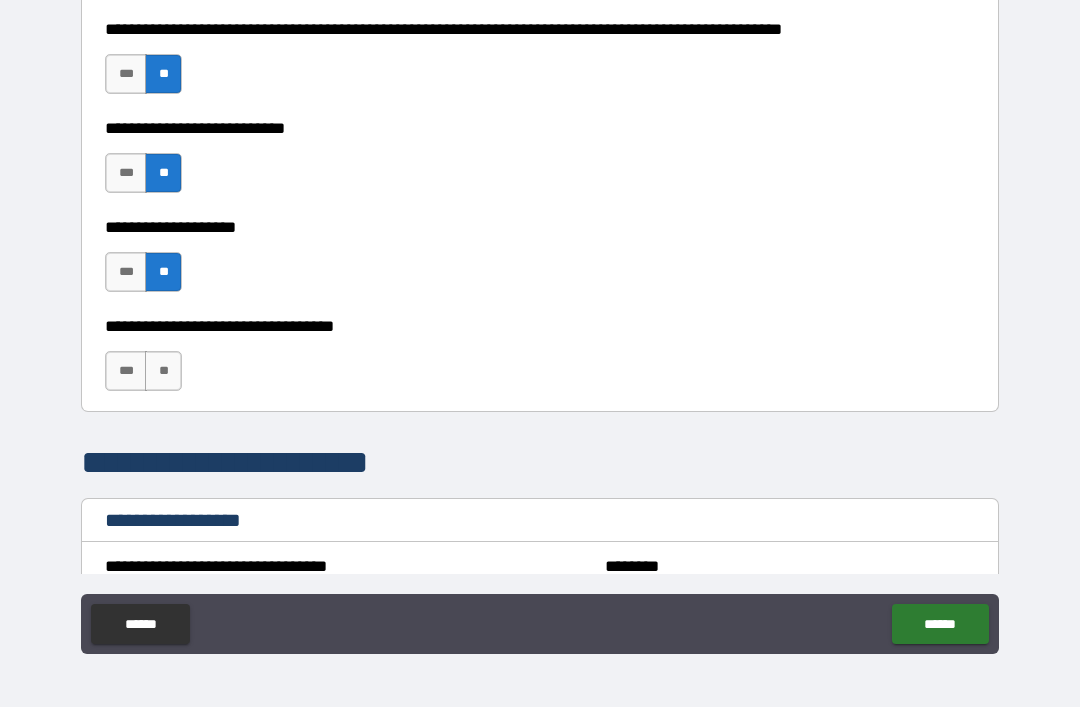 scroll, scrollTop: 959, scrollLeft: 0, axis: vertical 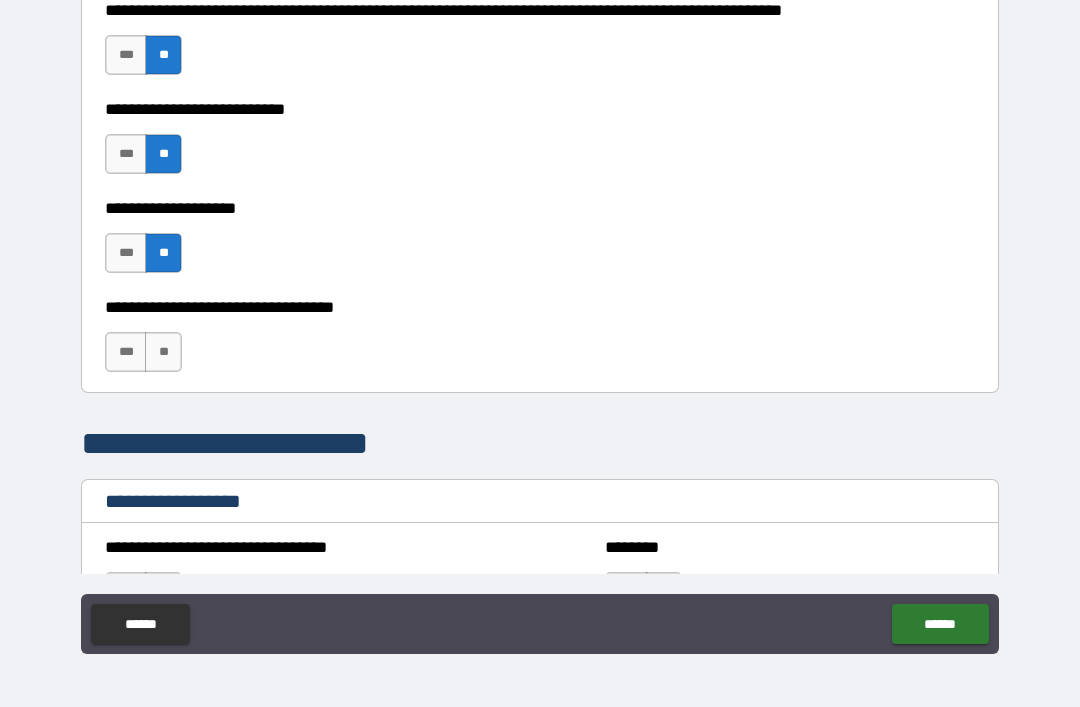 click on "**" at bounding box center [163, 352] 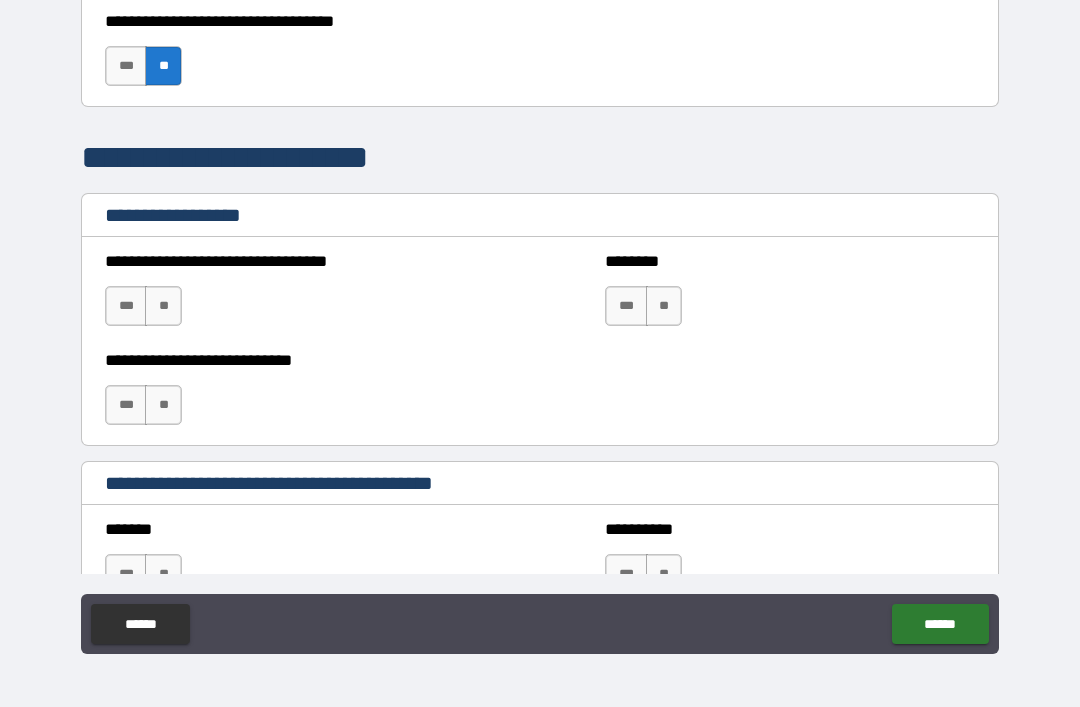 scroll, scrollTop: 1253, scrollLeft: 0, axis: vertical 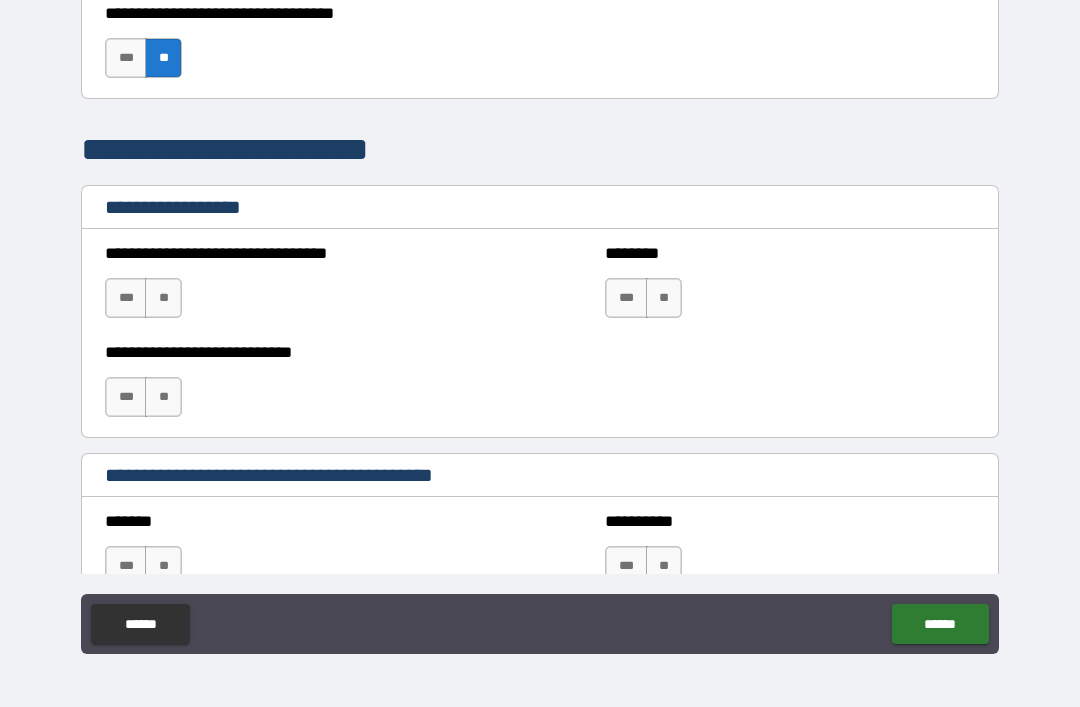 click on "**" at bounding box center [163, 298] 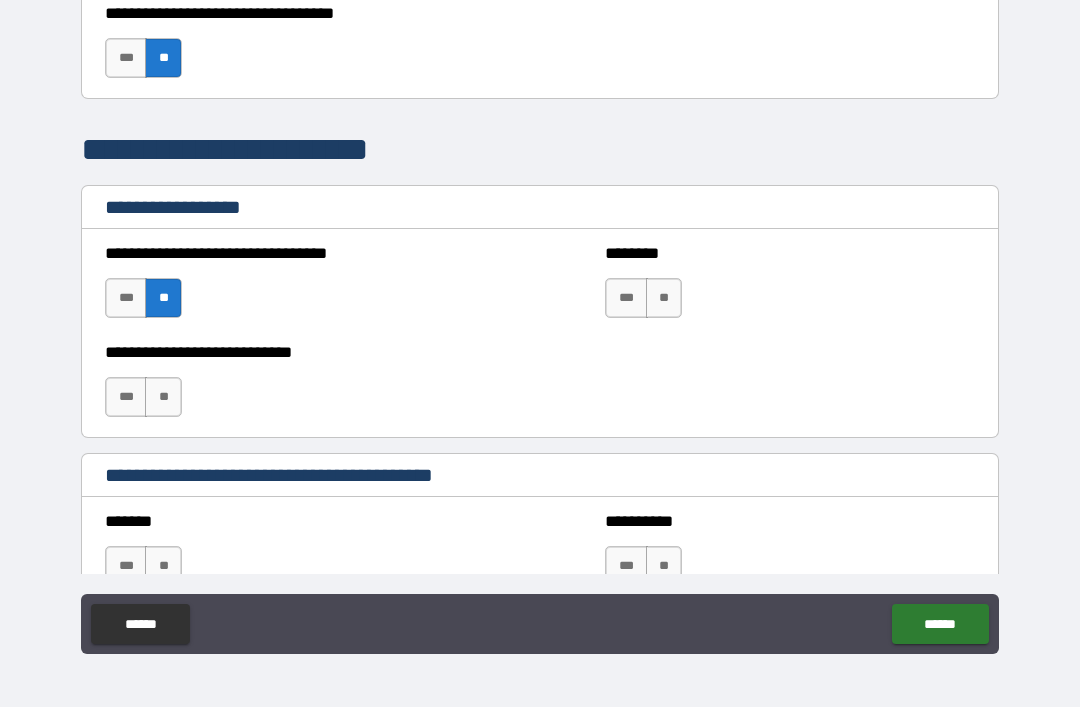 click on "**" at bounding box center (163, 397) 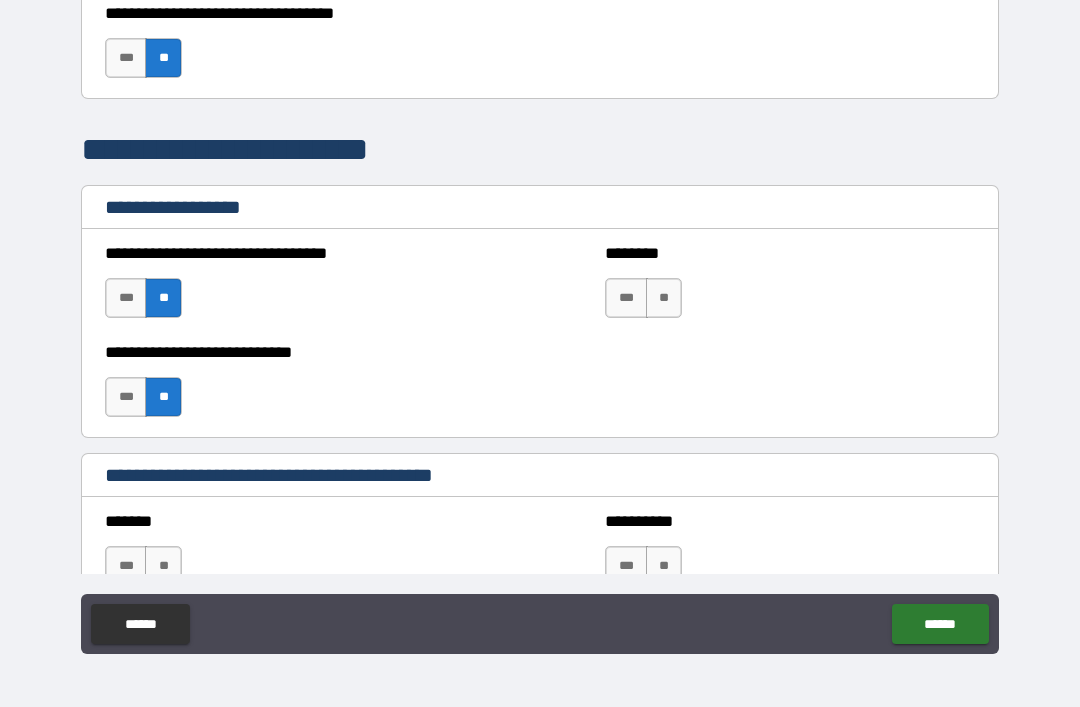 click on "**" at bounding box center (664, 298) 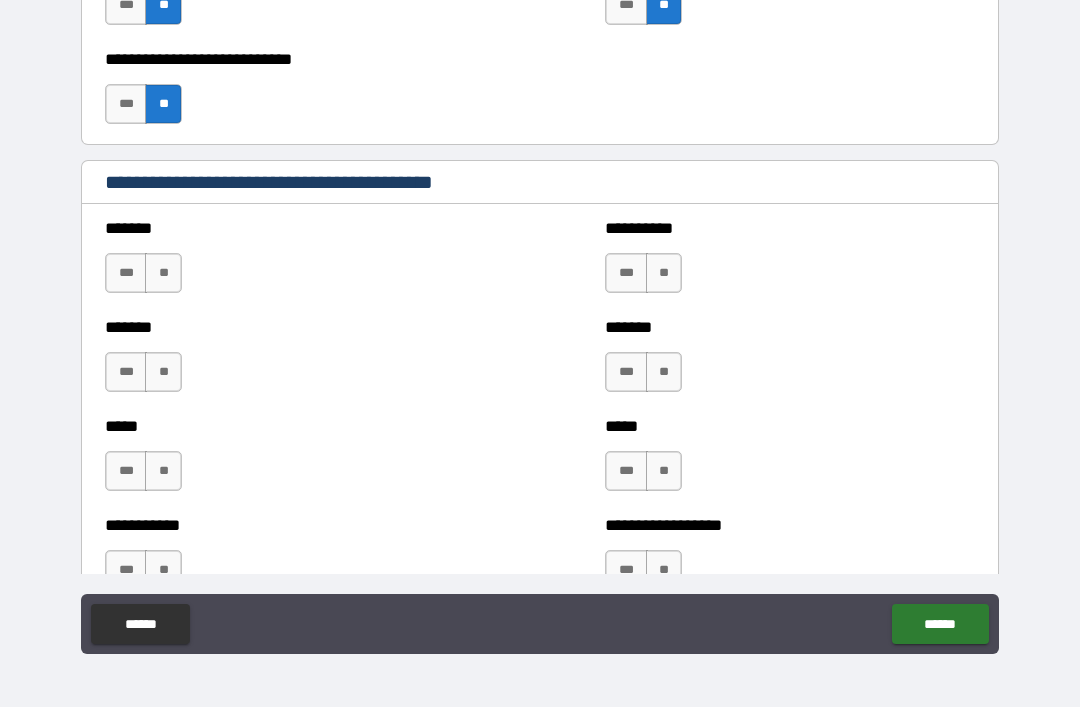 scroll, scrollTop: 1547, scrollLeft: 0, axis: vertical 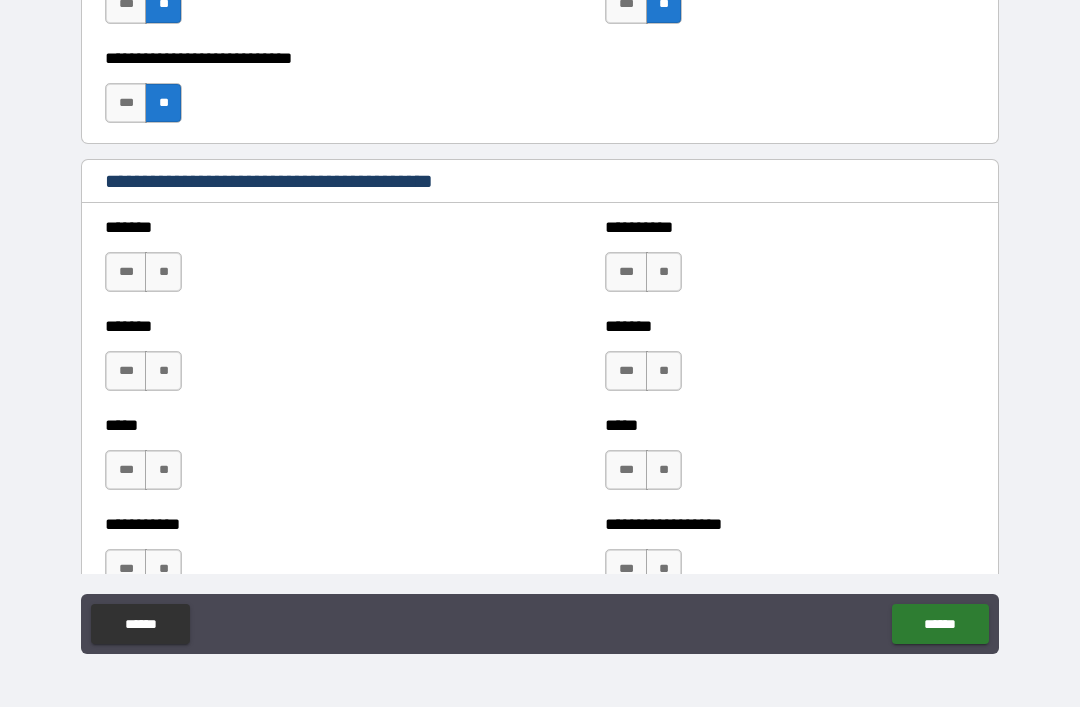 click on "***" at bounding box center [626, 272] 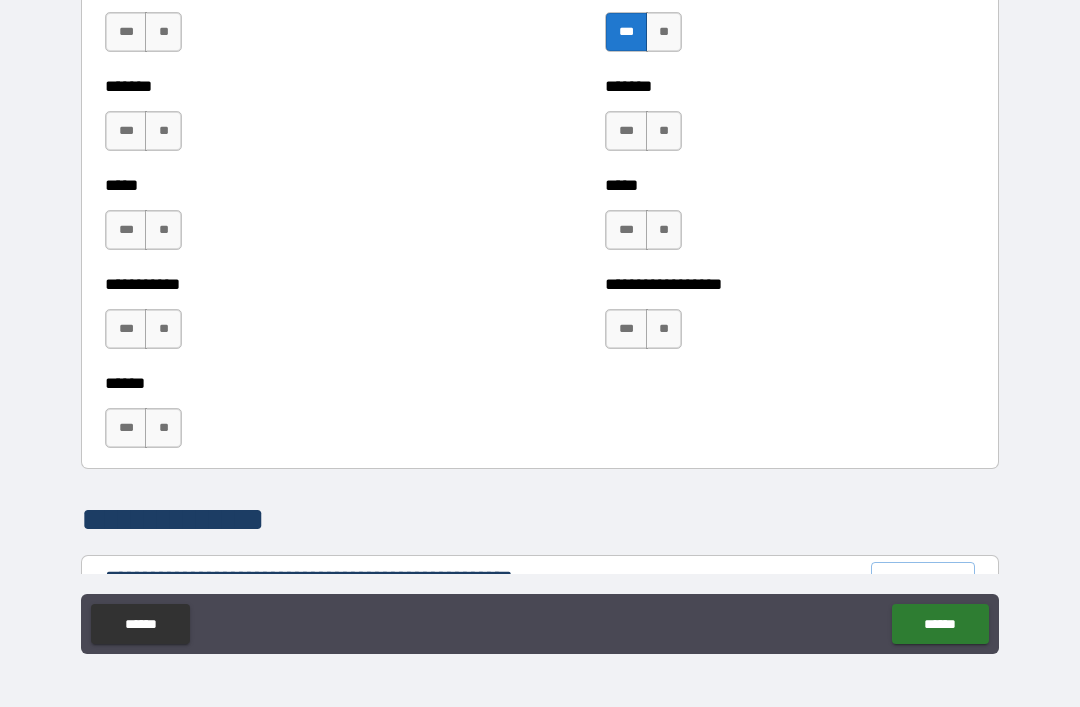 scroll, scrollTop: 1790, scrollLeft: 0, axis: vertical 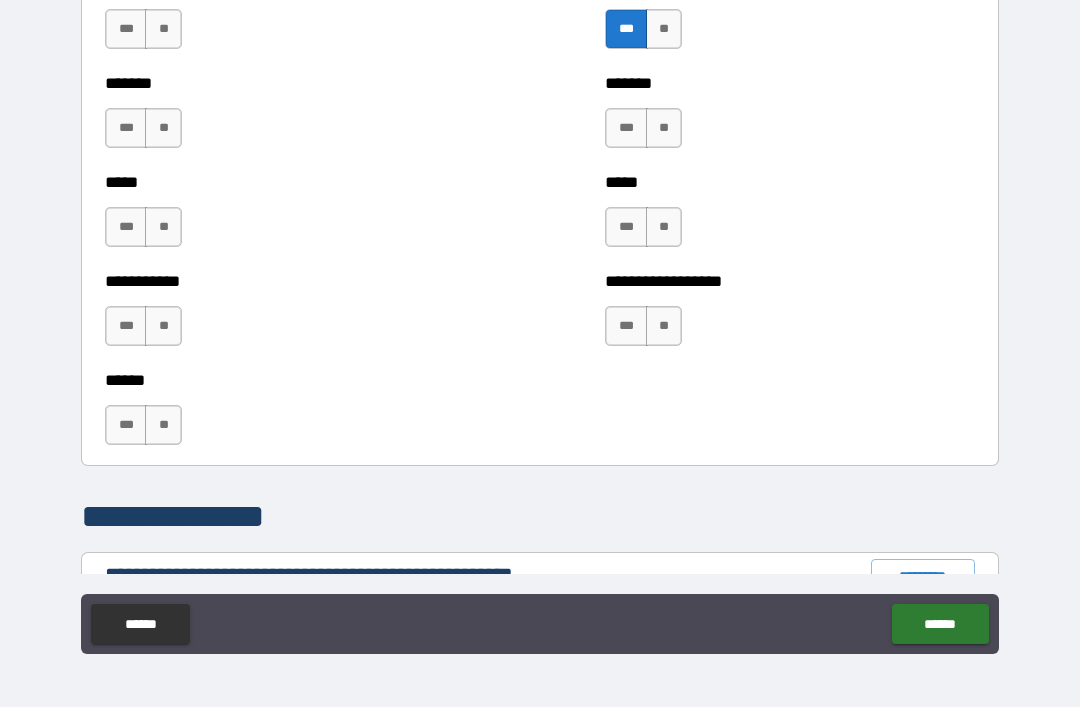 click on "***" at bounding box center (126, 326) 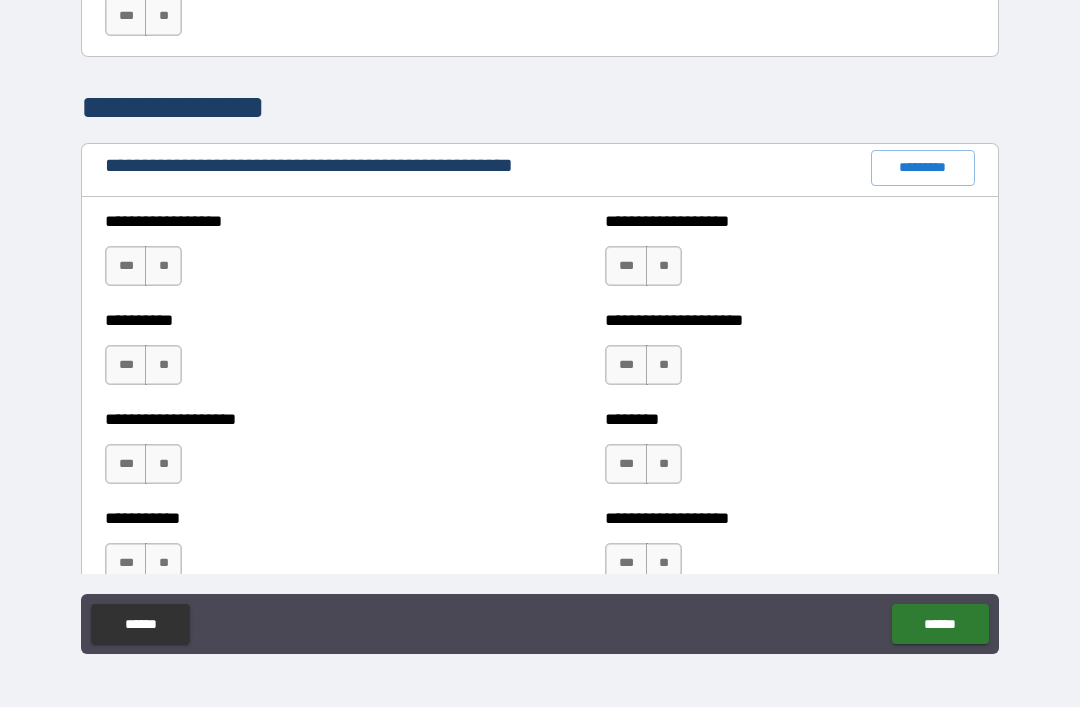 scroll, scrollTop: 2200, scrollLeft: 0, axis: vertical 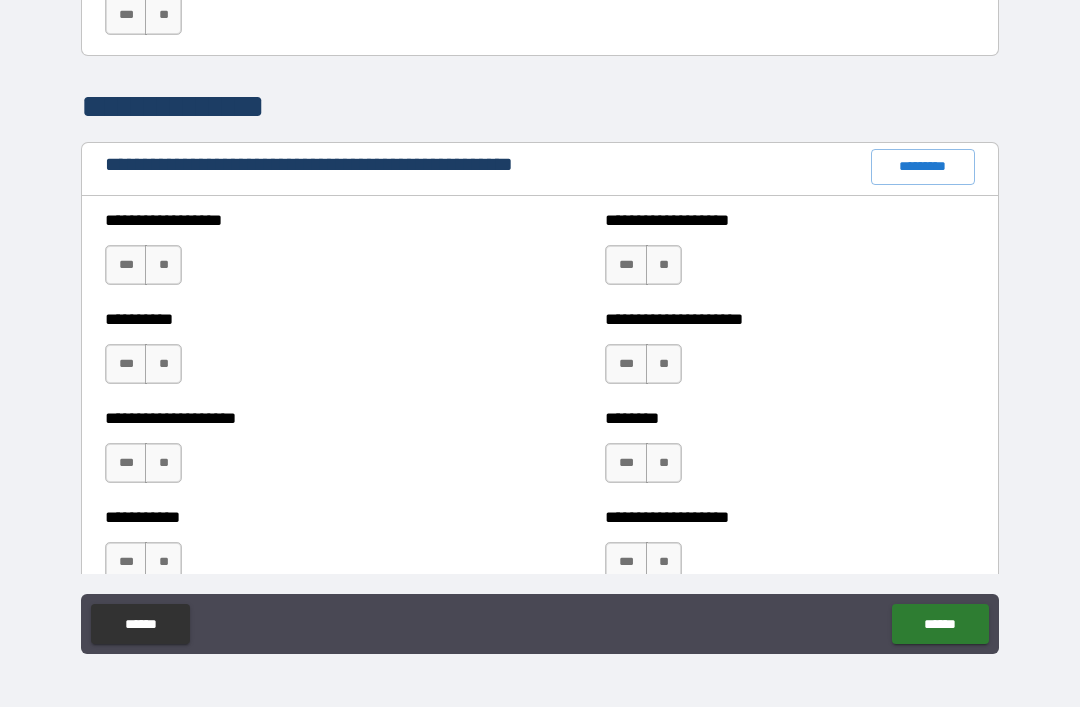 click on "**" at bounding box center [163, 265] 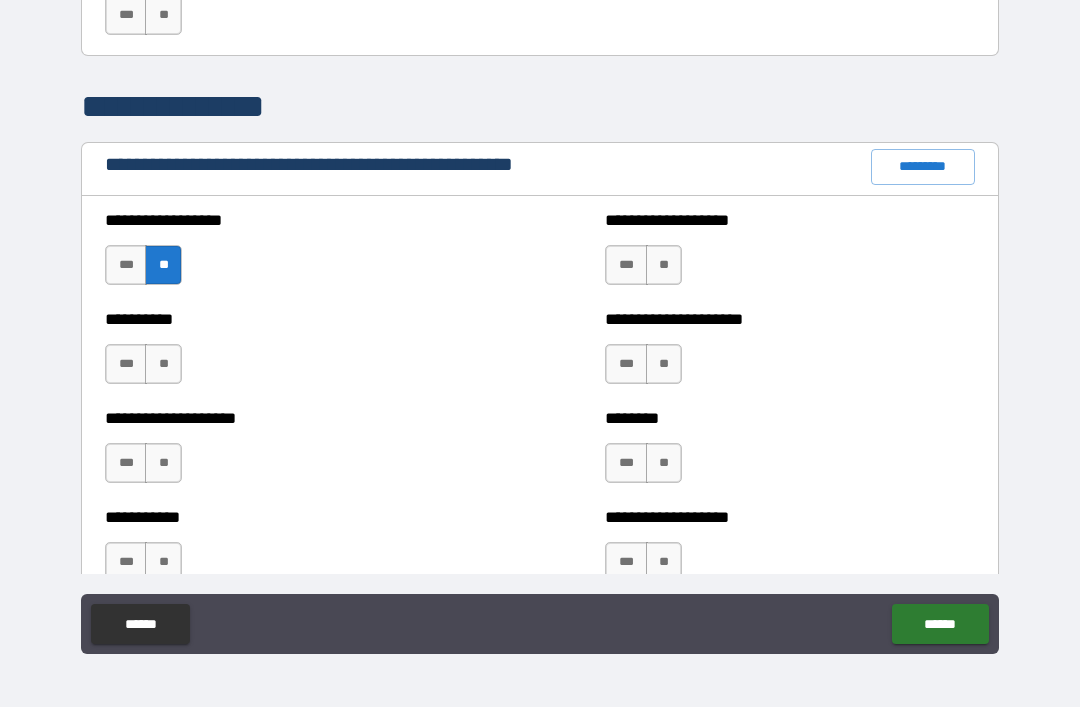 click on "**" at bounding box center [664, 265] 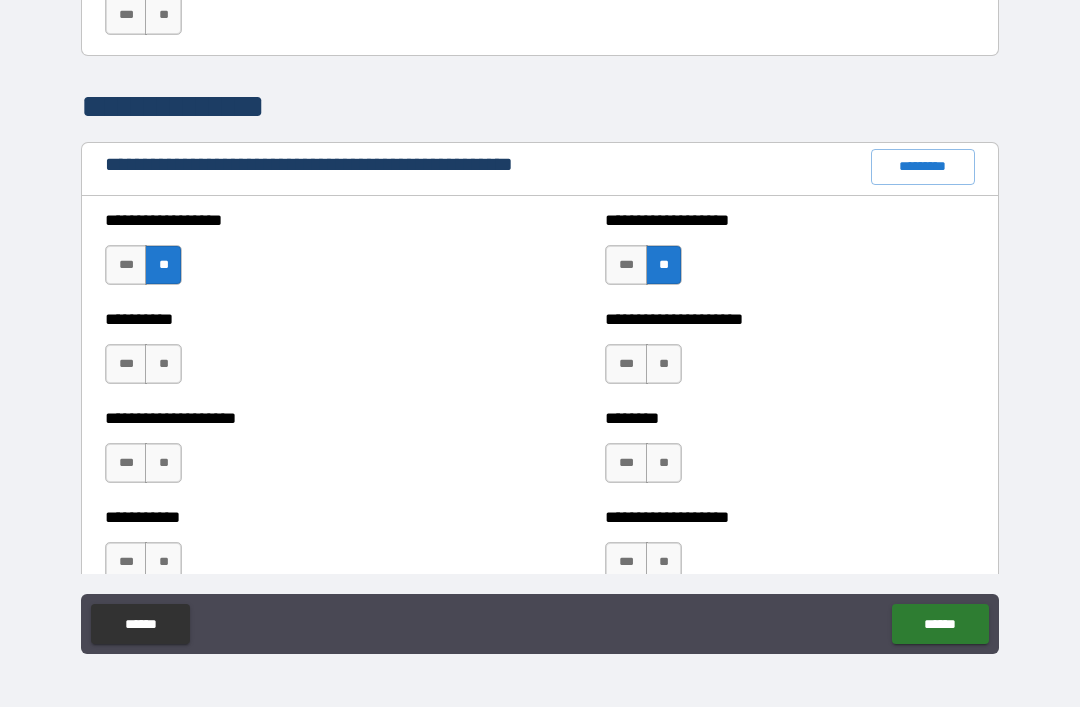click on "**" at bounding box center [163, 364] 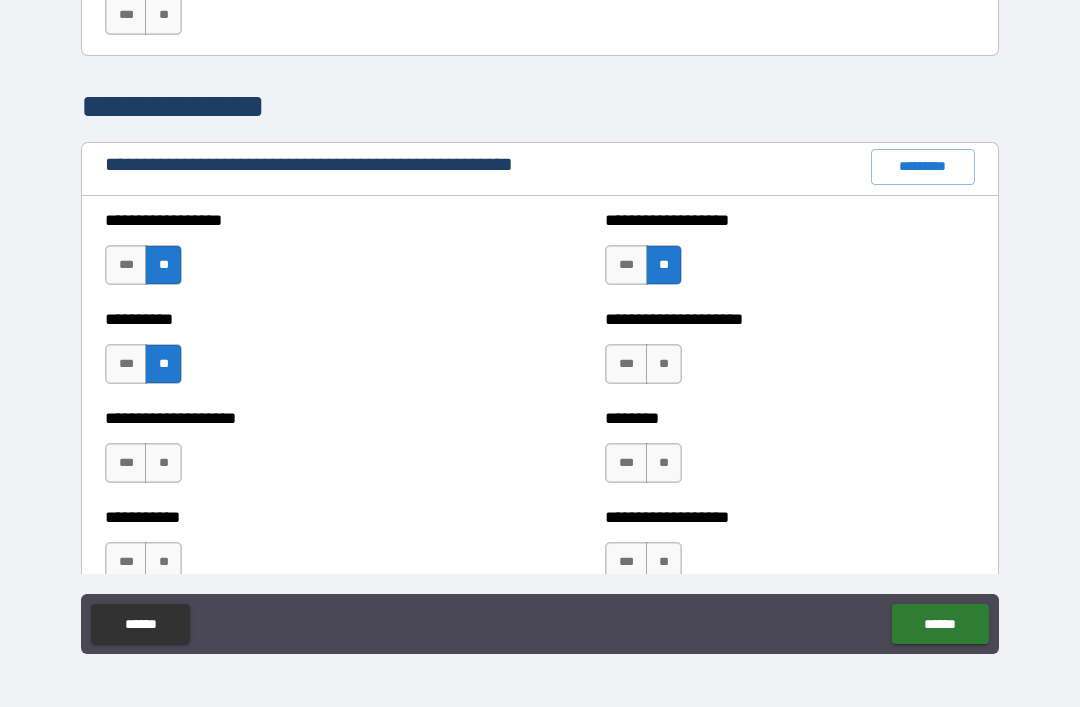 click on "**" at bounding box center [664, 364] 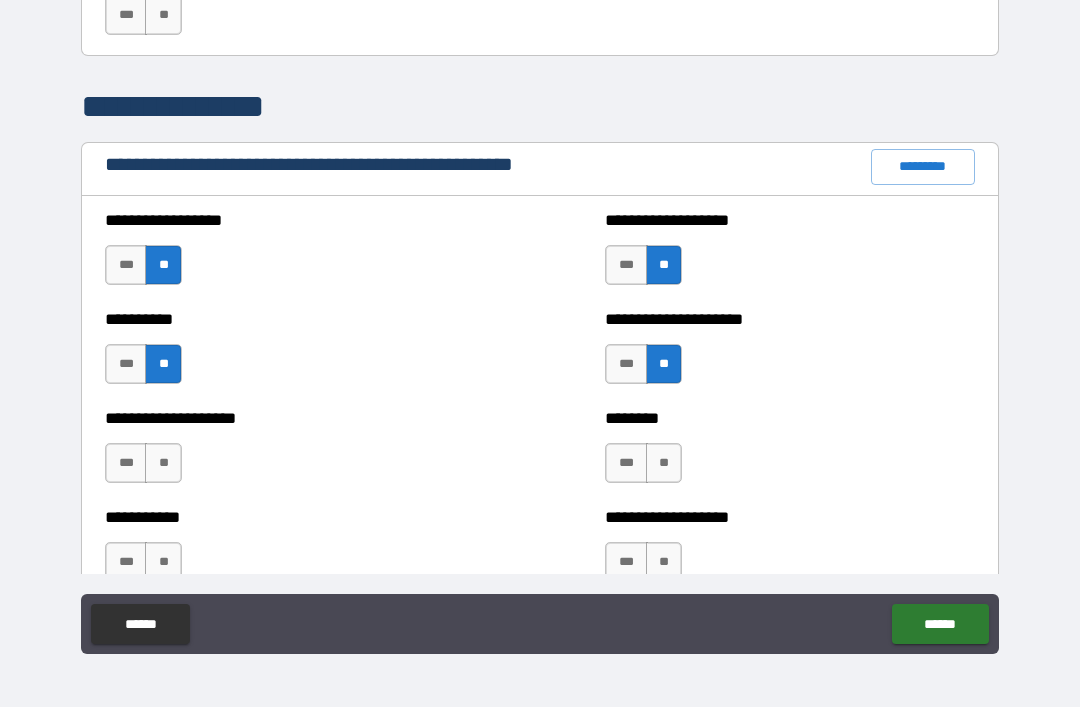 click on "**" at bounding box center (163, 463) 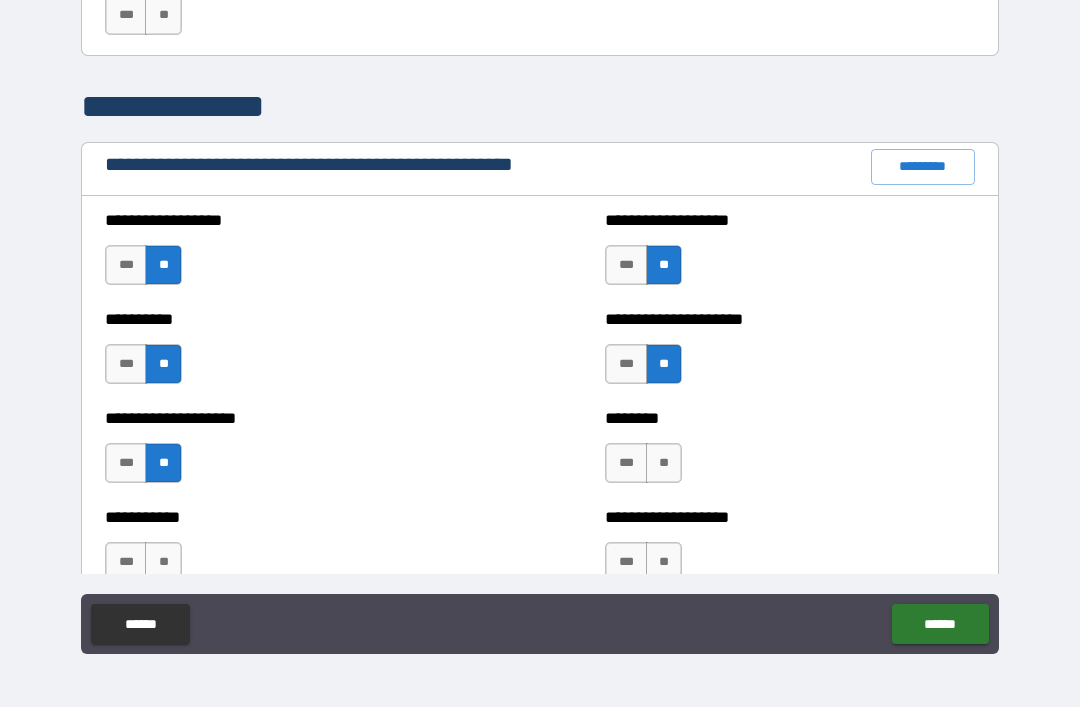 click on "**" at bounding box center [664, 463] 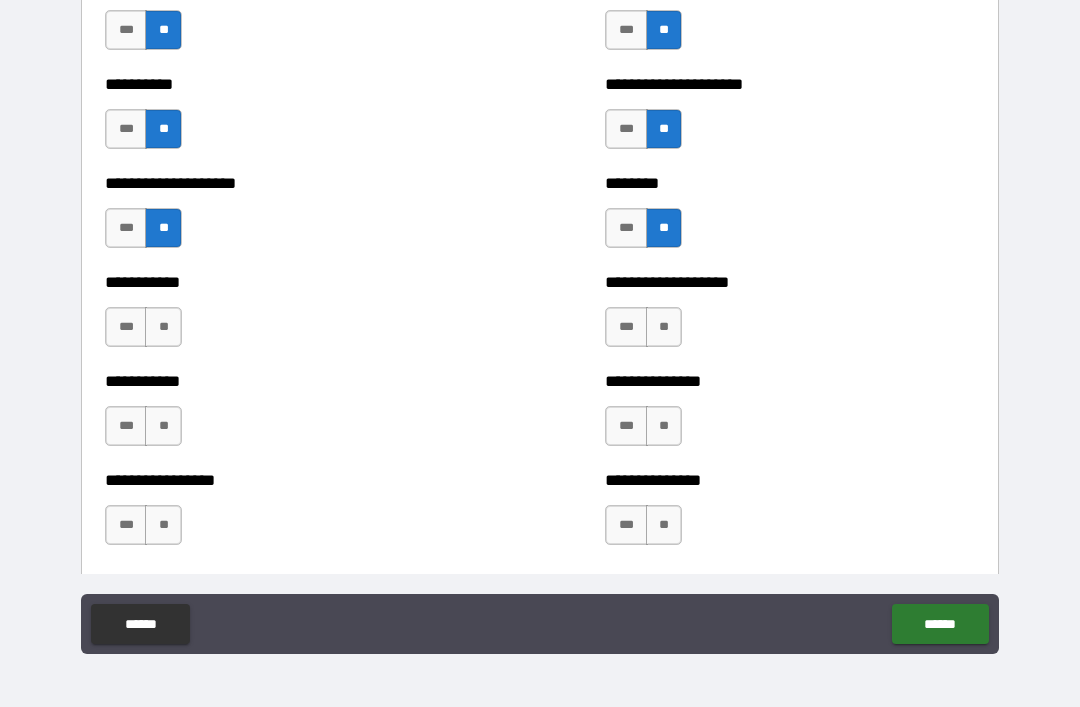 scroll, scrollTop: 2471, scrollLeft: 0, axis: vertical 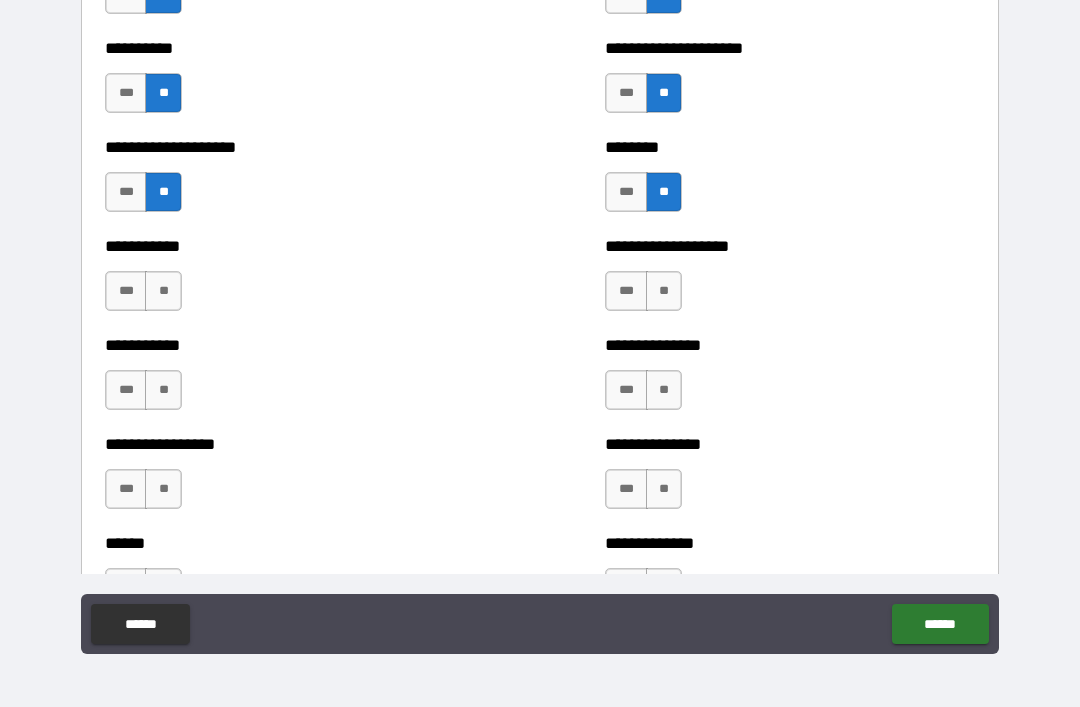 click on "**" at bounding box center (664, 291) 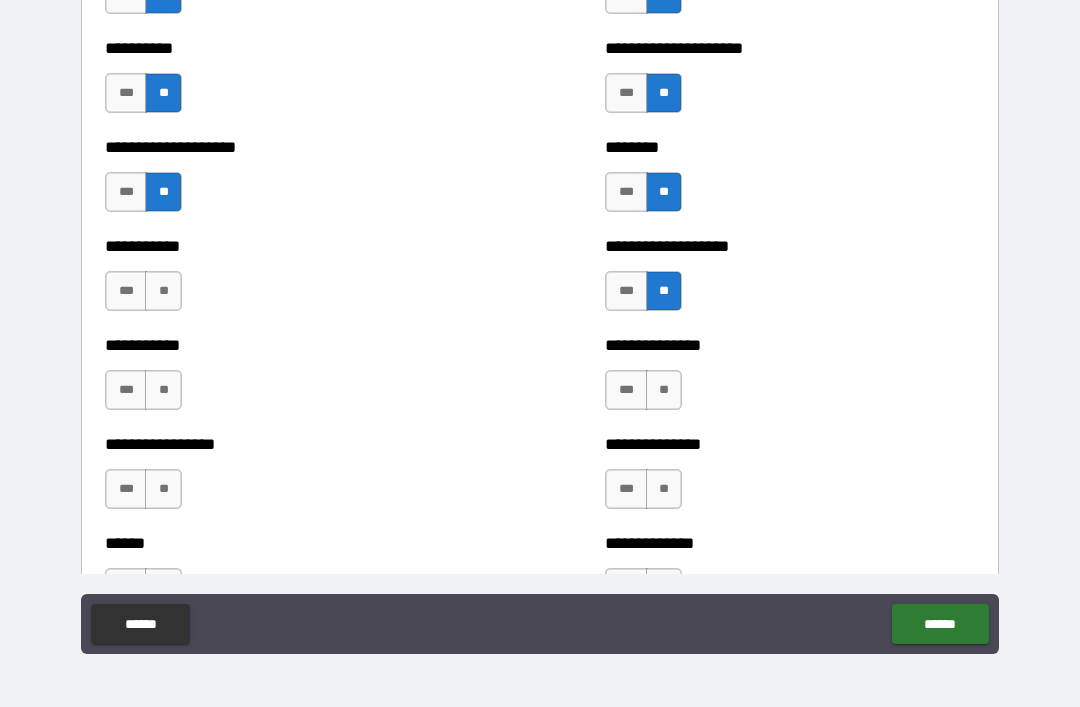 click on "**" at bounding box center (163, 291) 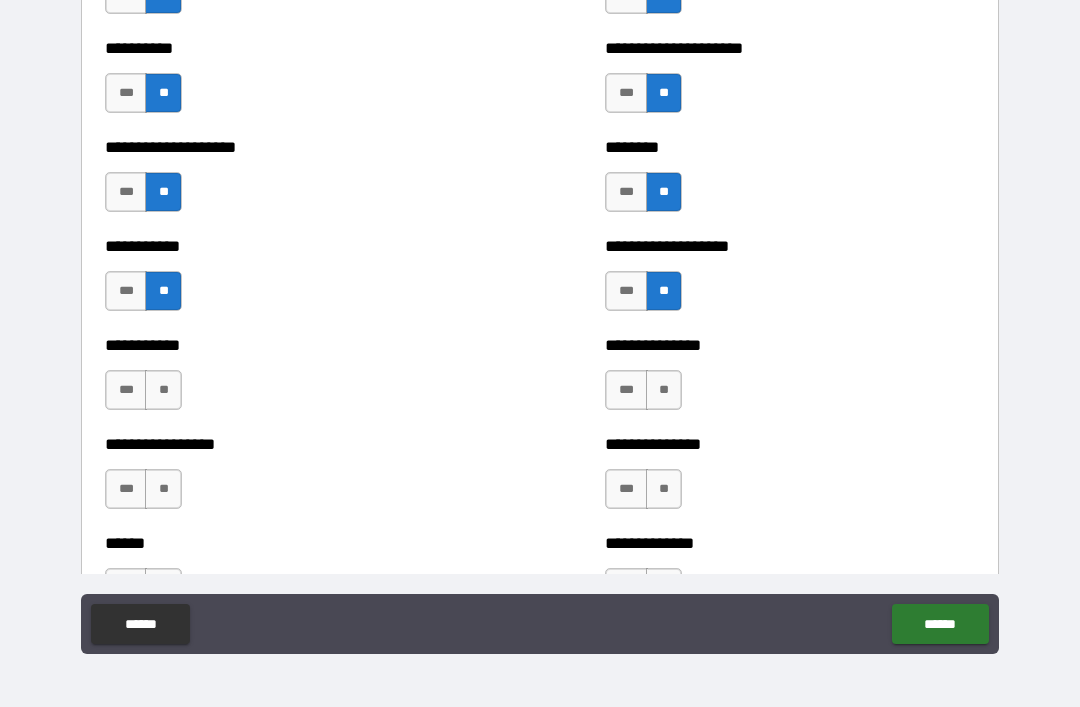 click on "**" at bounding box center (163, 390) 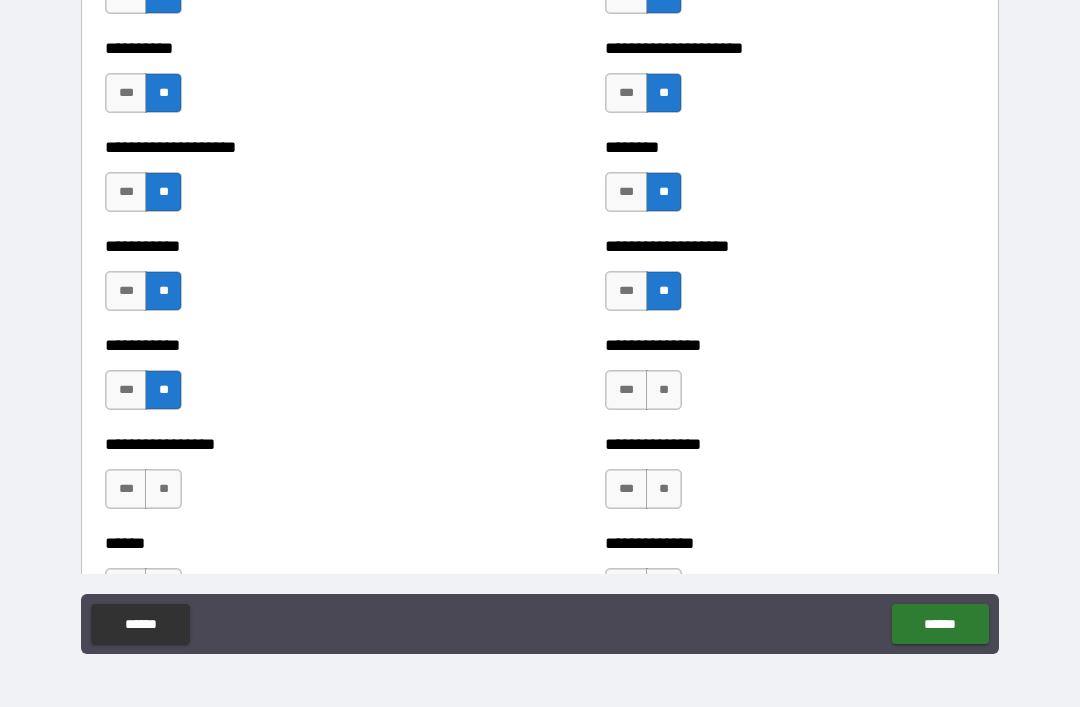 click on "**" at bounding box center (664, 390) 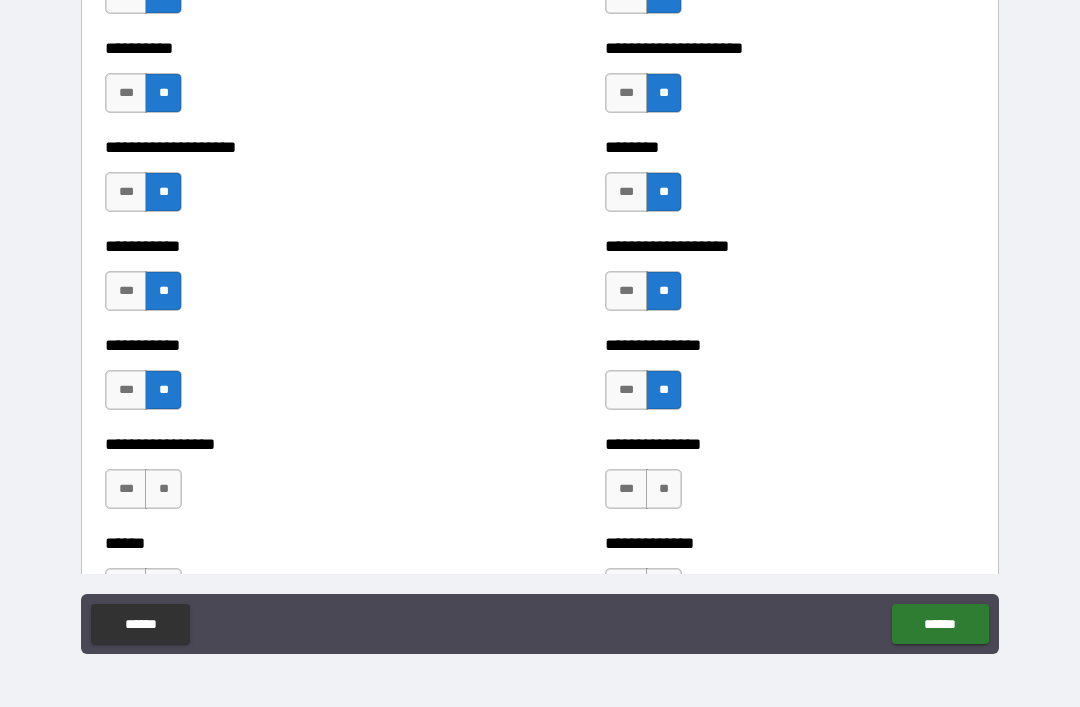click on "**" at bounding box center (664, 489) 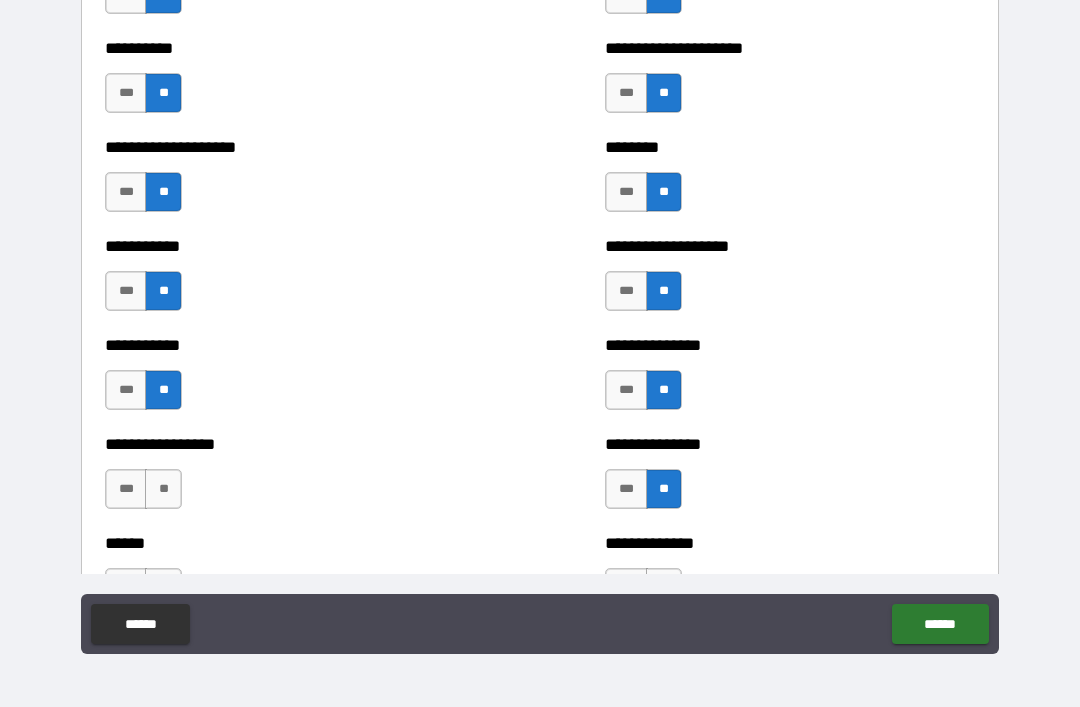 click on "**" at bounding box center (163, 489) 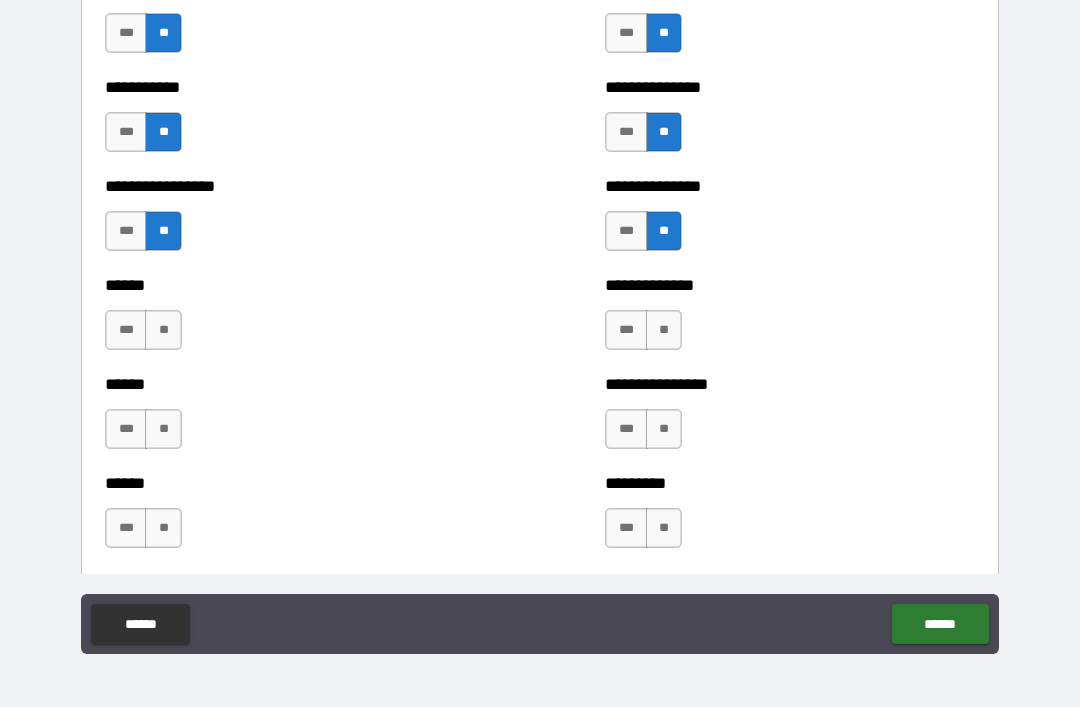 scroll, scrollTop: 2743, scrollLeft: 0, axis: vertical 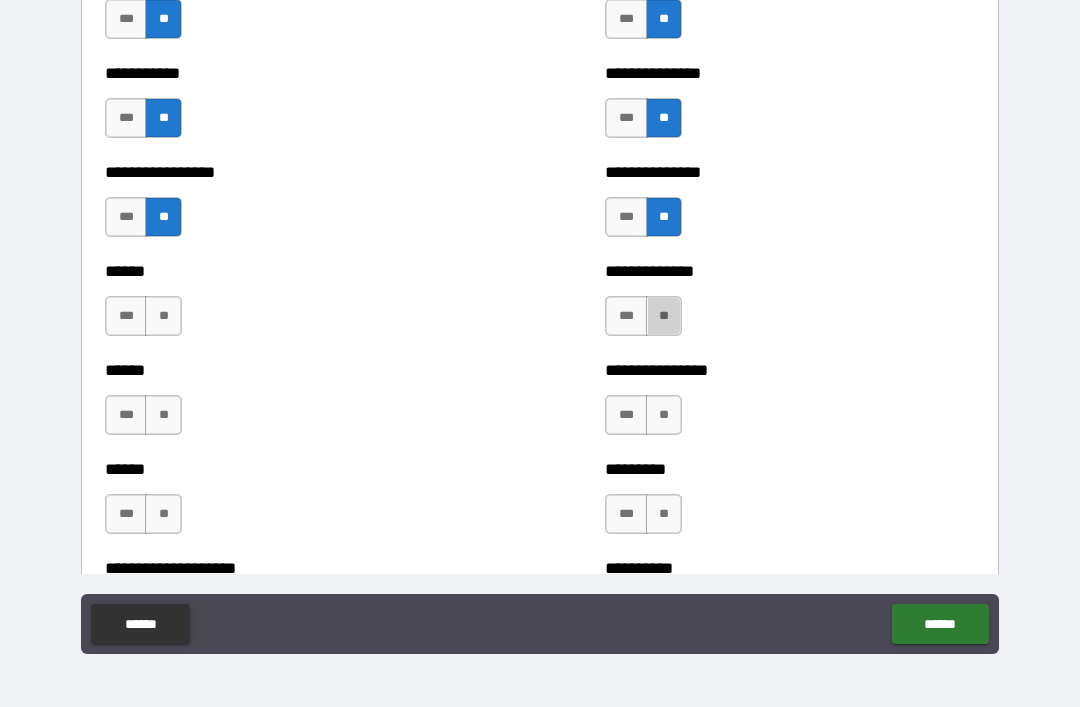 click on "**" at bounding box center (664, 316) 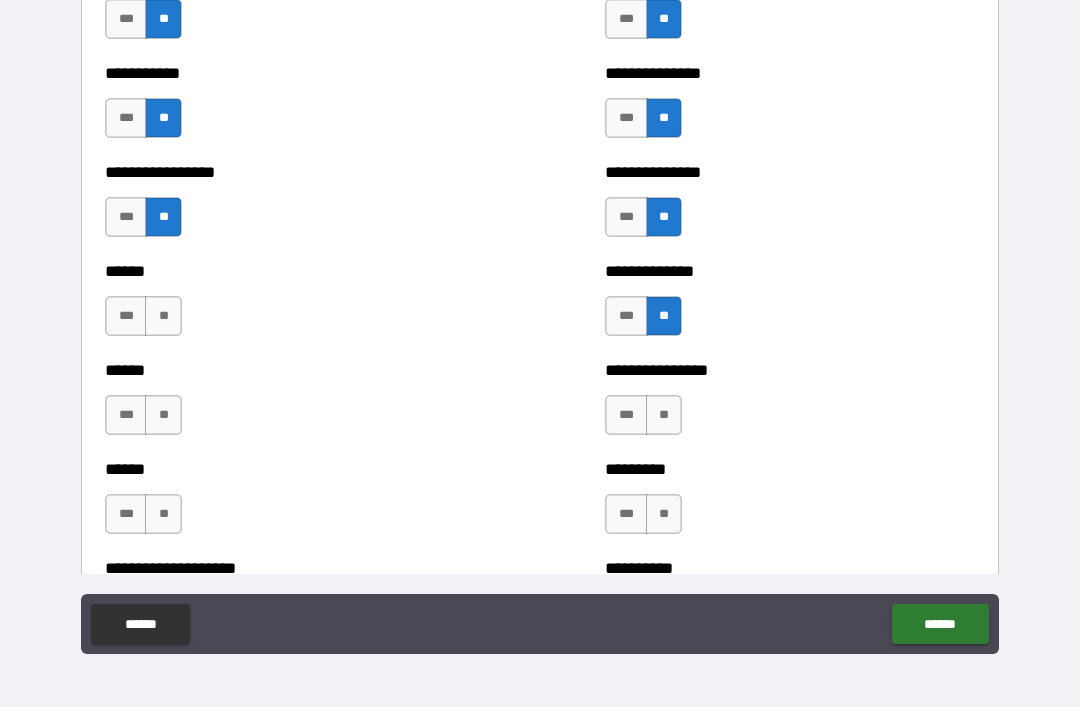 click on "**" at bounding box center (163, 316) 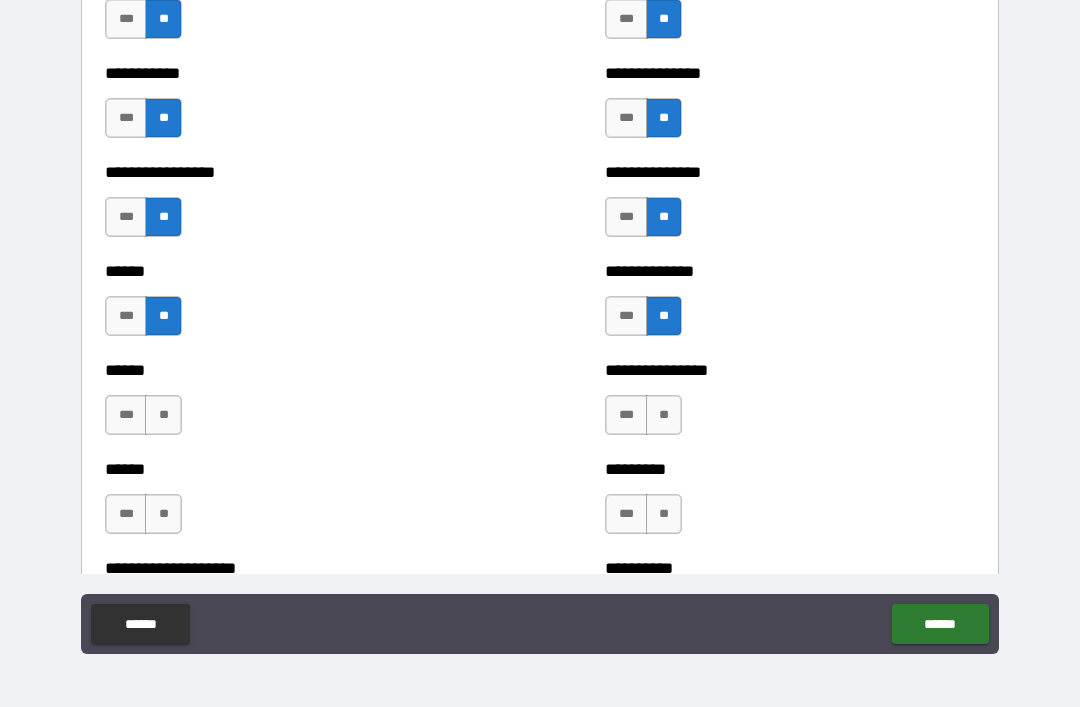 click on "**" at bounding box center [163, 415] 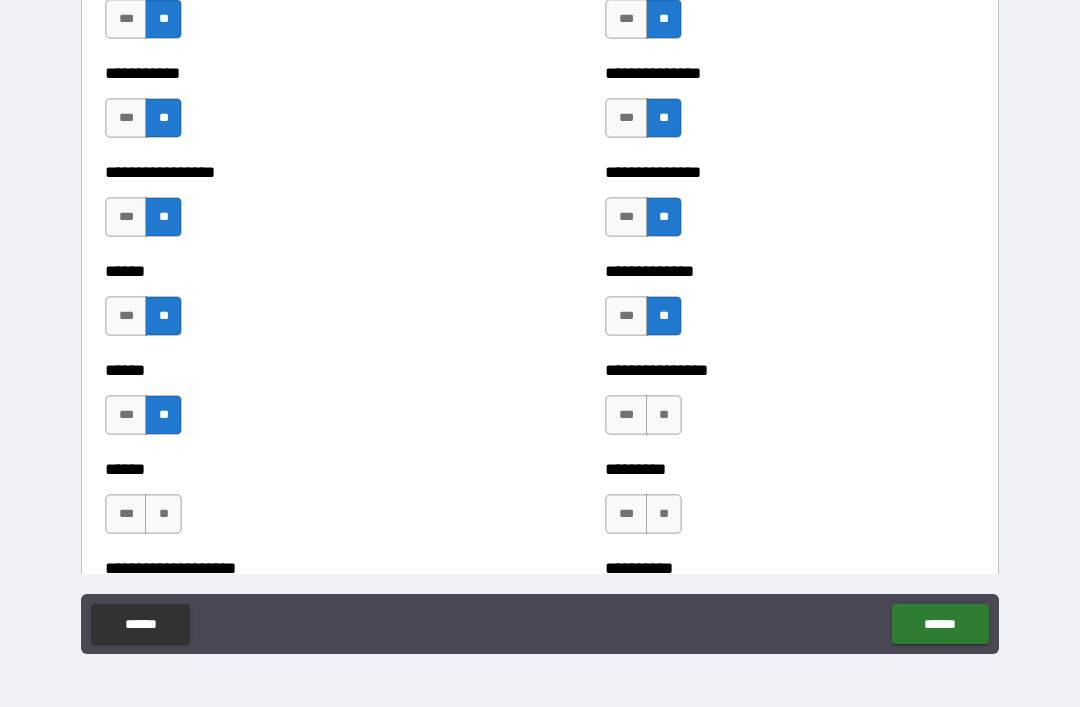 click on "**" at bounding box center [664, 415] 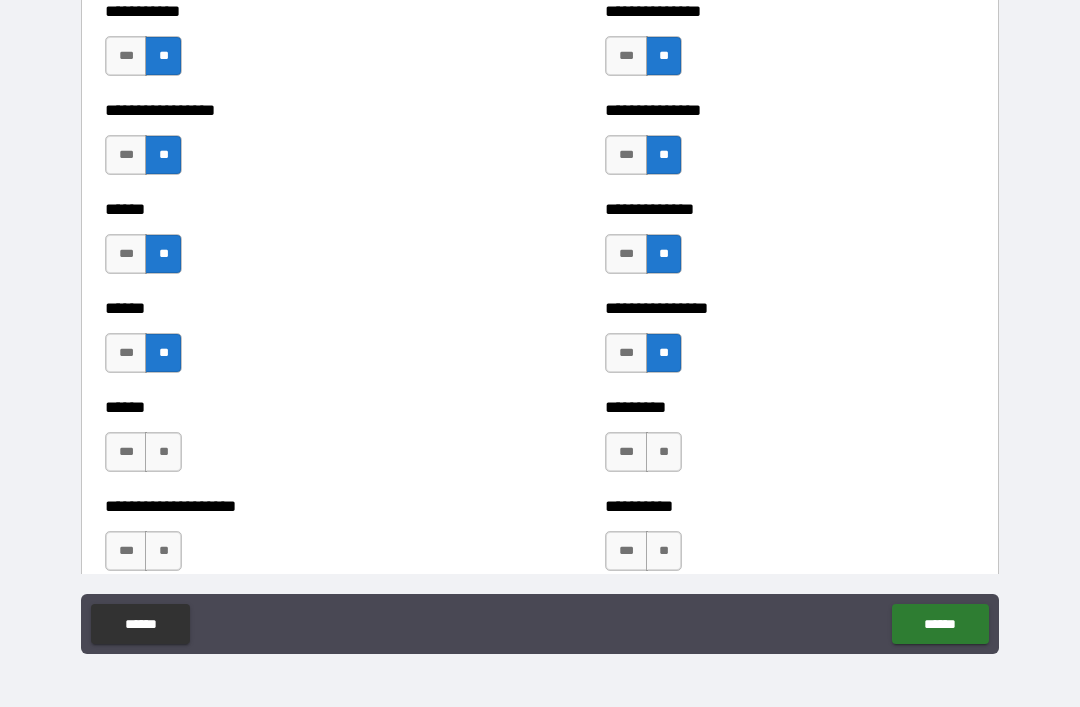 scroll, scrollTop: 2874, scrollLeft: 0, axis: vertical 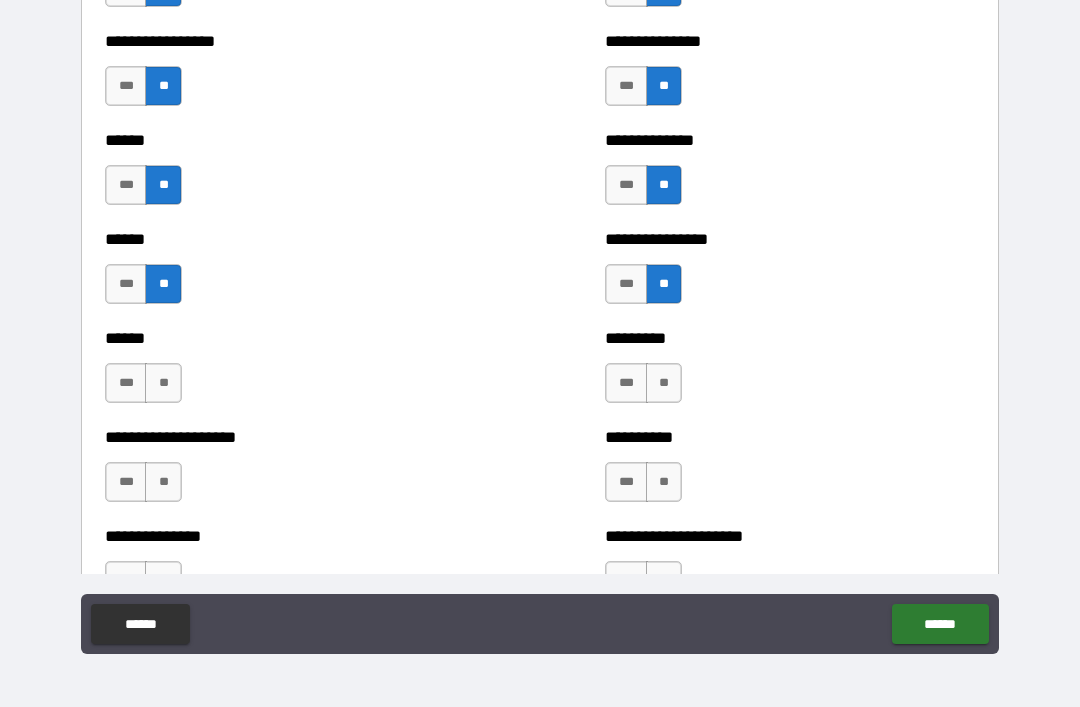 click on "**" at bounding box center [163, 383] 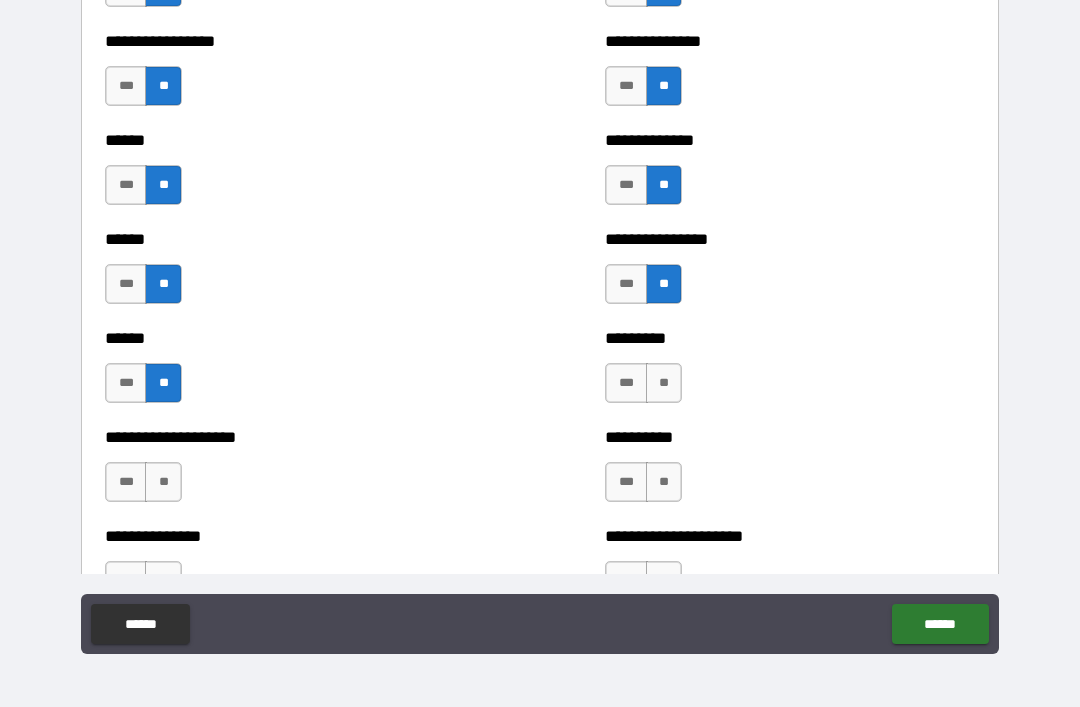 click on "**" at bounding box center [664, 383] 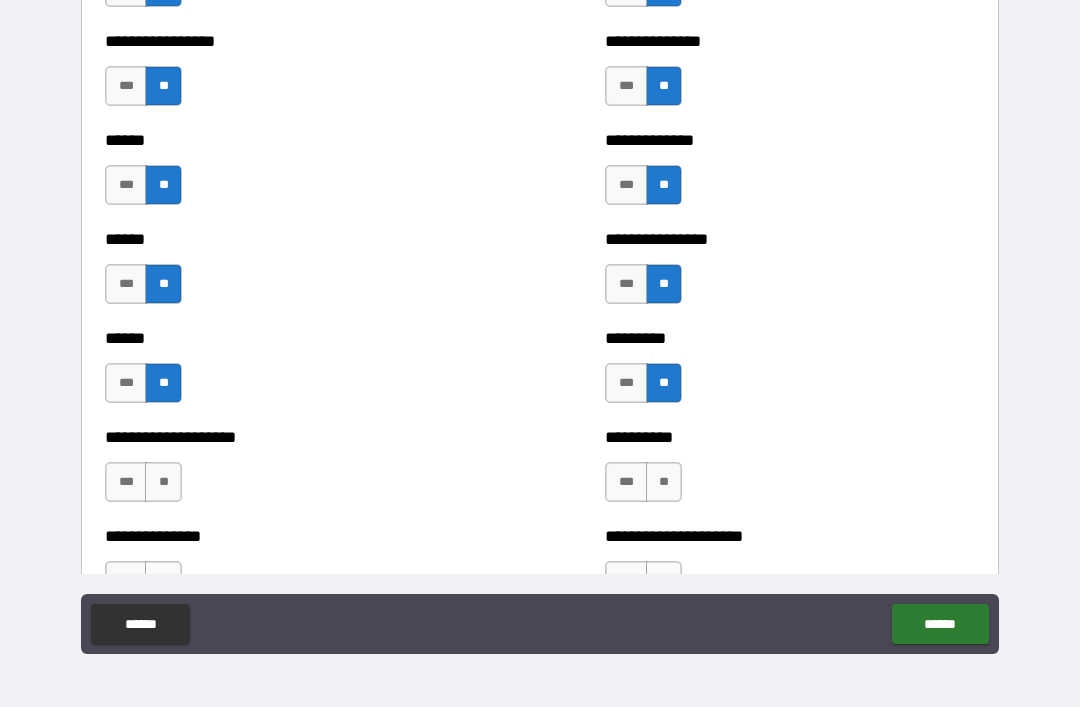 click on "**" at bounding box center [163, 482] 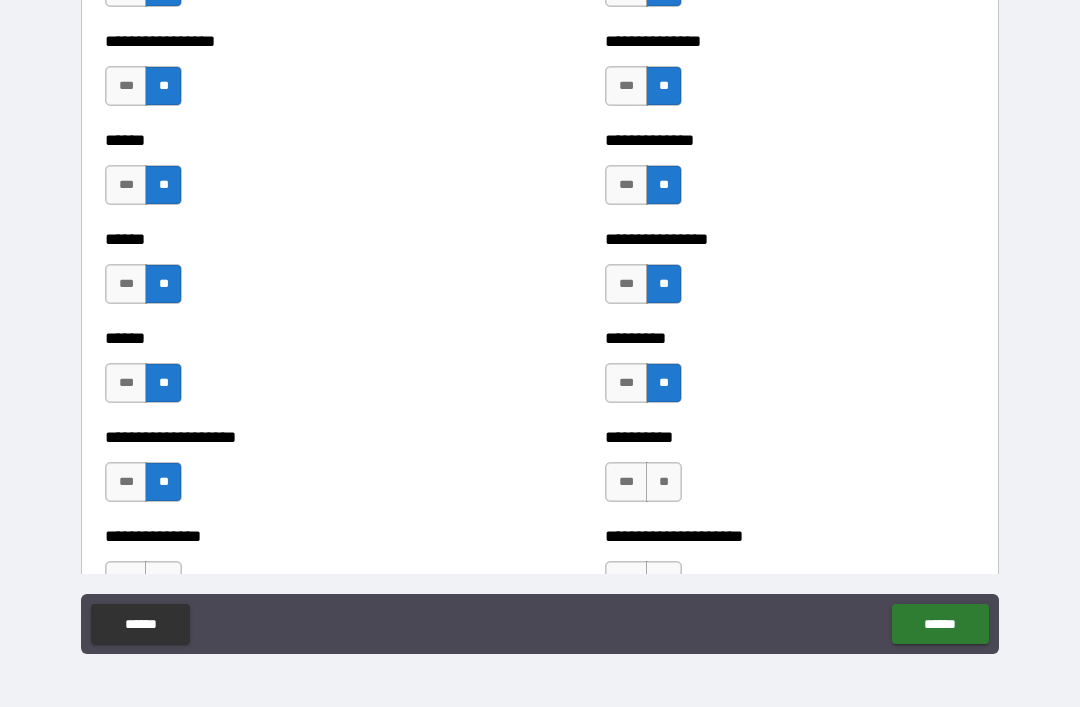 click on "**" at bounding box center [664, 482] 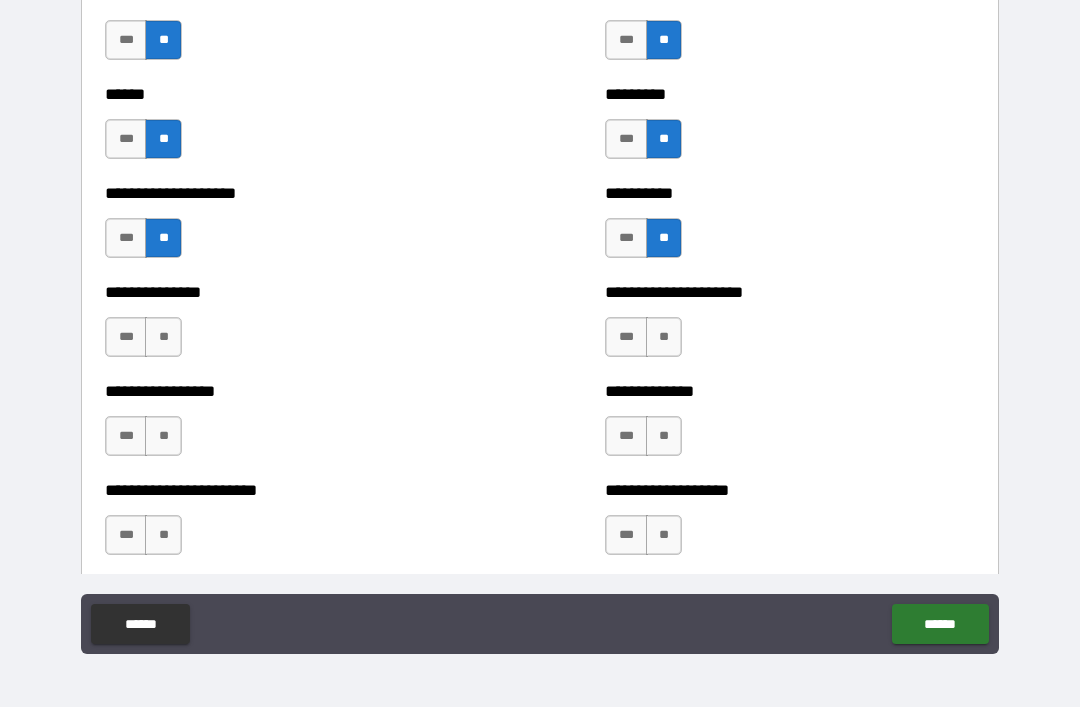 scroll, scrollTop: 3152, scrollLeft: 0, axis: vertical 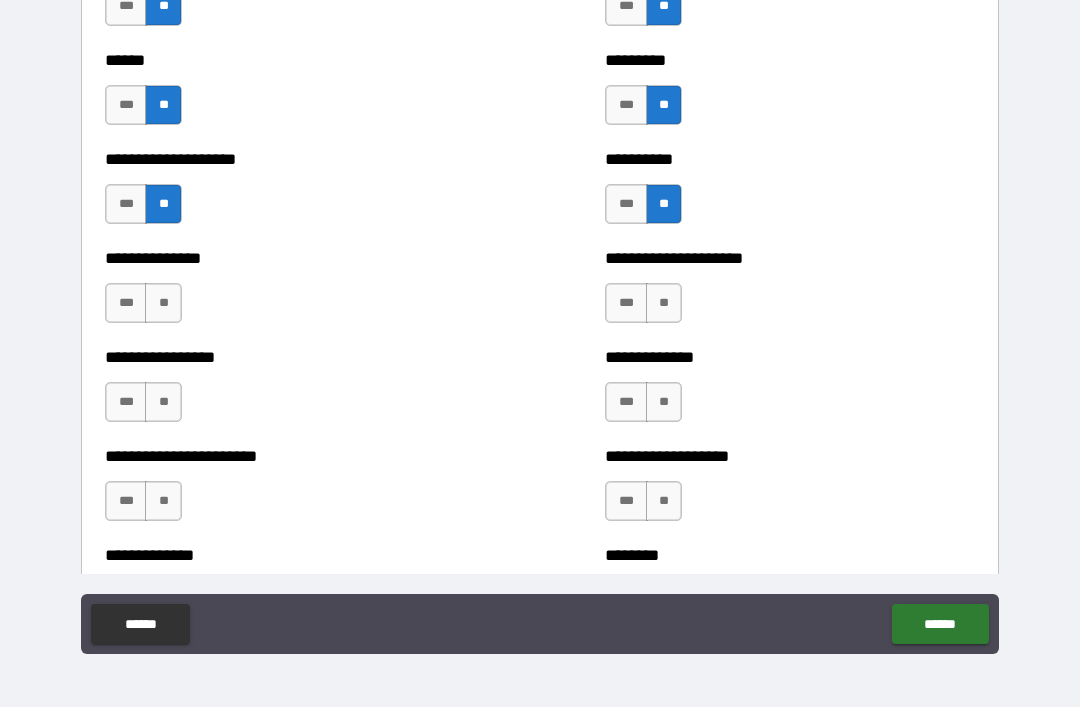 click on "**" at bounding box center (163, 303) 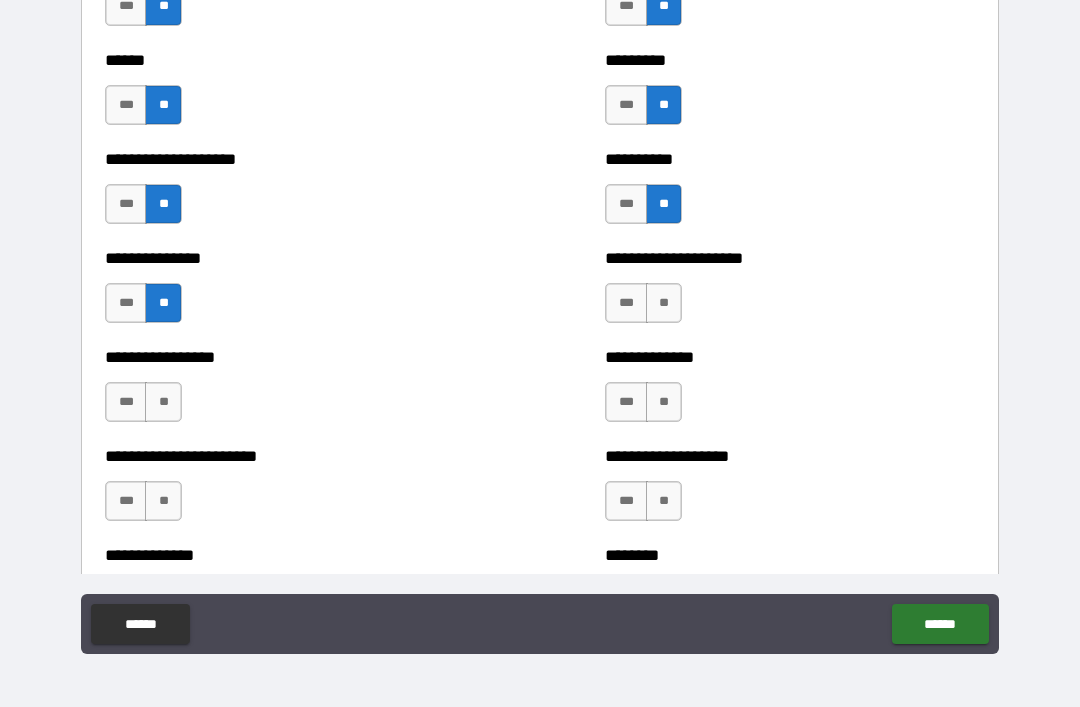 click on "**" at bounding box center (163, 402) 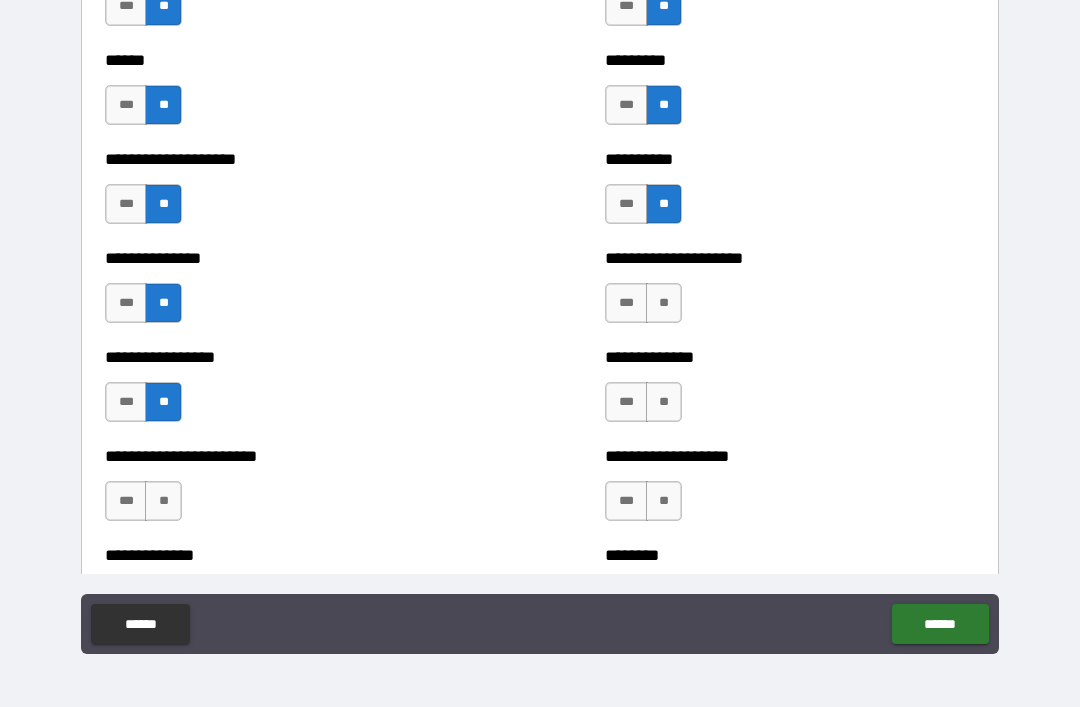 click on "**" at bounding box center (664, 303) 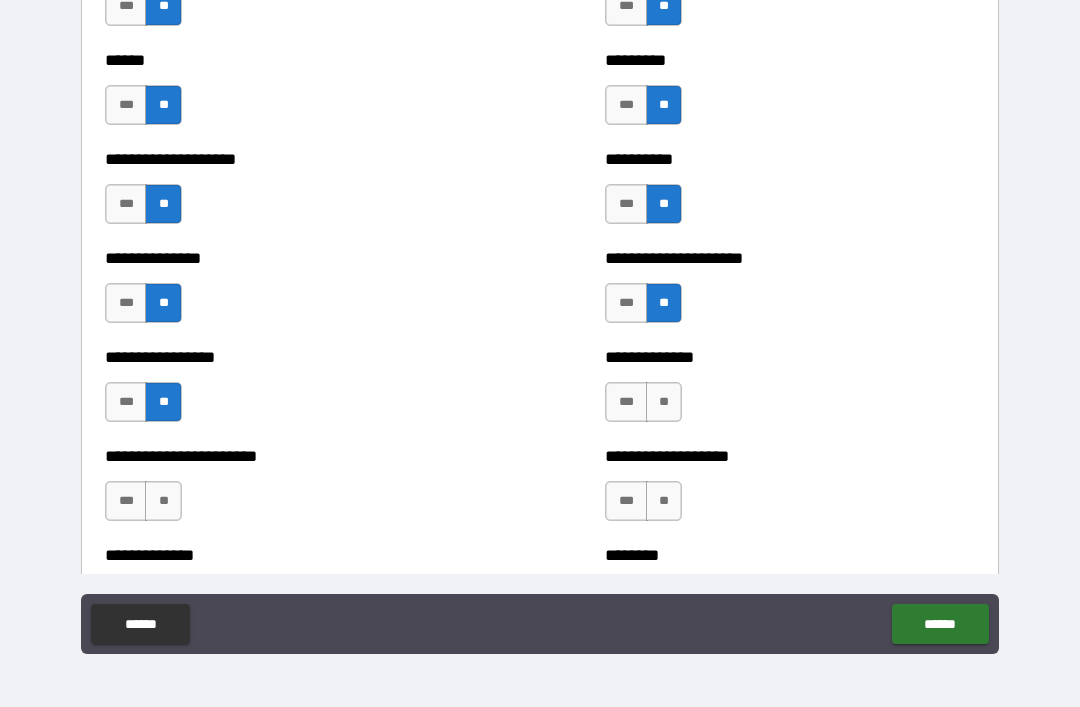 click on "**" at bounding box center [664, 402] 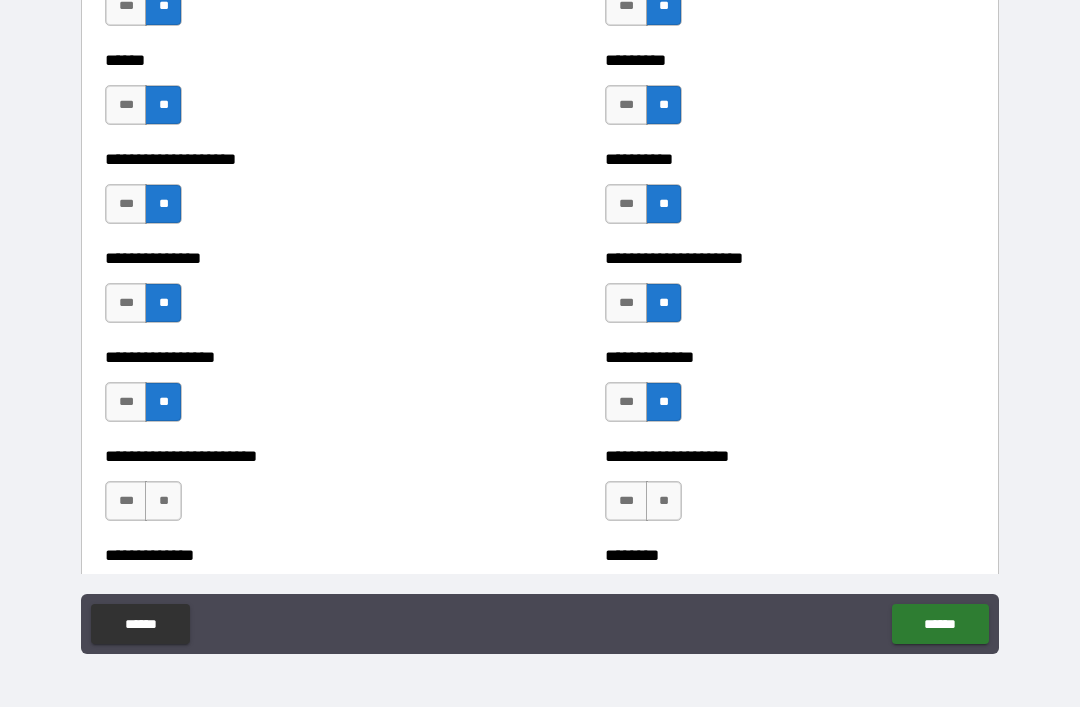 click on "**" at bounding box center [163, 501] 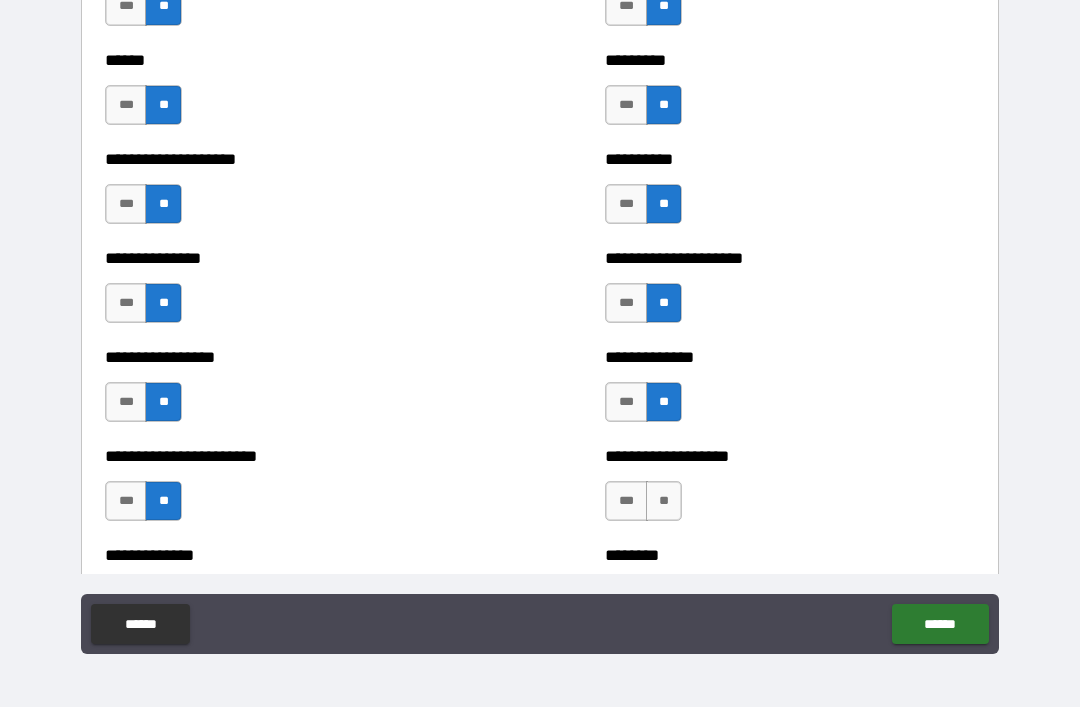 click on "**" at bounding box center [664, 501] 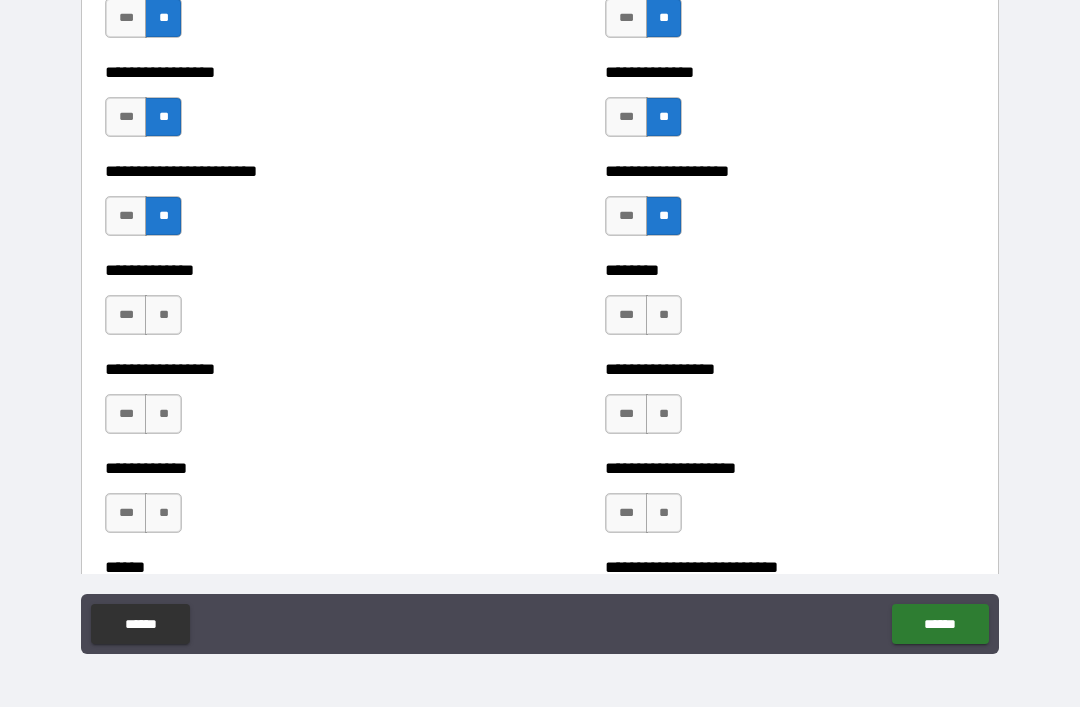 scroll, scrollTop: 3442, scrollLeft: 0, axis: vertical 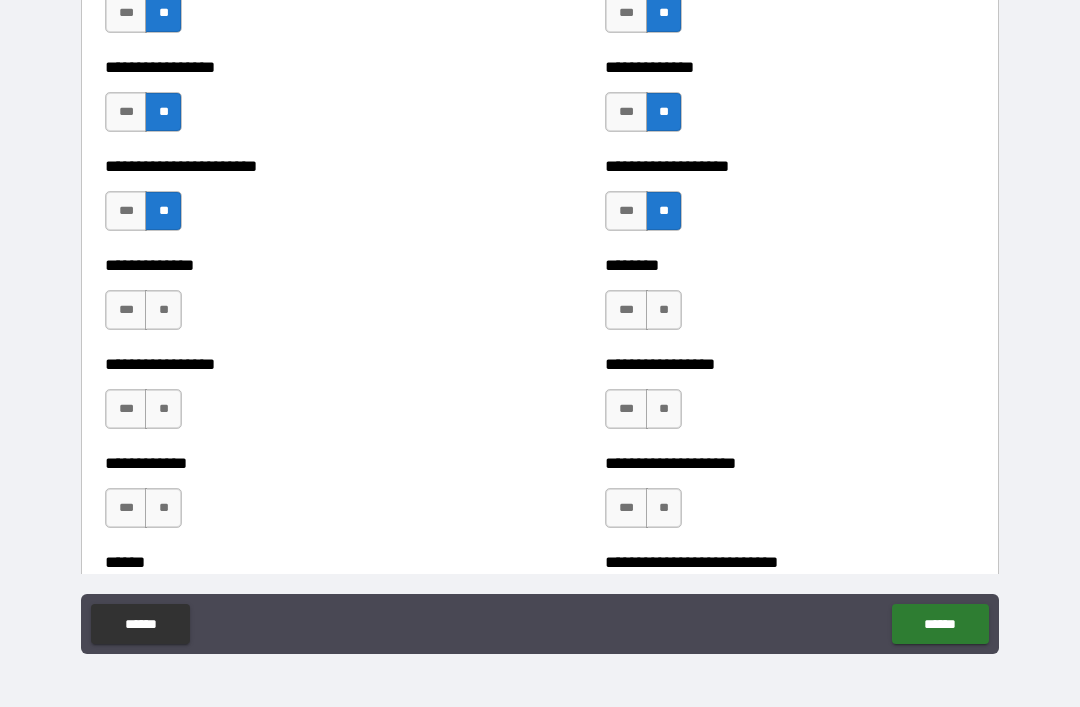 click on "***" at bounding box center (126, 310) 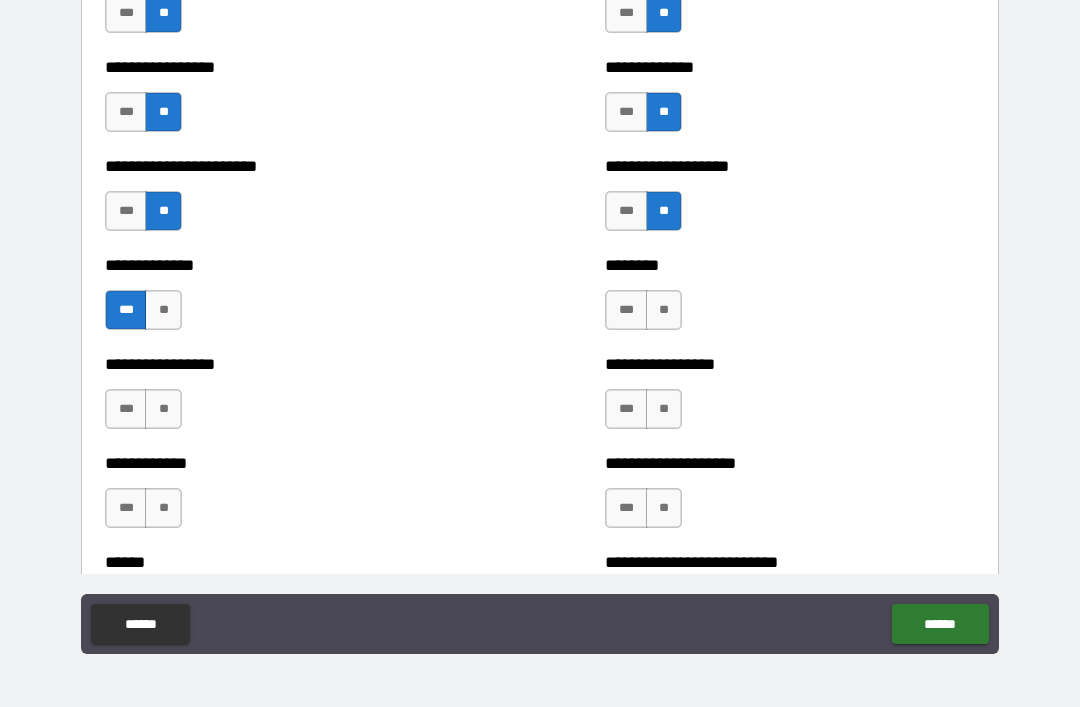 click on "**" at bounding box center [664, 310] 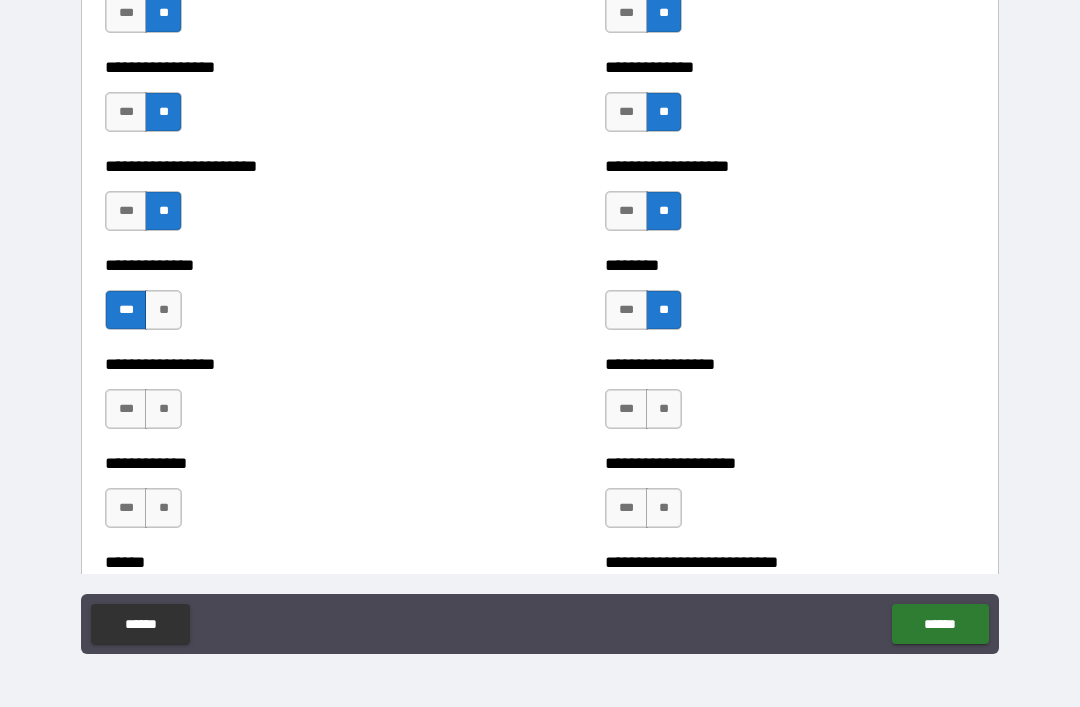 click on "**" at bounding box center (163, 409) 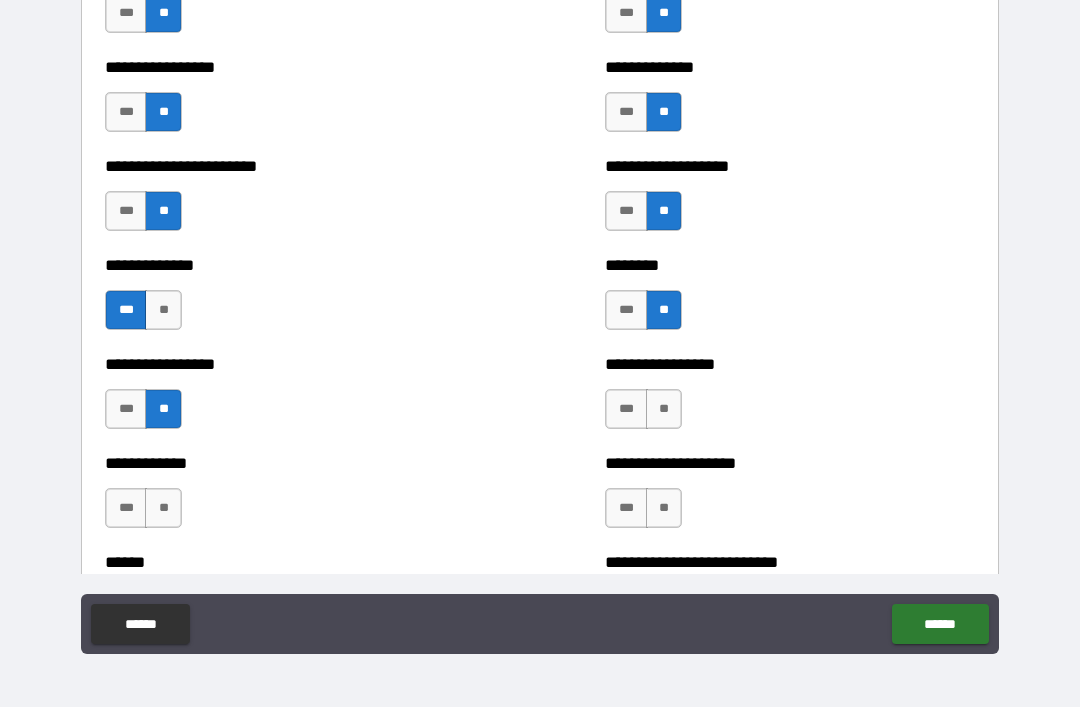 click on "**" at bounding box center [664, 409] 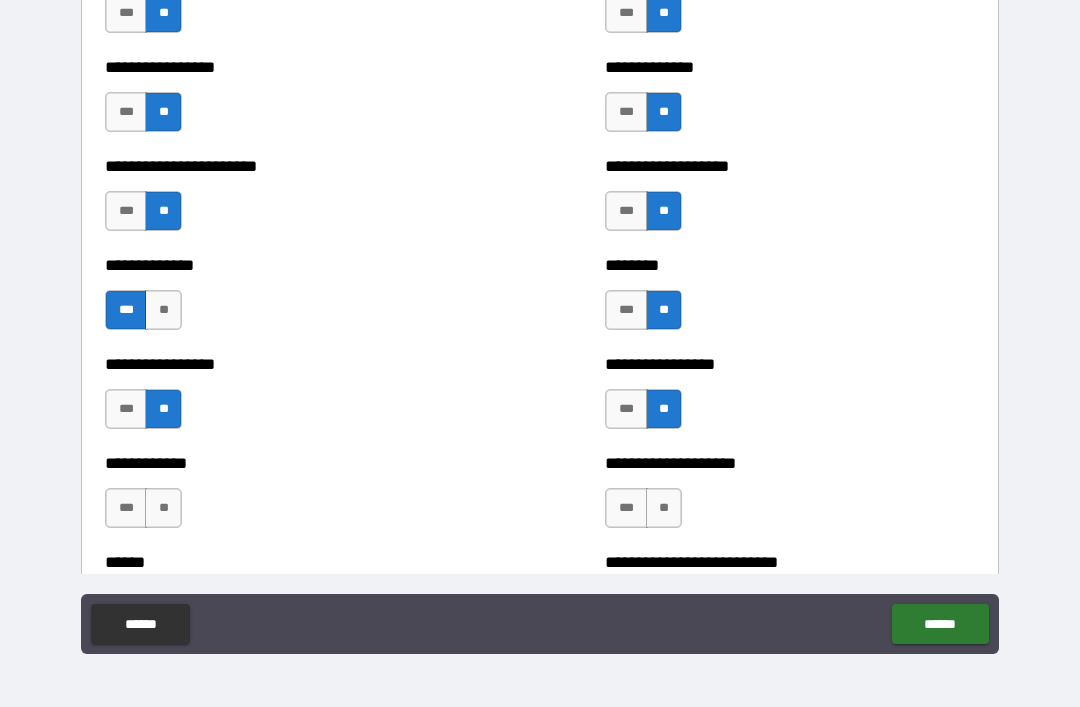 click on "**" at bounding box center [163, 508] 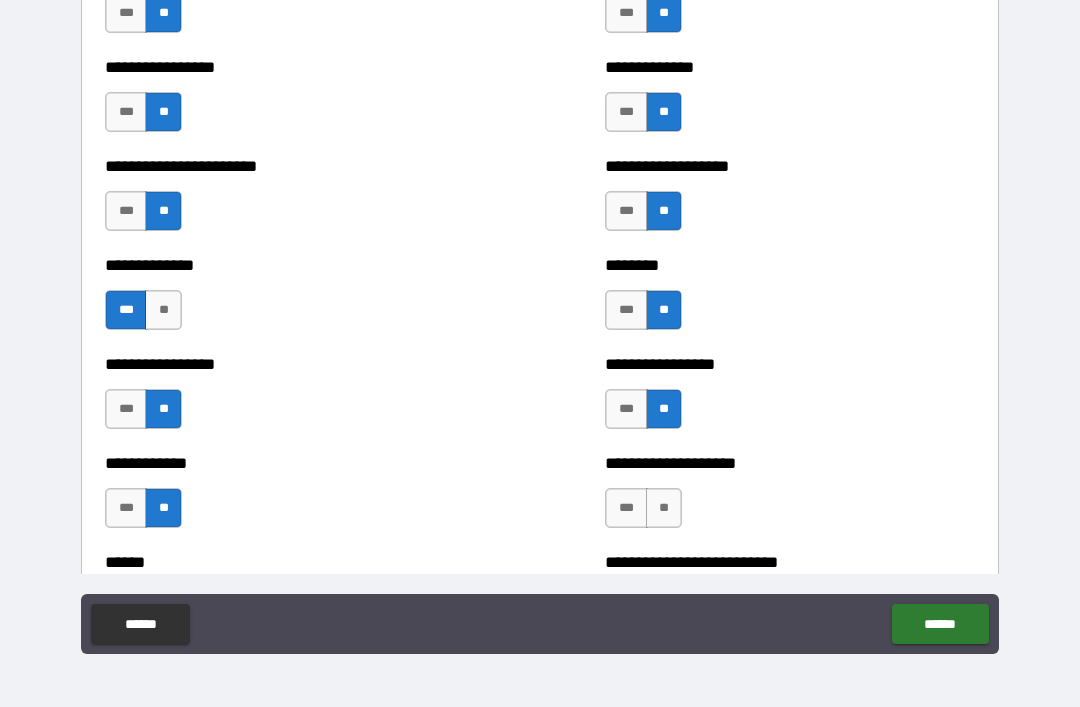 click on "**" at bounding box center (664, 508) 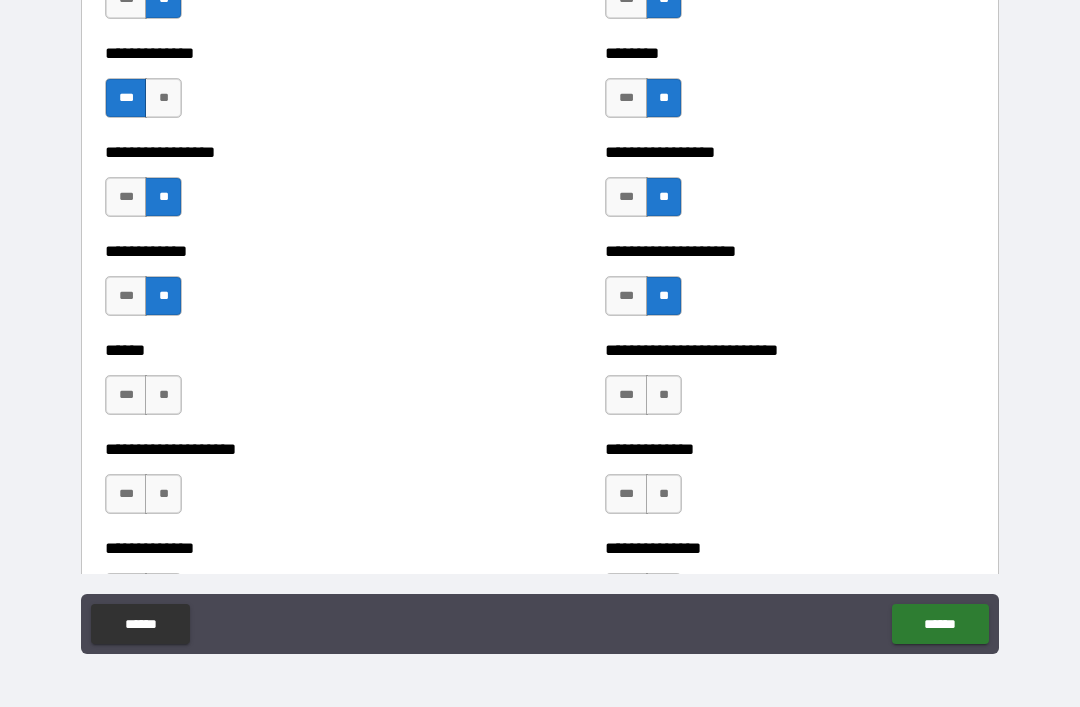 scroll, scrollTop: 3652, scrollLeft: 0, axis: vertical 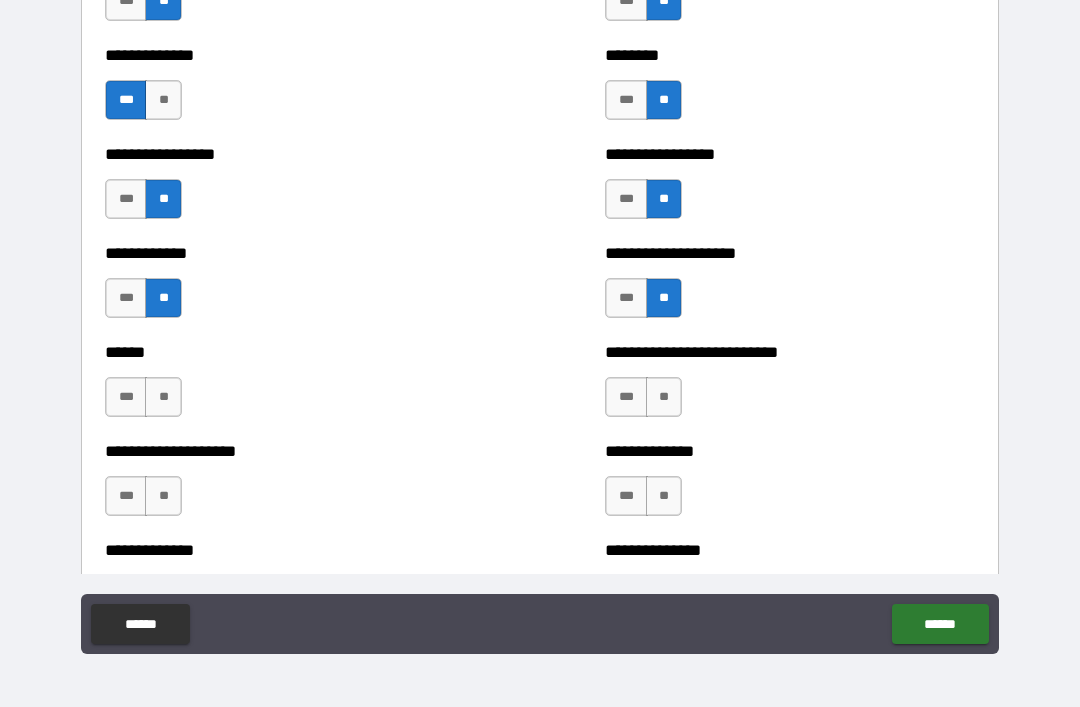 click on "**" at bounding box center [163, 397] 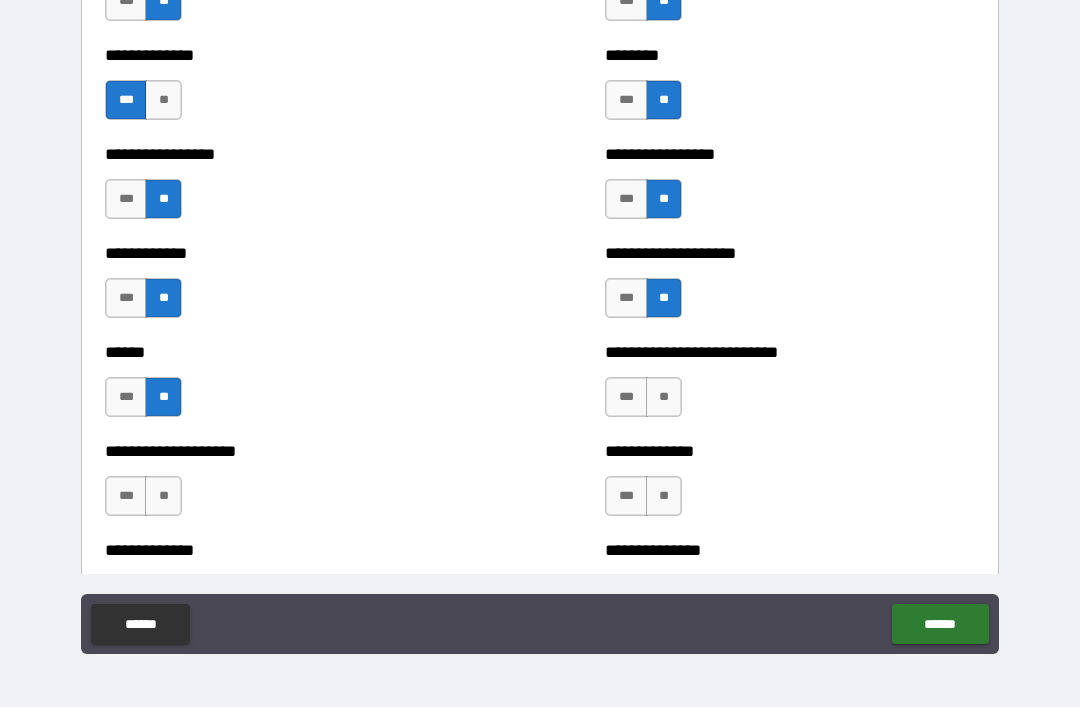 click on "**" at bounding box center (664, 397) 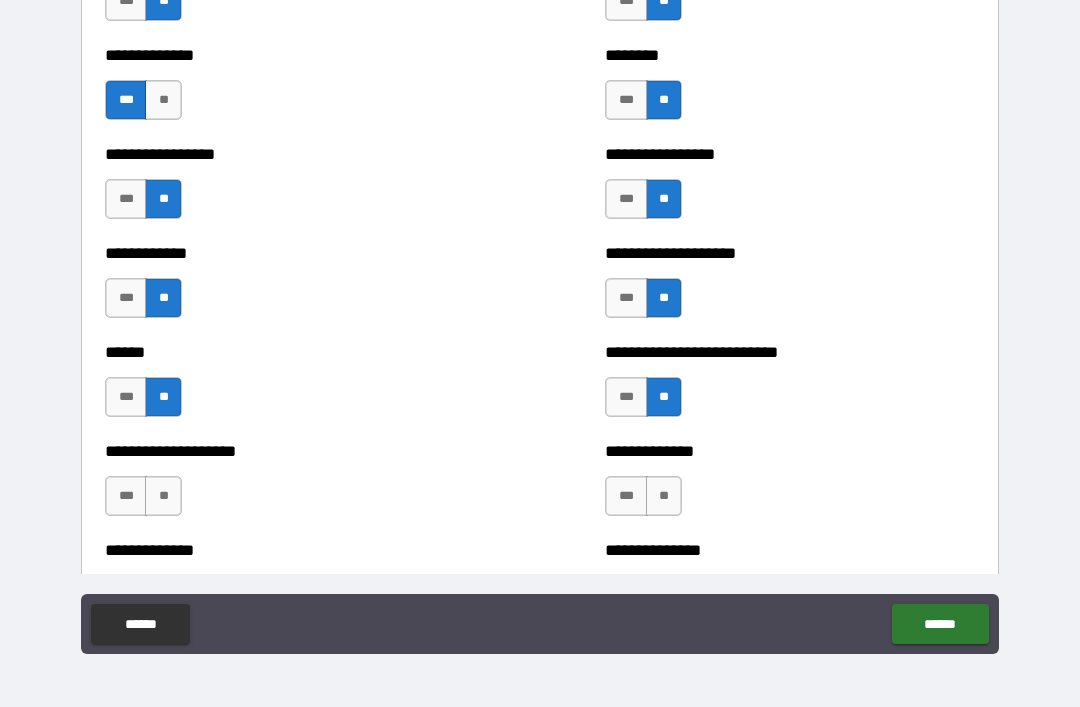 click on "**" at bounding box center [664, 496] 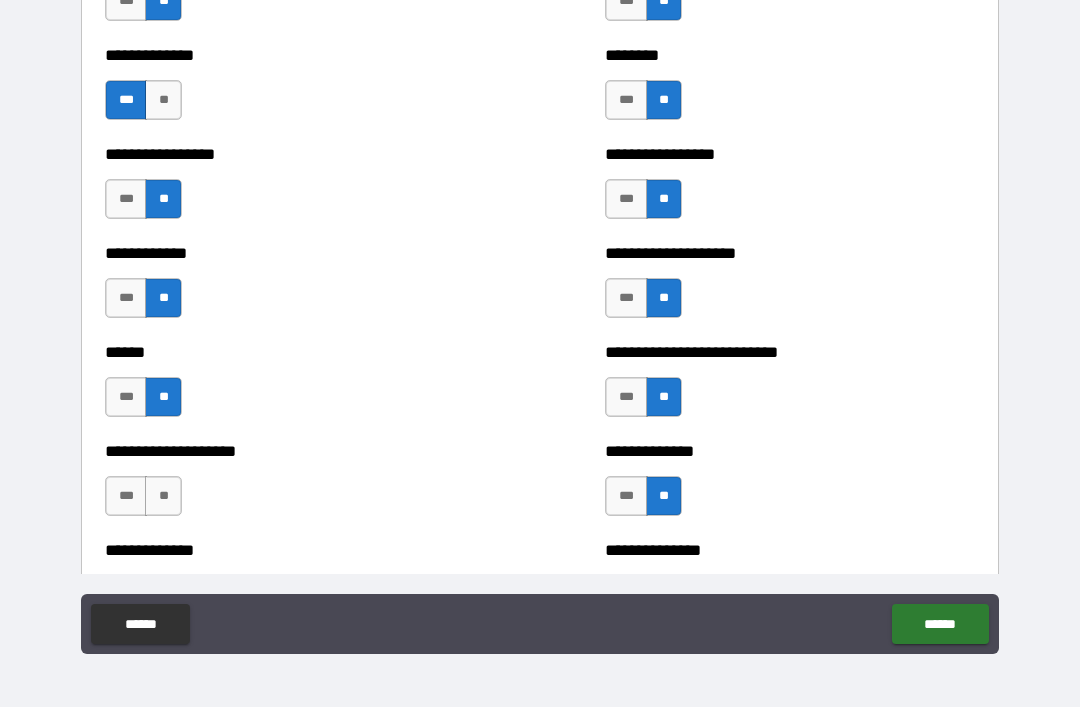 click on "**" at bounding box center [163, 496] 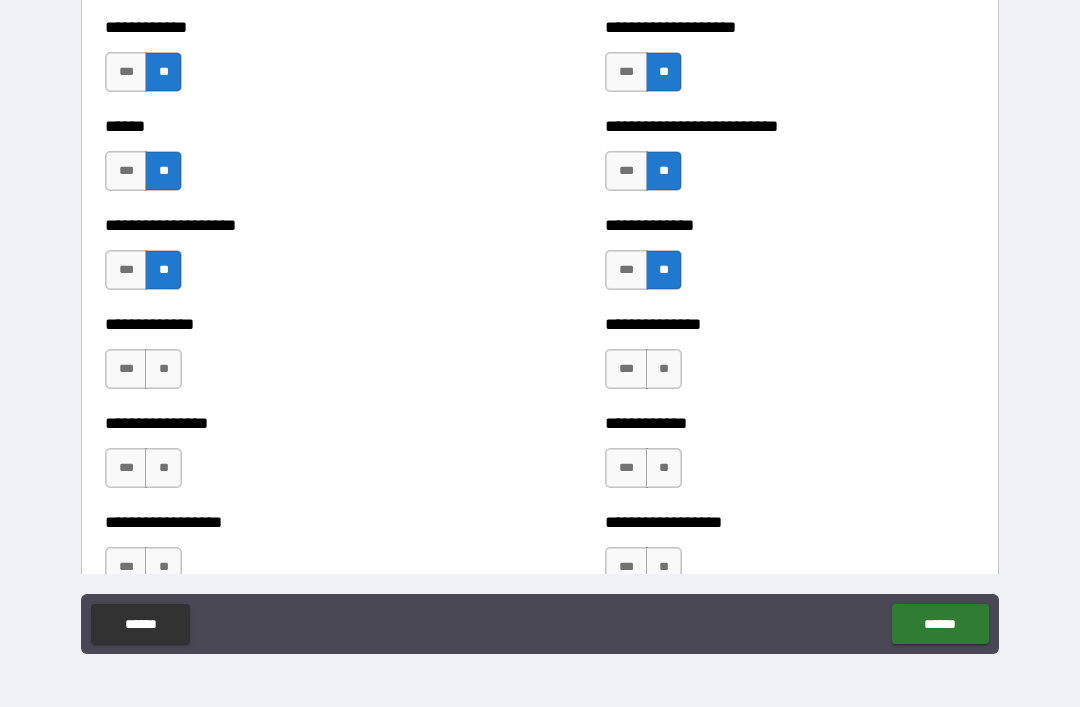 scroll, scrollTop: 3875, scrollLeft: 0, axis: vertical 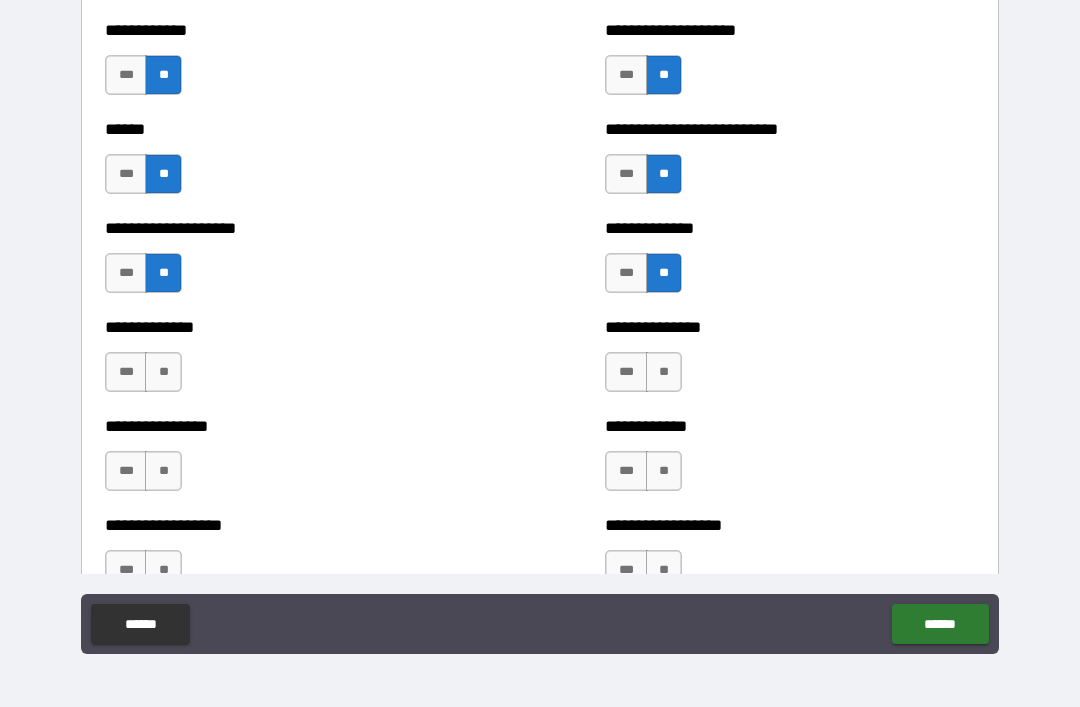 click on "**" at bounding box center (163, 372) 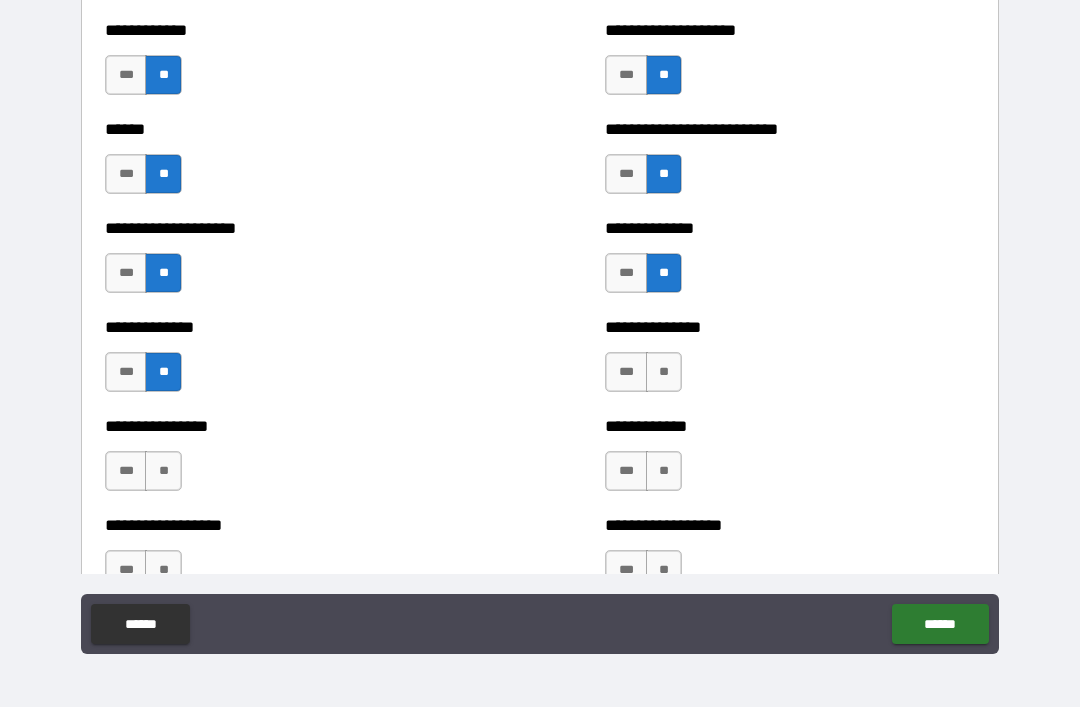 click on "**" at bounding box center (664, 372) 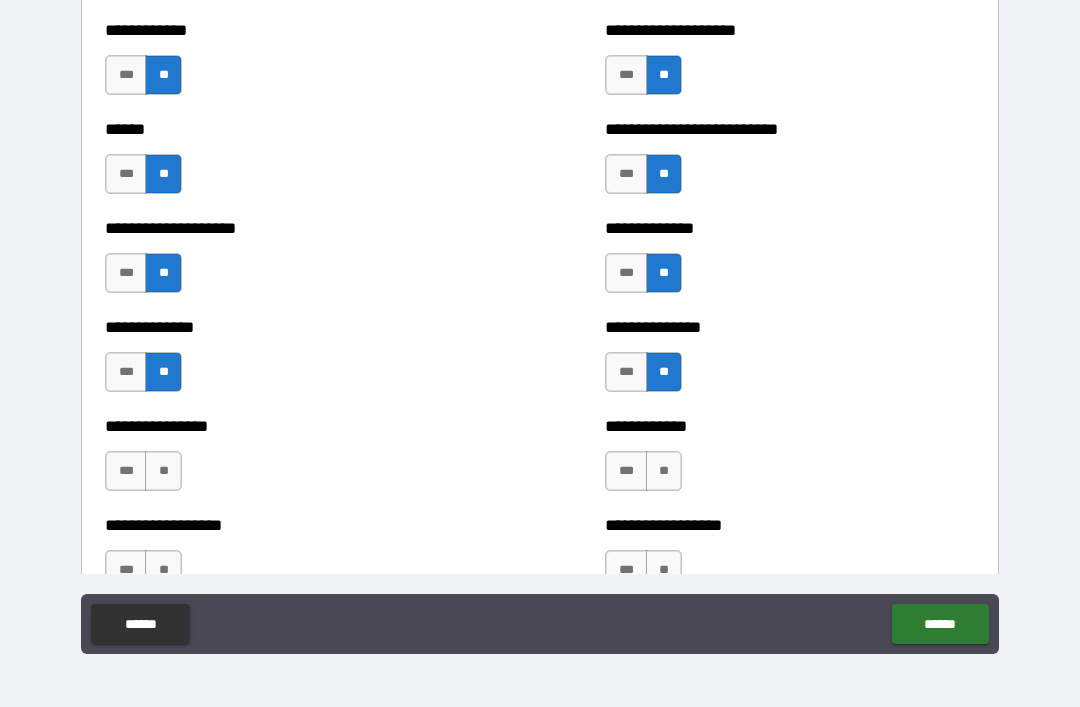 click on "**" at bounding box center [664, 471] 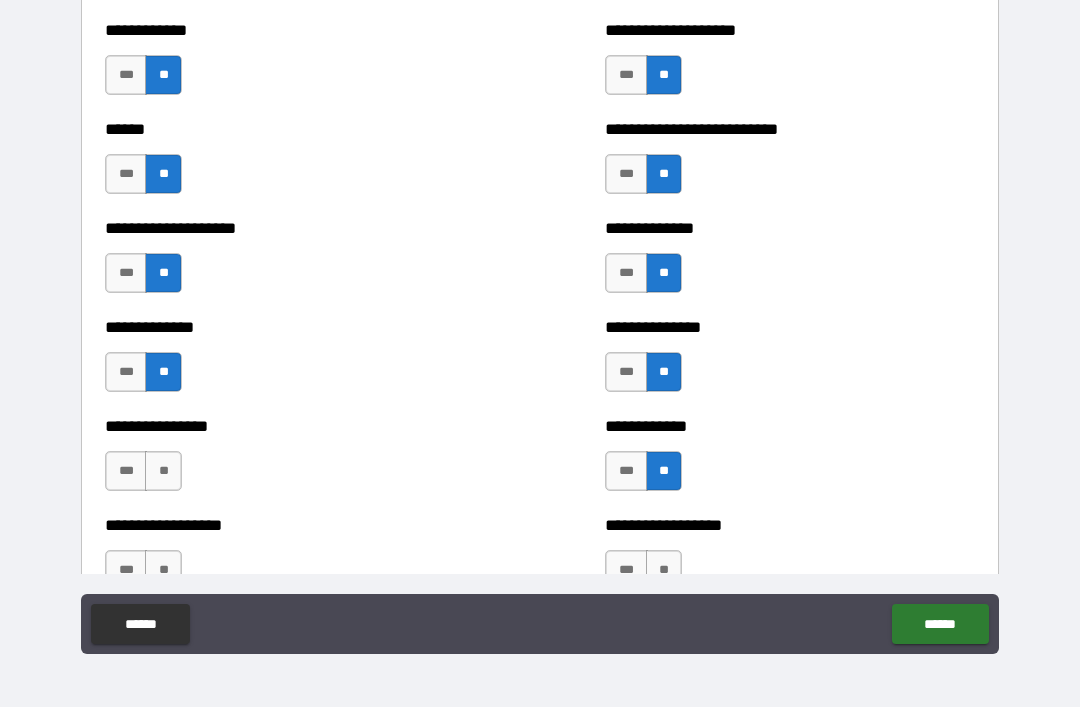 click on "***" at bounding box center (626, 471) 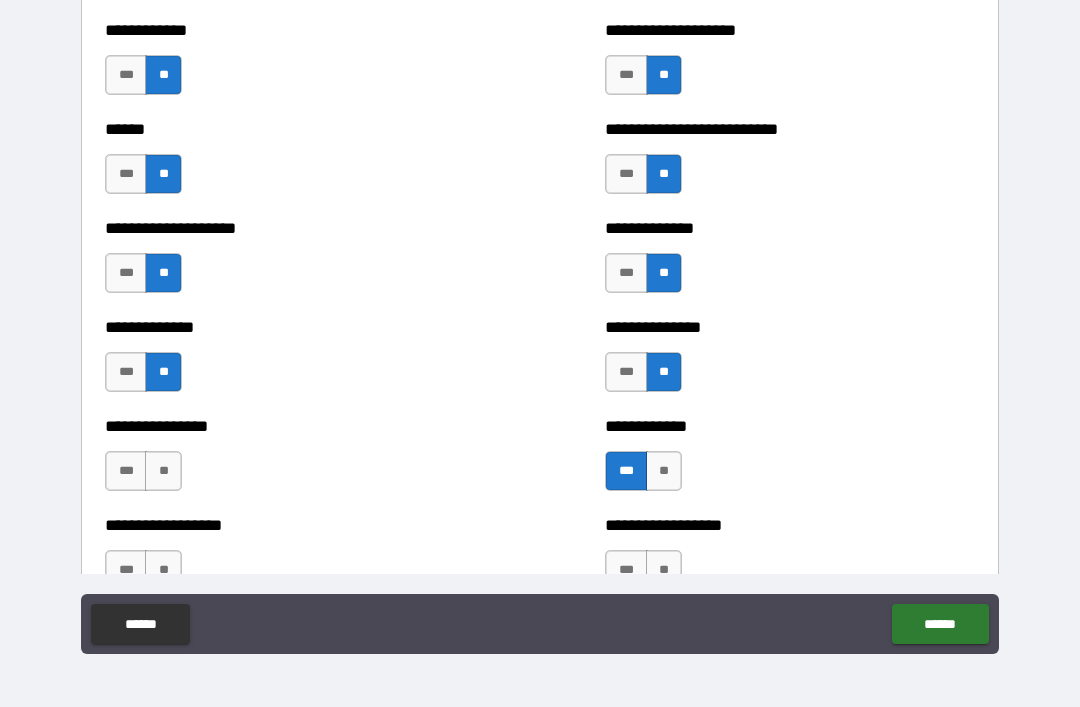 click on "**" at bounding box center (163, 471) 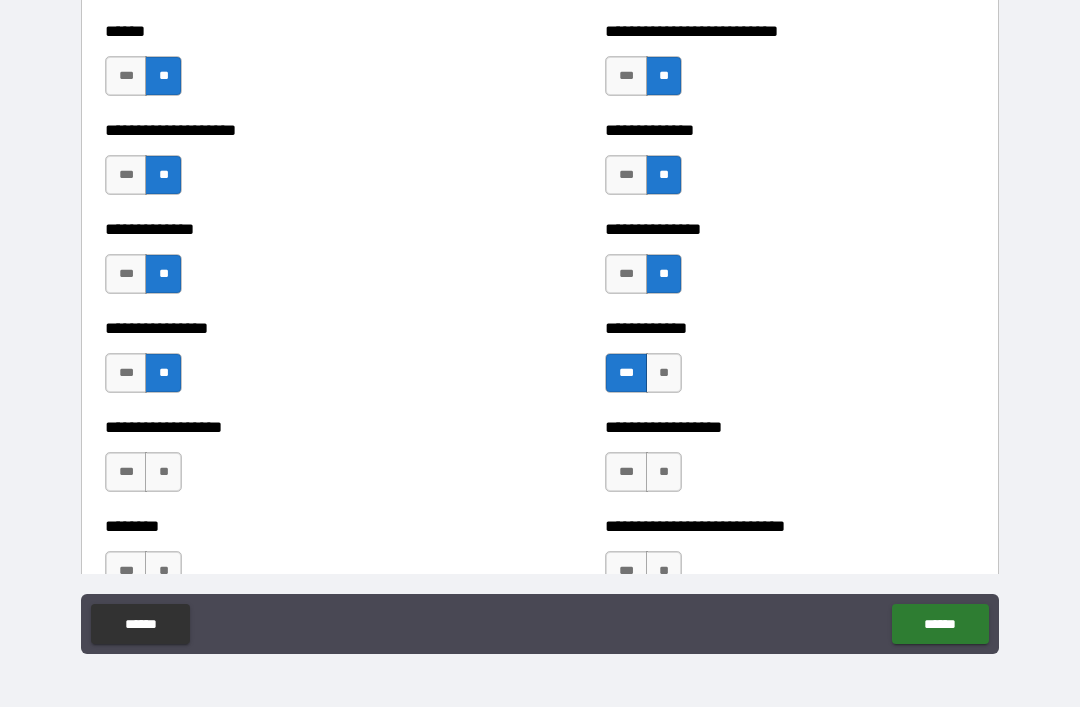 scroll, scrollTop: 4041, scrollLeft: 0, axis: vertical 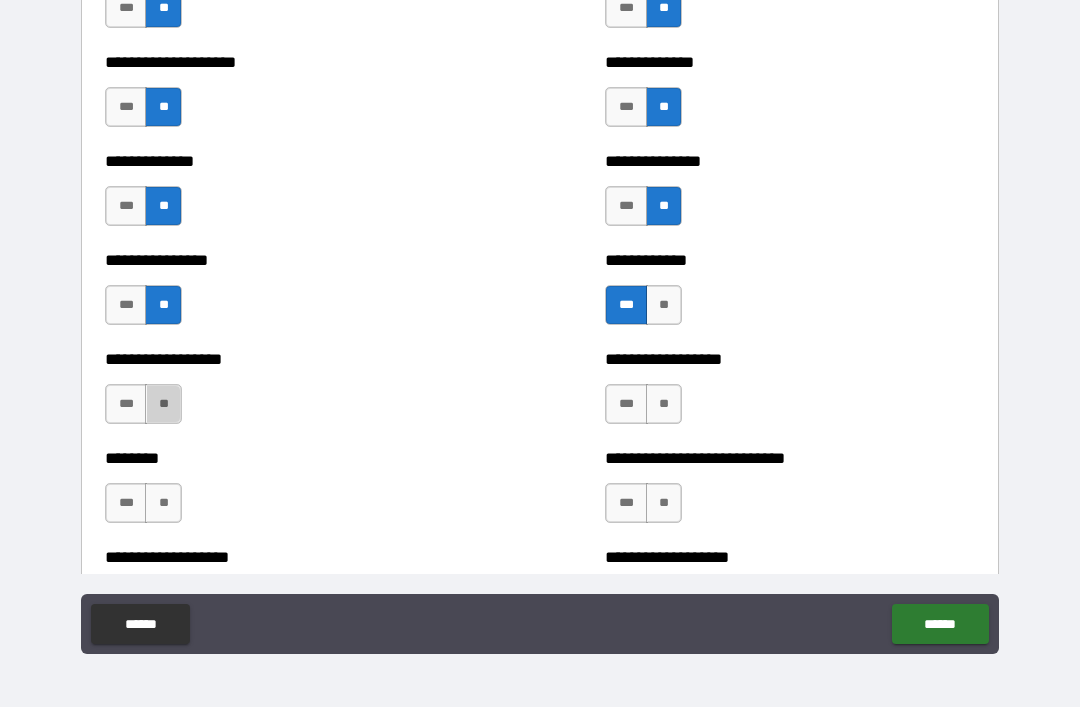 click on "**" at bounding box center [163, 404] 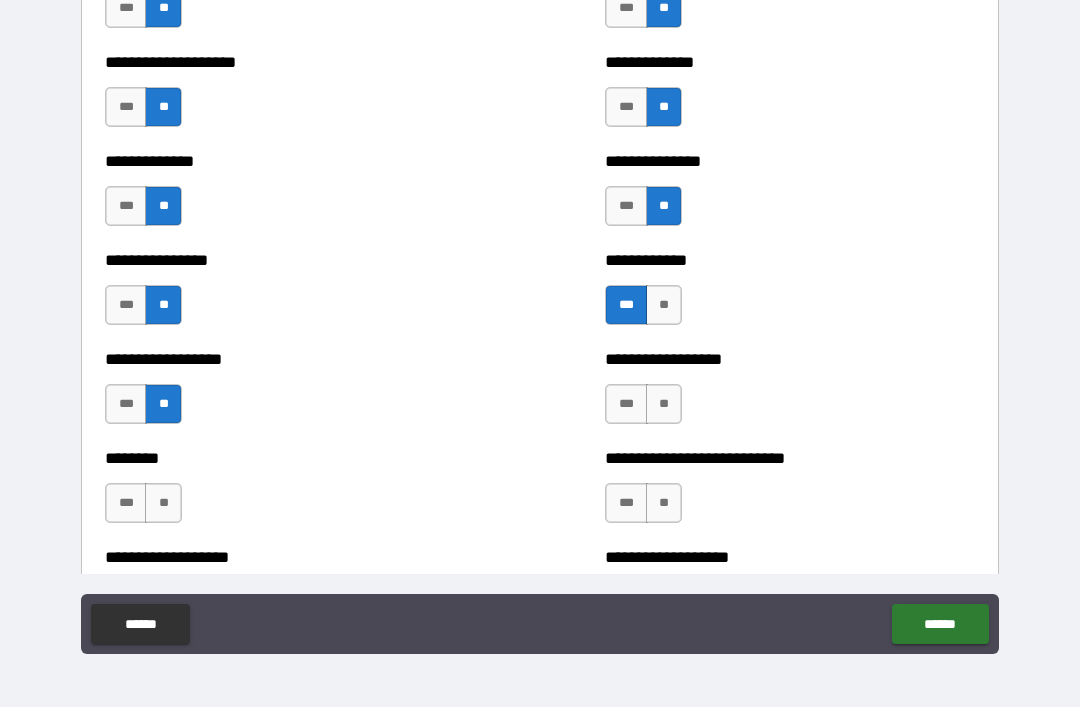 click on "**" at bounding box center [664, 404] 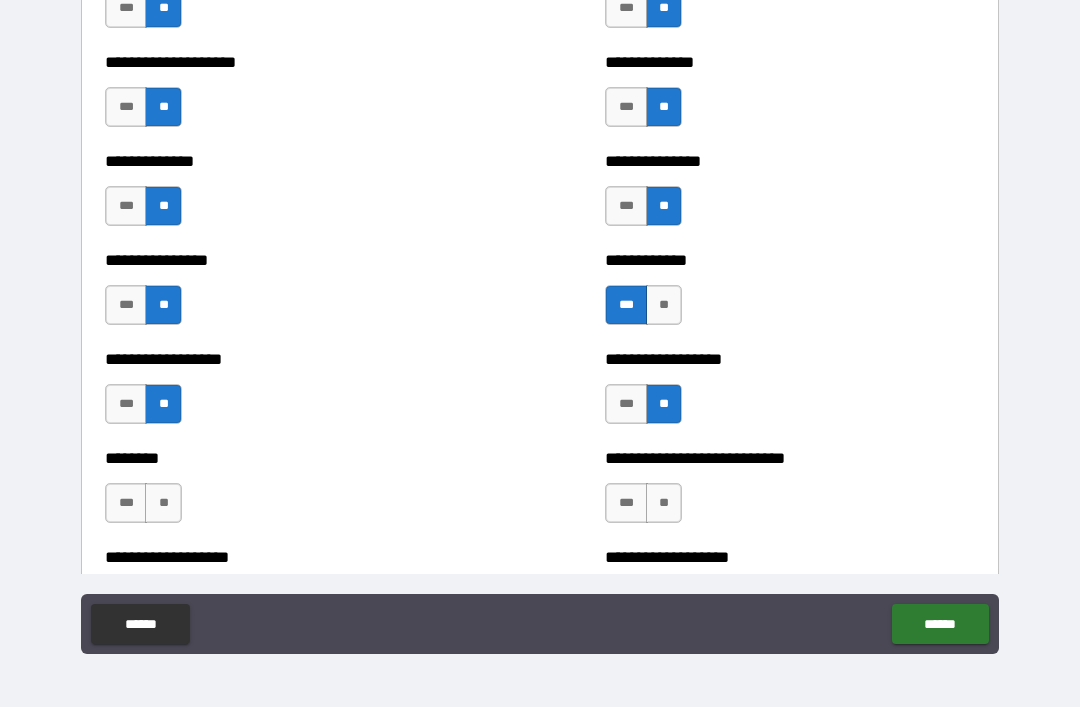 click on "**" at bounding box center [664, 503] 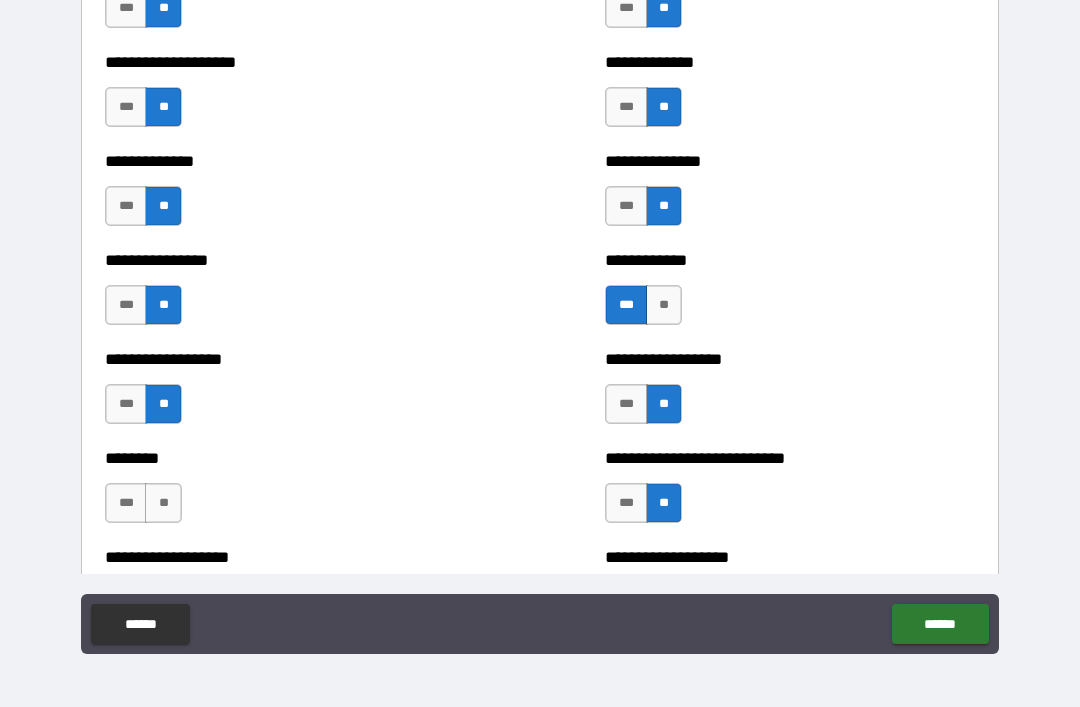 click on "**" at bounding box center [163, 503] 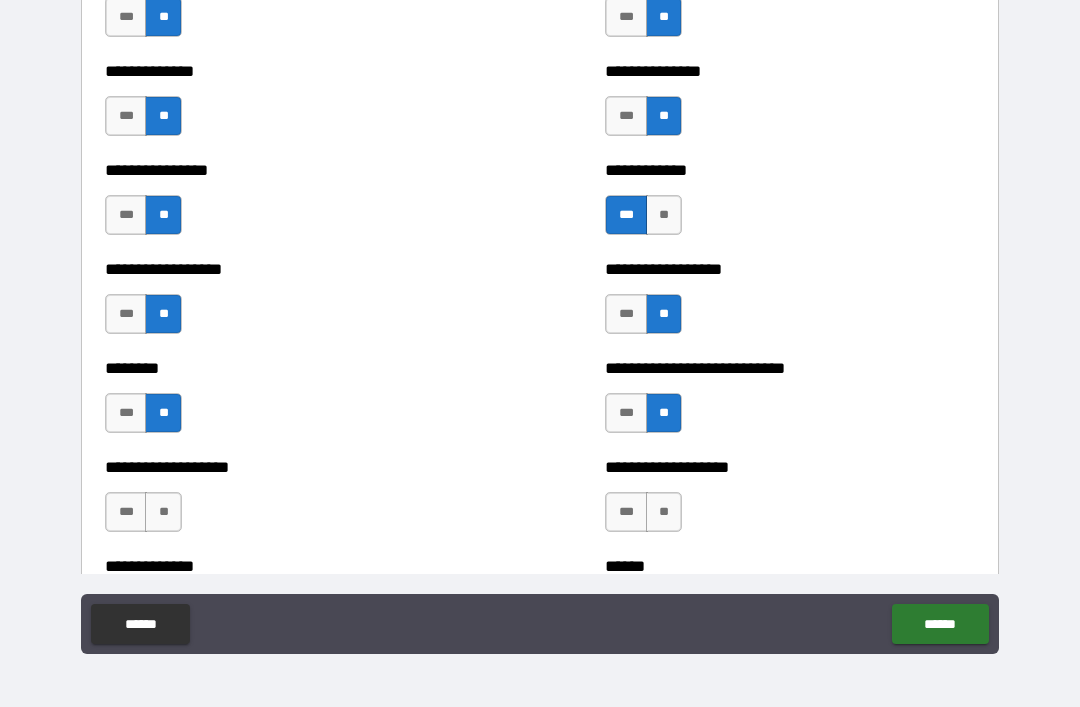 scroll, scrollTop: 4253, scrollLeft: 0, axis: vertical 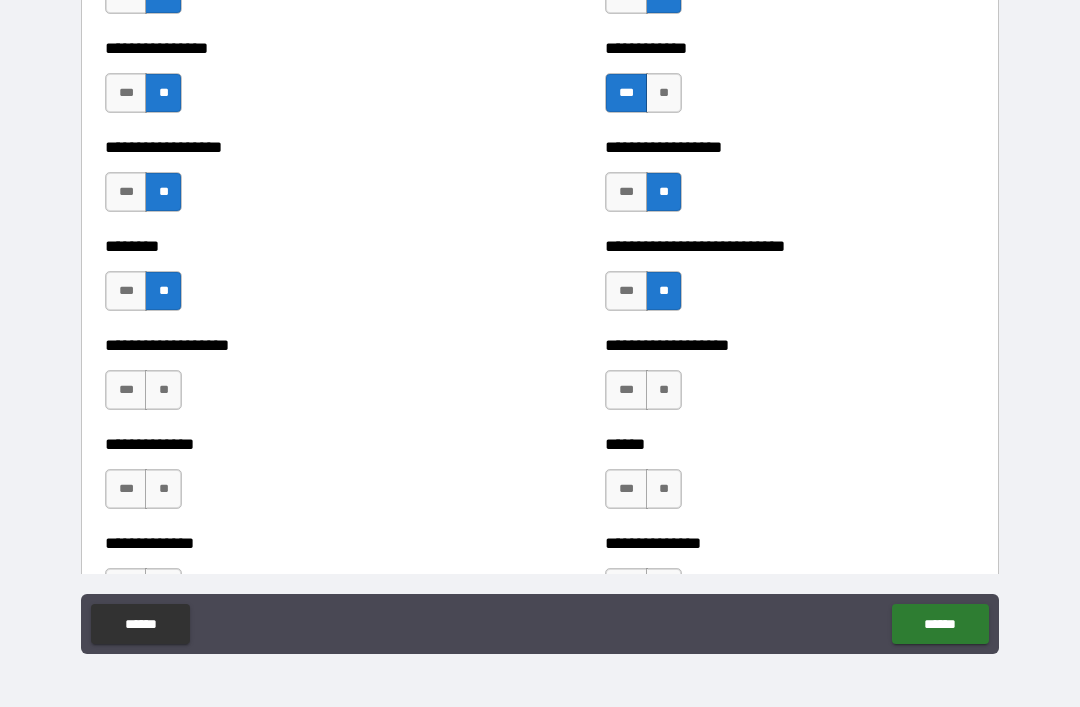 click on "**" at bounding box center (163, 390) 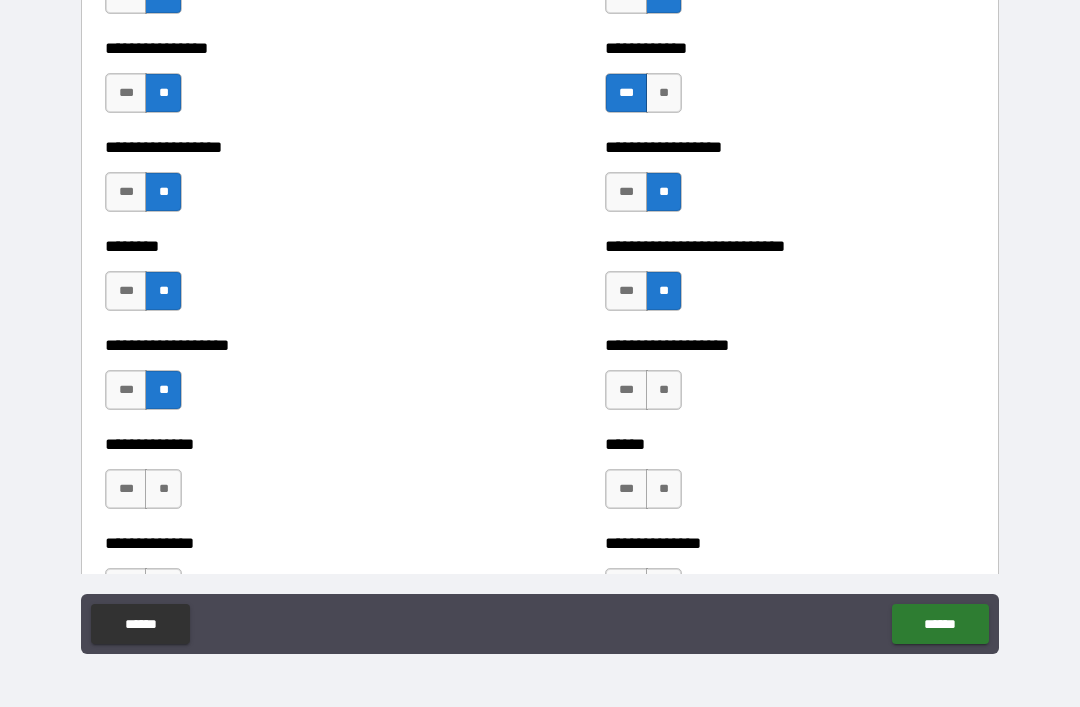 click on "**" at bounding box center [664, 390] 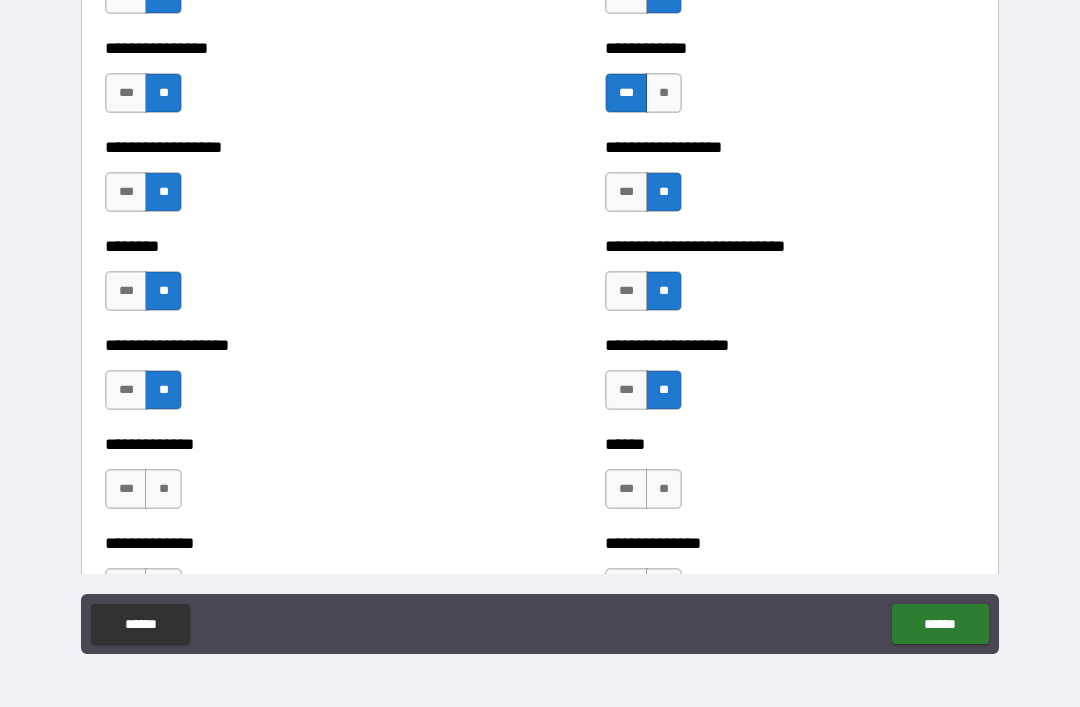 click on "**********" at bounding box center (290, 479) 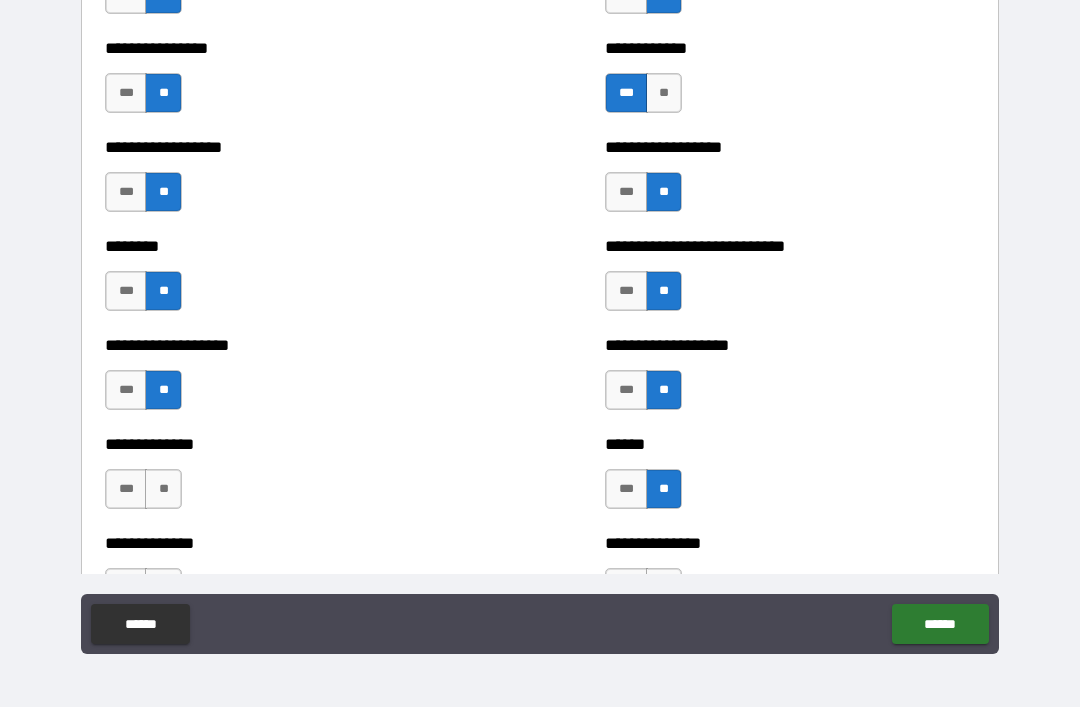 click on "**" at bounding box center [163, 489] 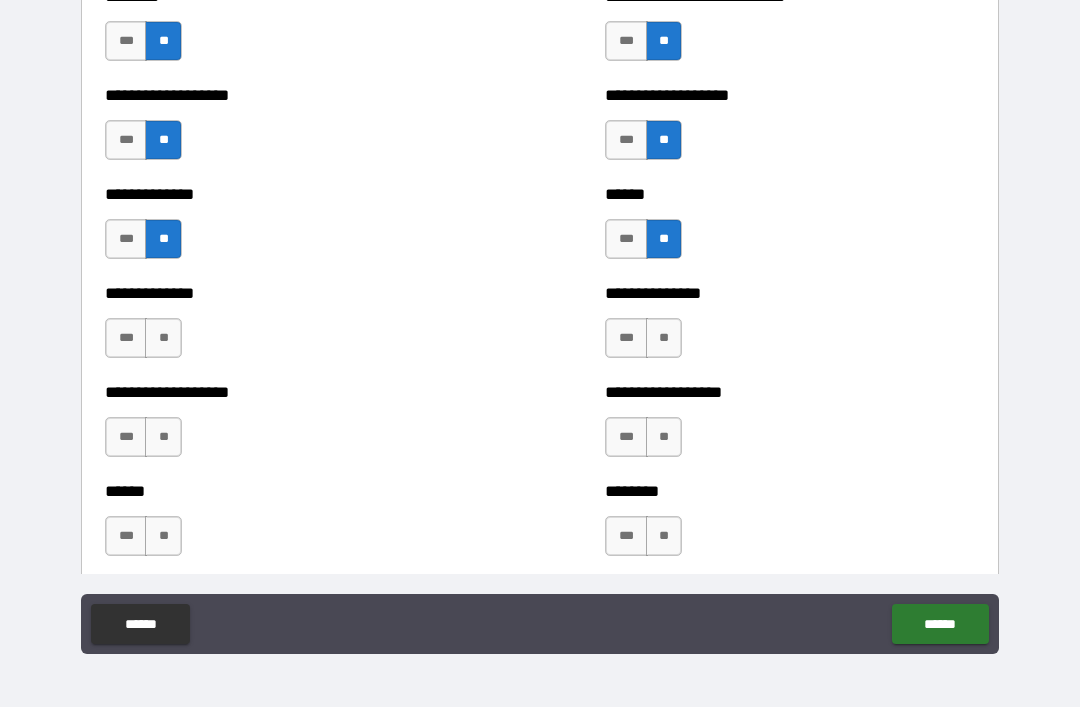 scroll, scrollTop: 4504, scrollLeft: 0, axis: vertical 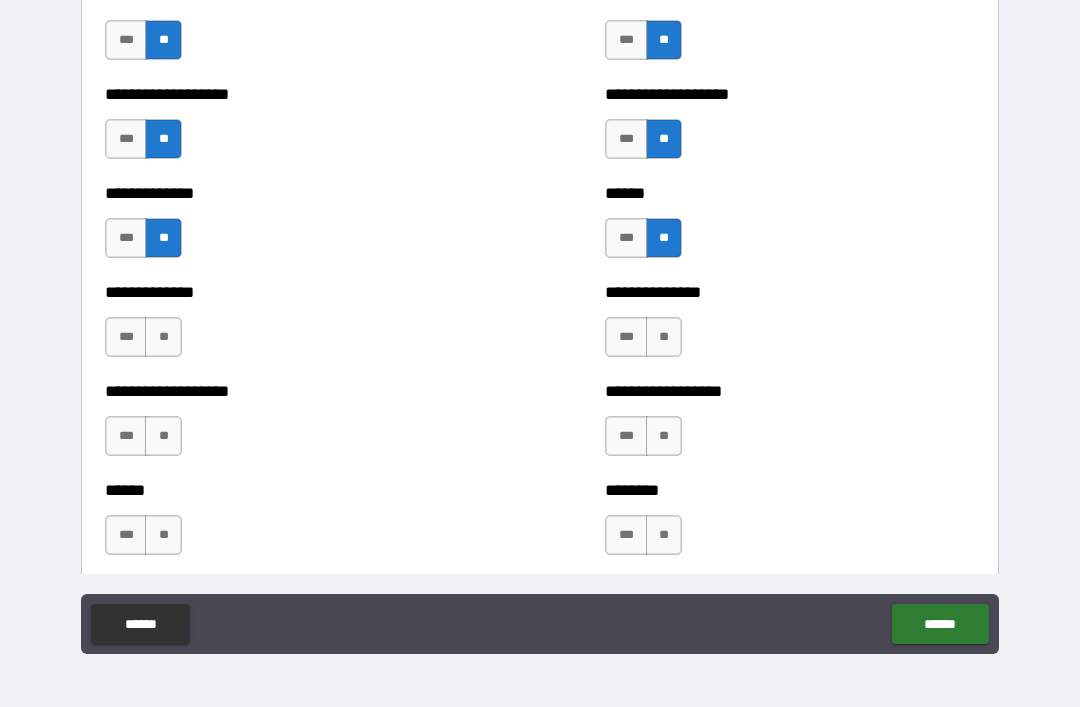 click on "**" at bounding box center [163, 337] 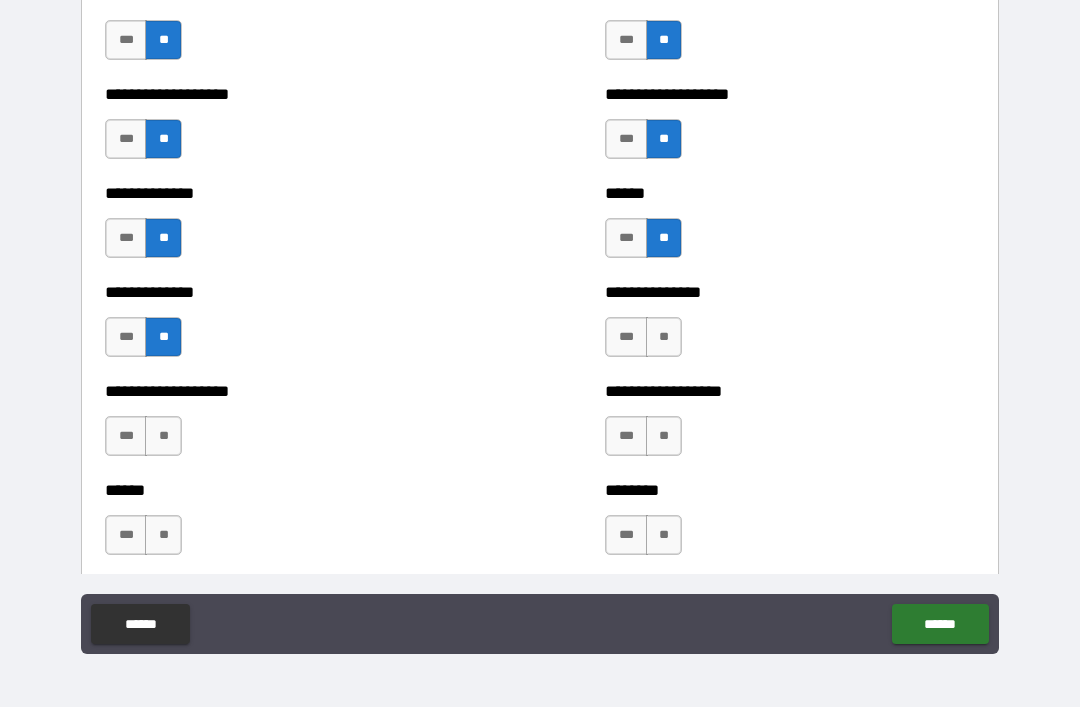 click on "**" at bounding box center (163, 436) 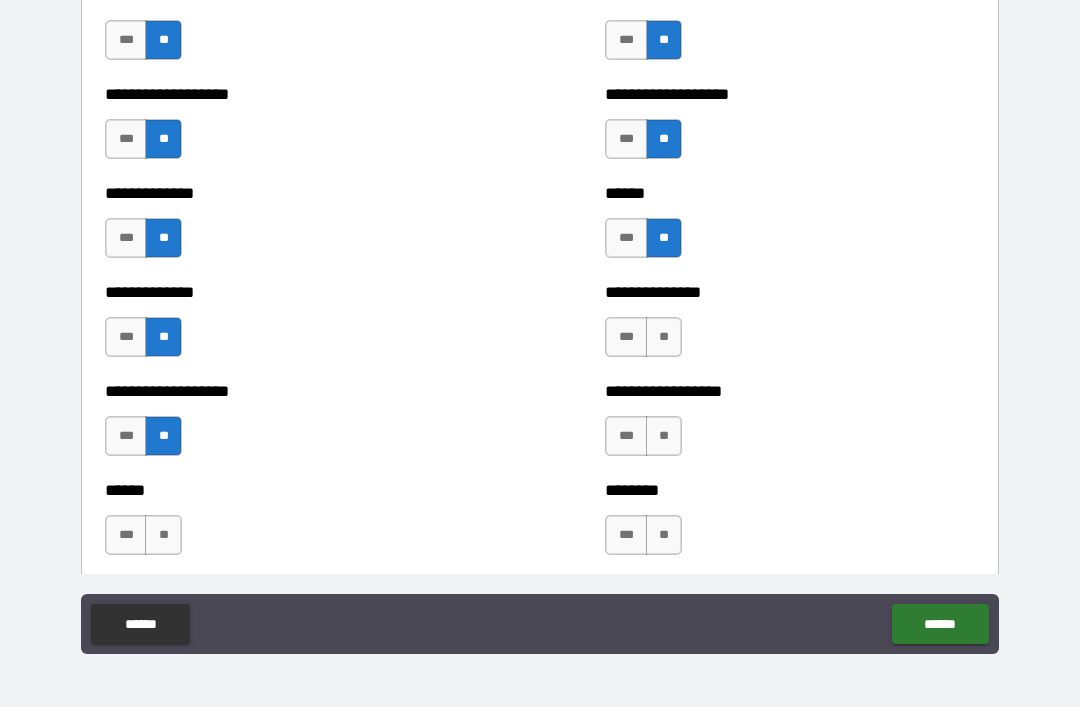 click on "**" at bounding box center [163, 535] 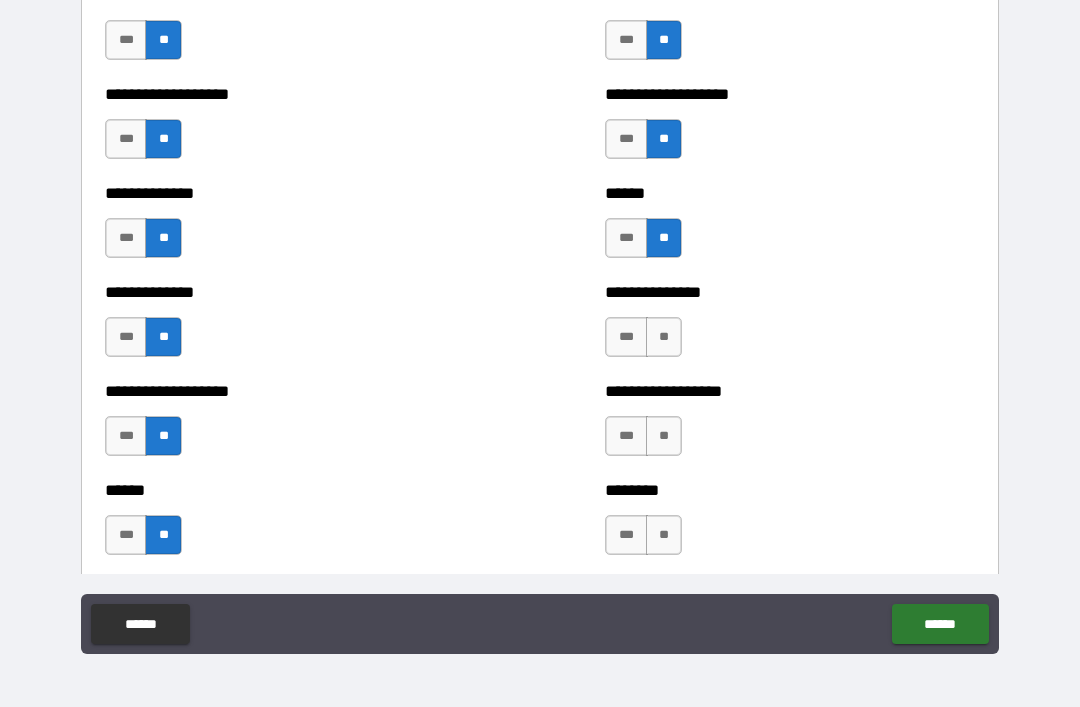 click on "**" at bounding box center [664, 337] 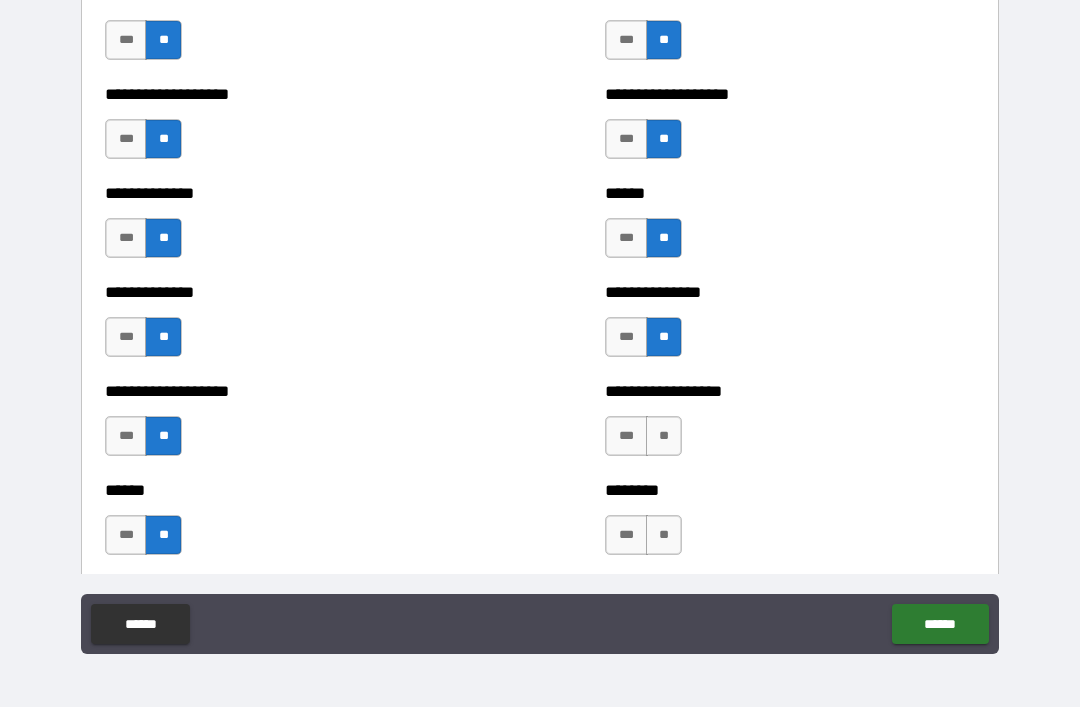 click on "**" at bounding box center (664, 436) 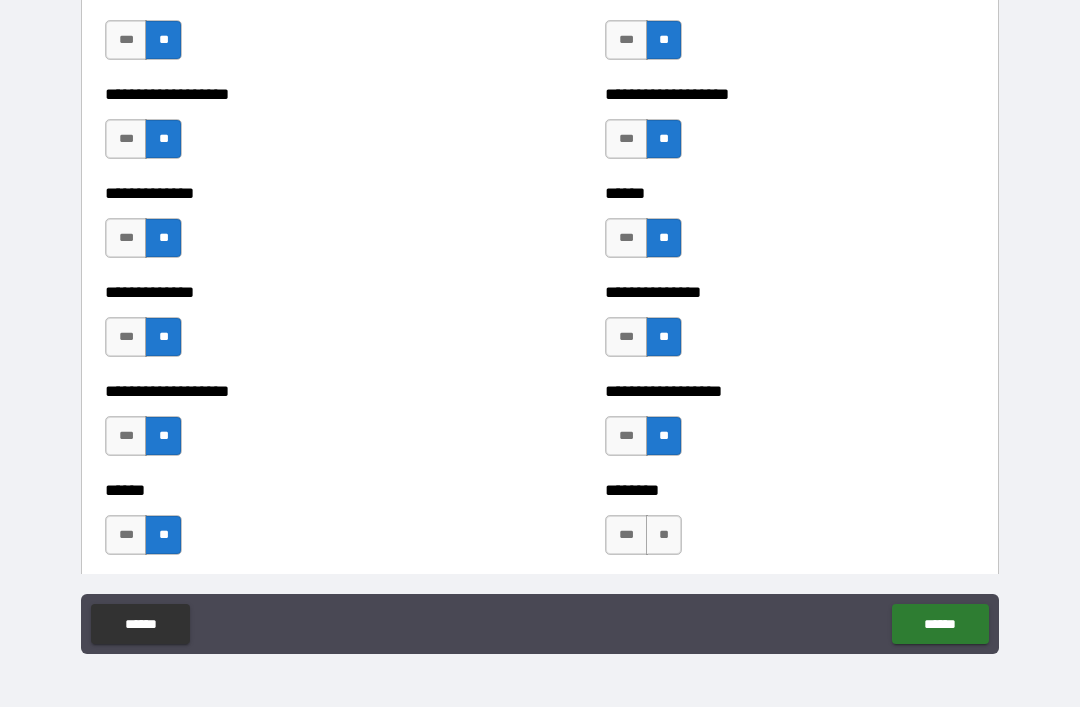 click on "**" at bounding box center [664, 535] 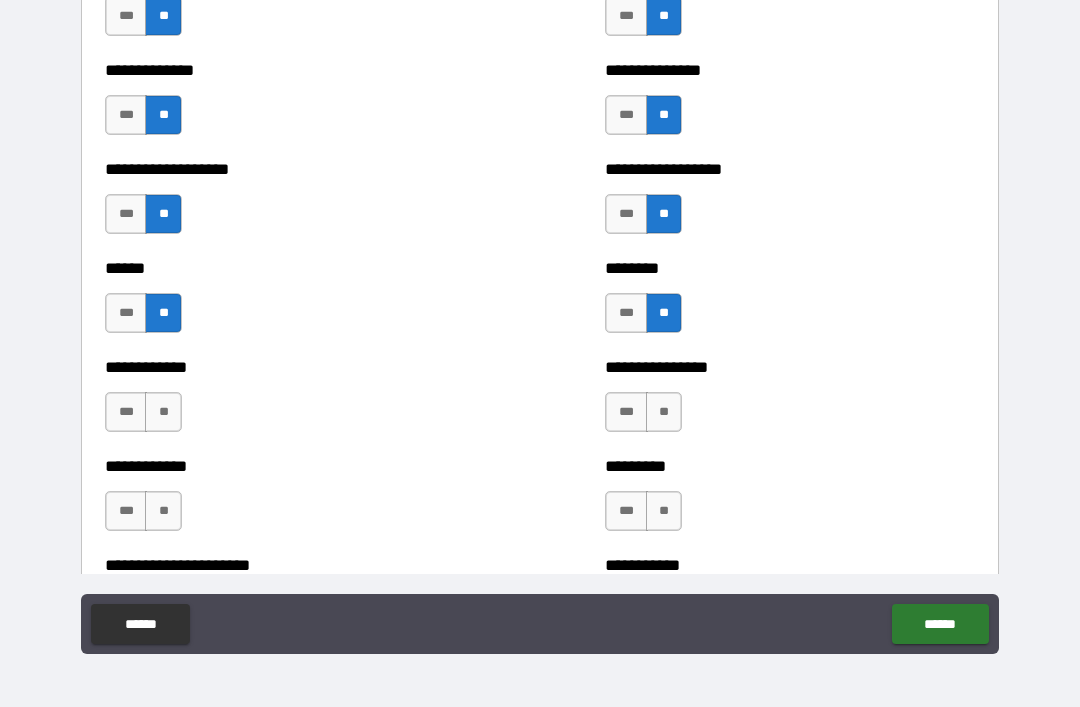 scroll, scrollTop: 4727, scrollLeft: 0, axis: vertical 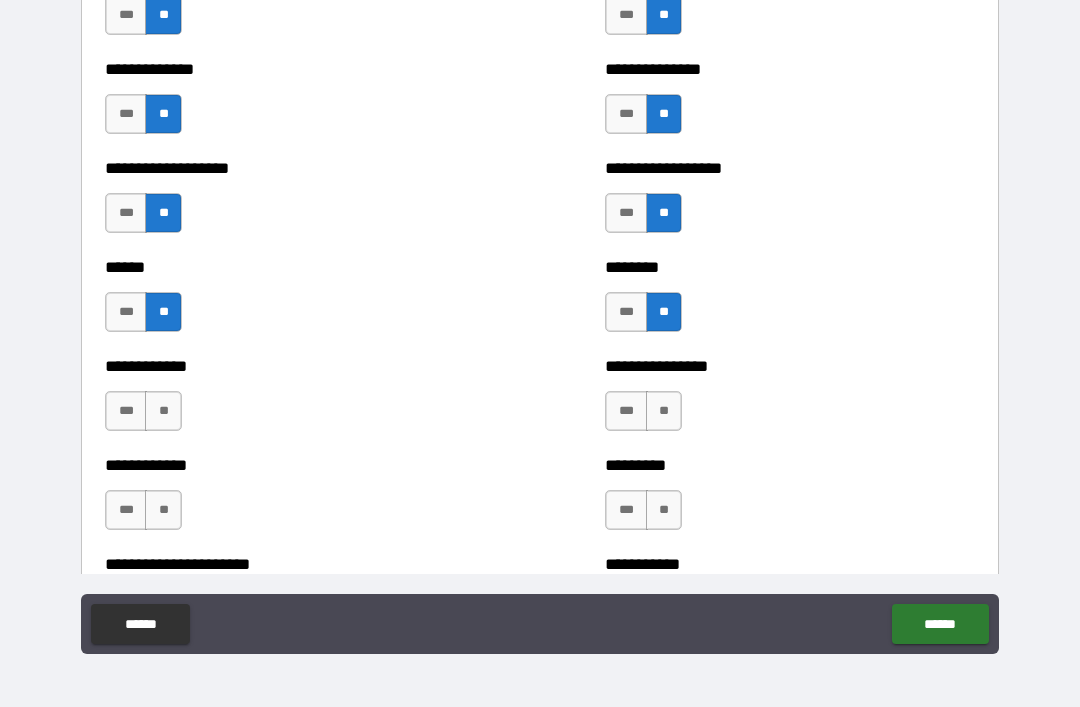 click on "**" at bounding box center (163, 411) 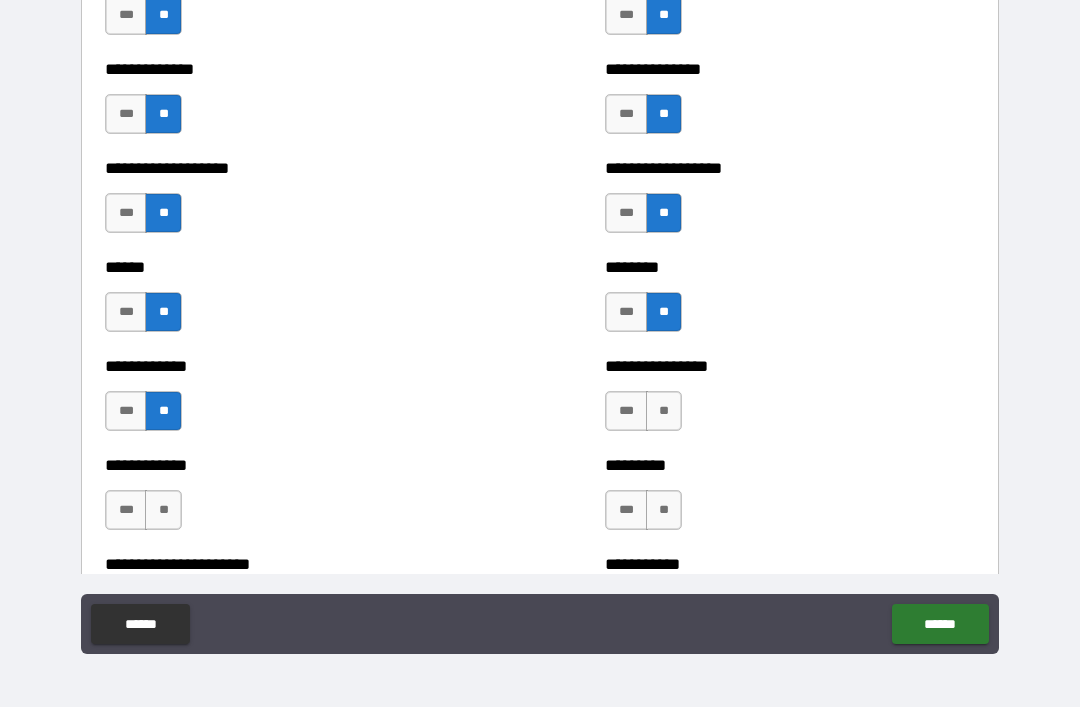 click on "**" at bounding box center [163, 510] 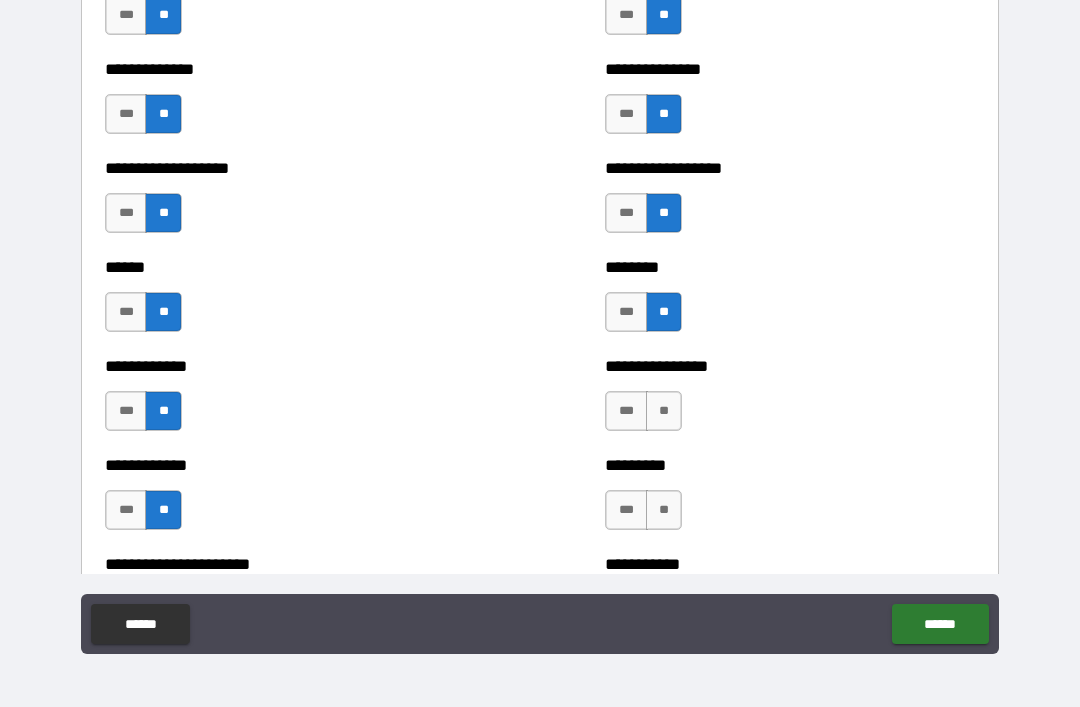 click on "**" at bounding box center (664, 411) 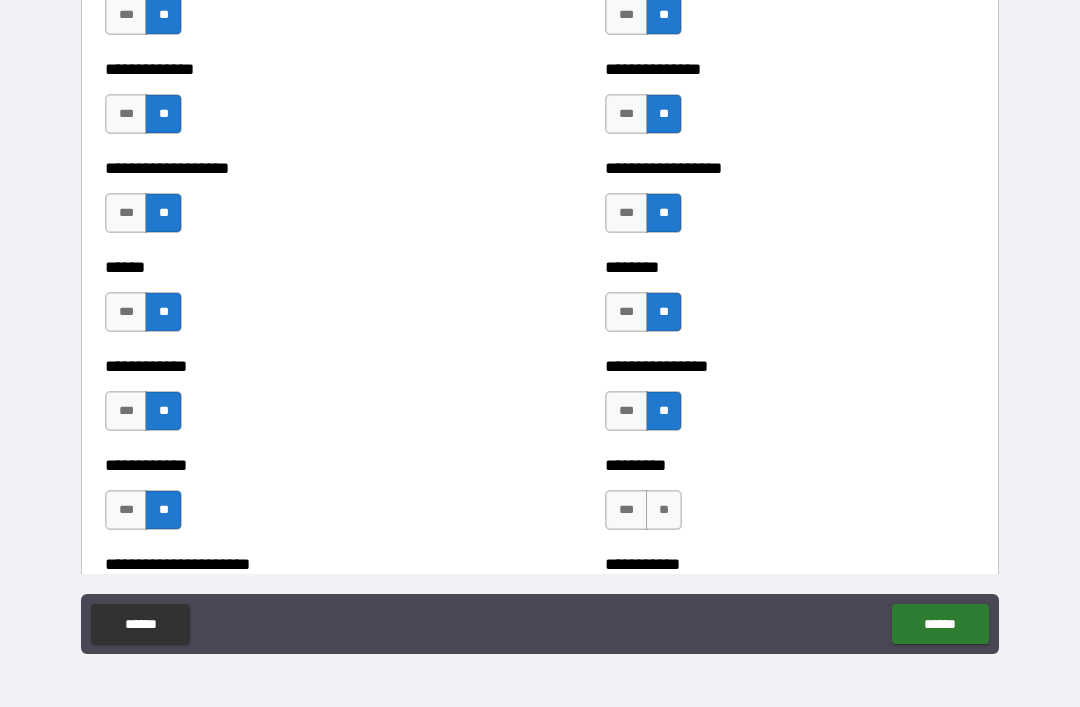 click on "**" at bounding box center [664, 510] 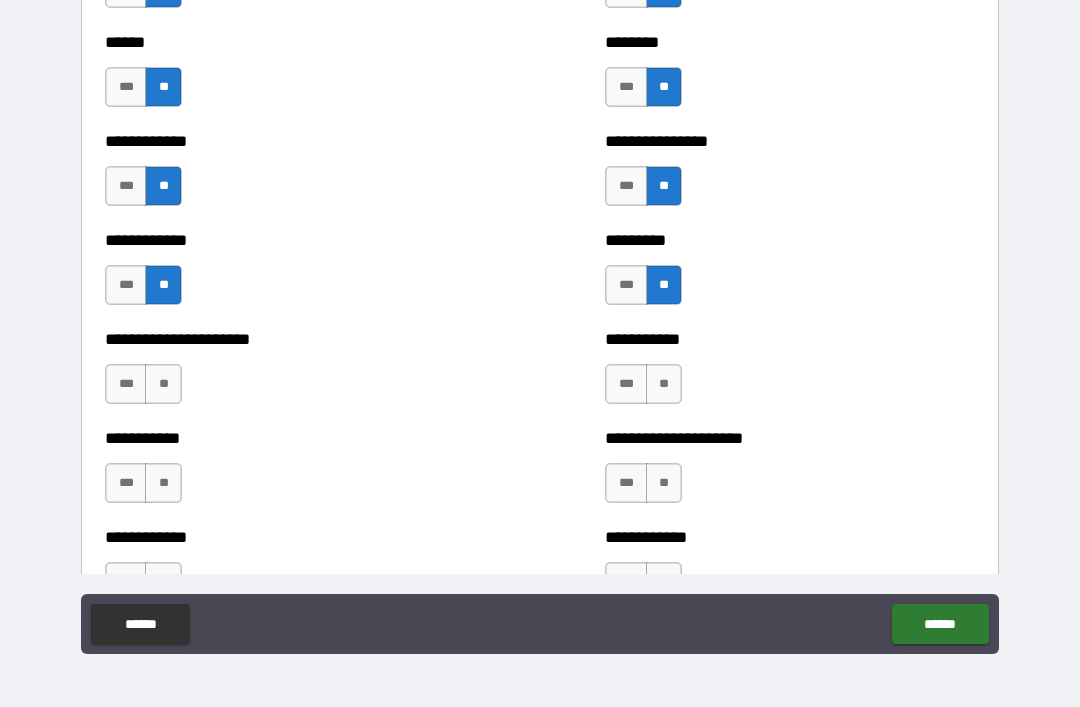 scroll, scrollTop: 4983, scrollLeft: 0, axis: vertical 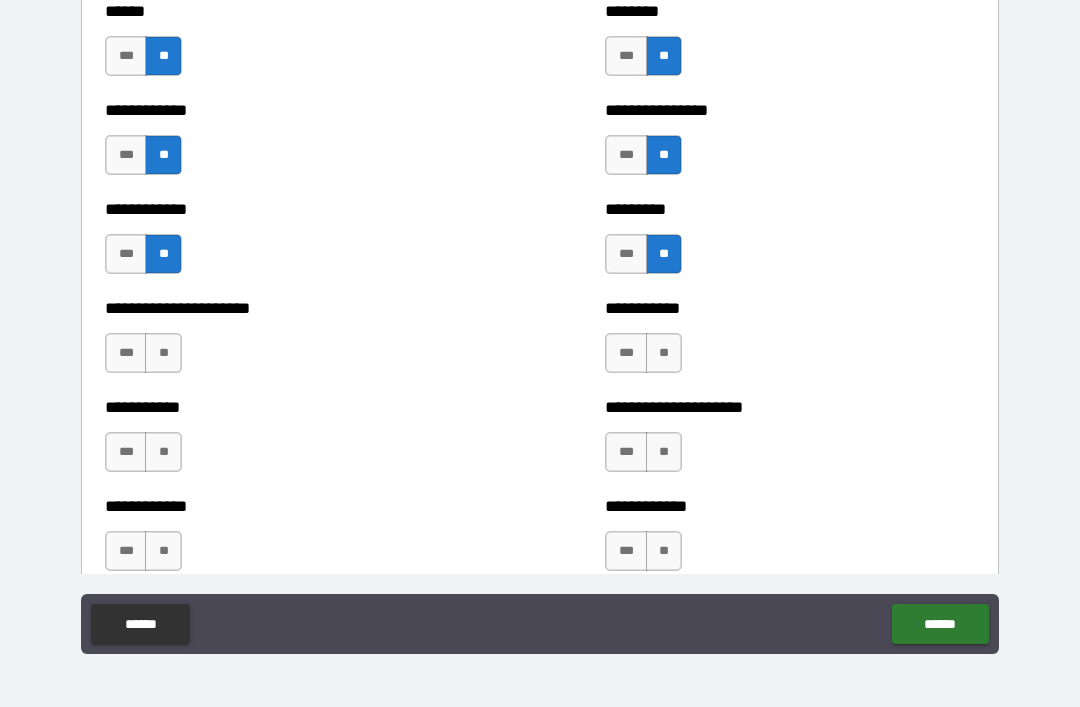 click on "**" at bounding box center (163, 353) 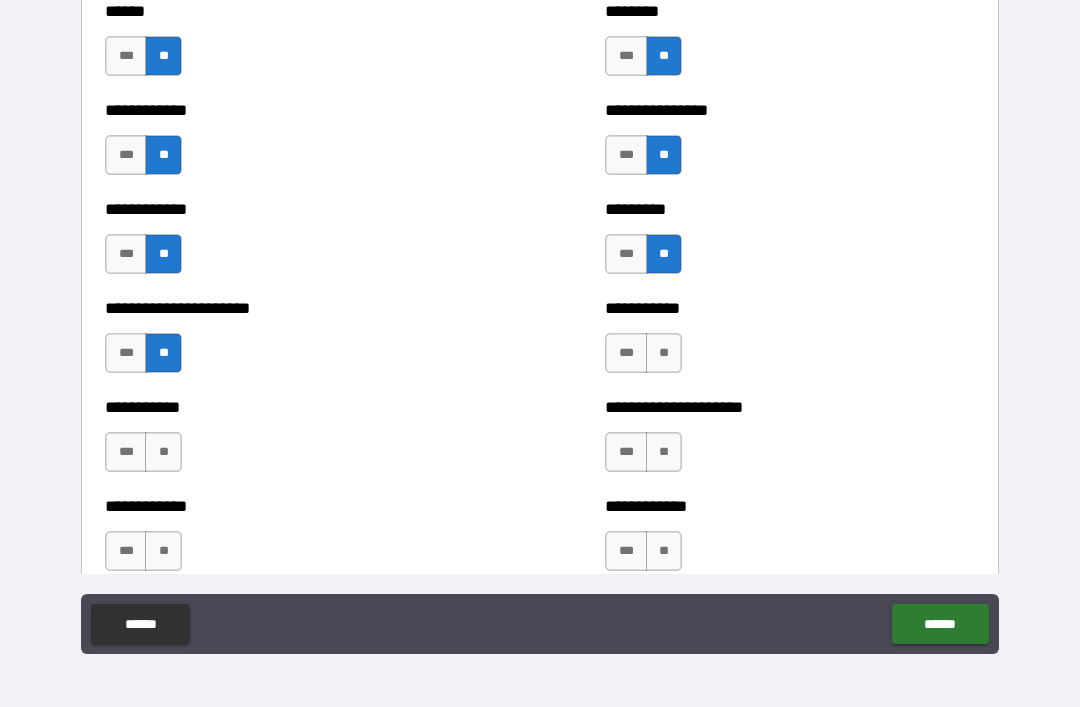 click on "**" at bounding box center (163, 452) 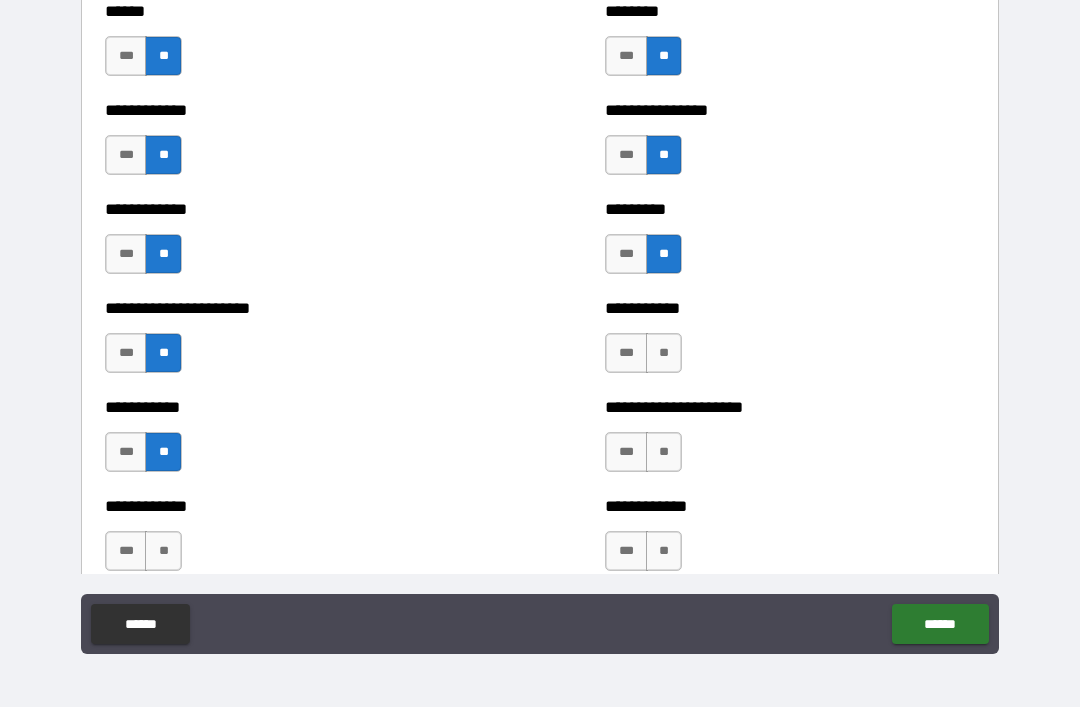 click on "**" at bounding box center [664, 353] 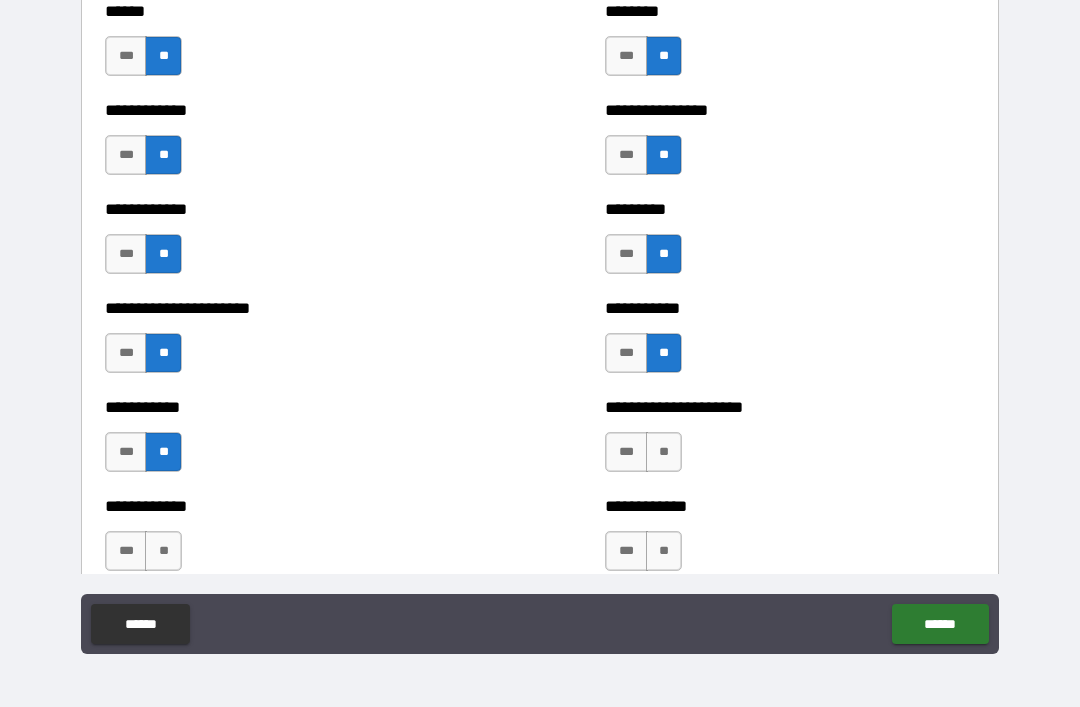click on "***" at bounding box center [626, 353] 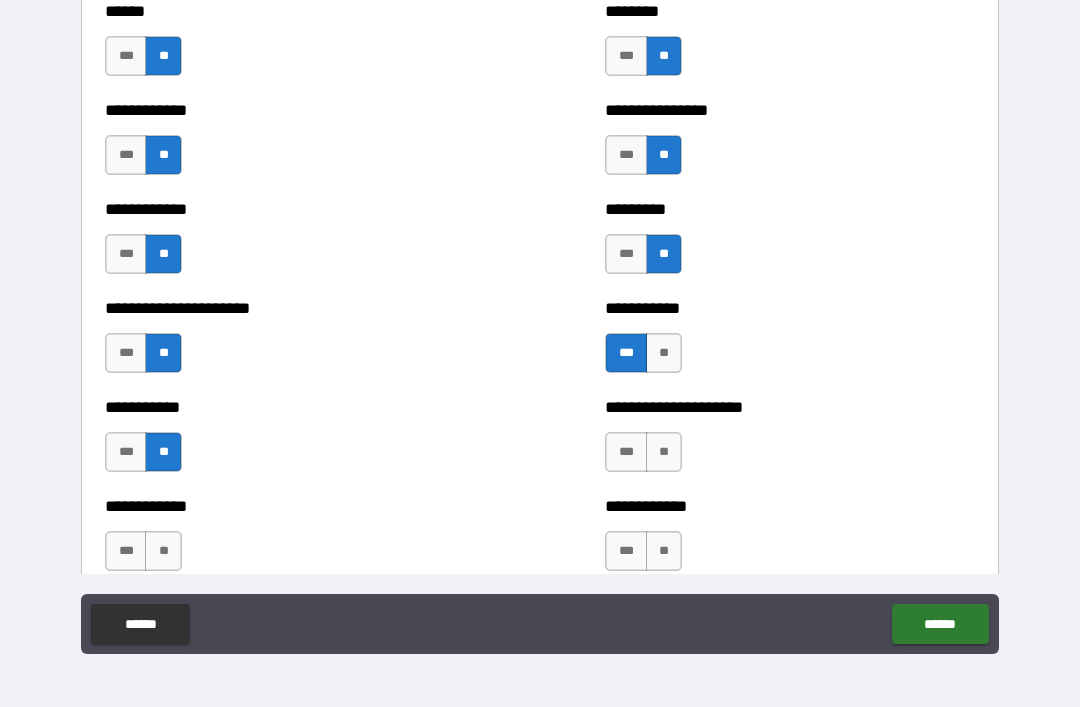 click on "**" at bounding box center (664, 452) 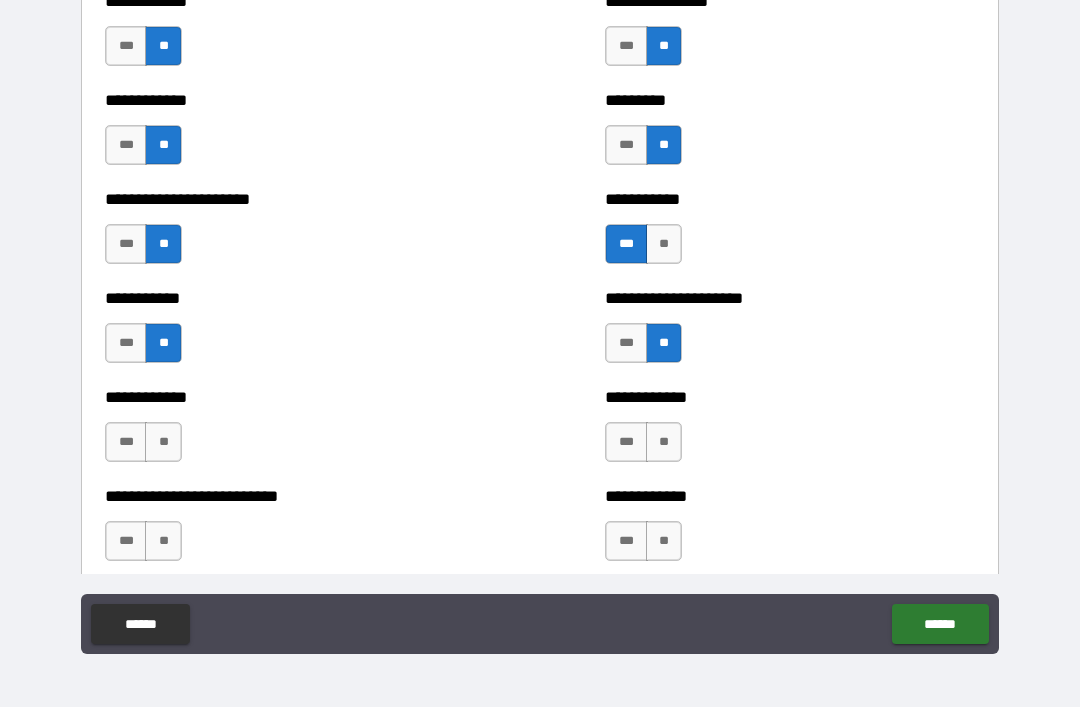 scroll, scrollTop: 5159, scrollLeft: 0, axis: vertical 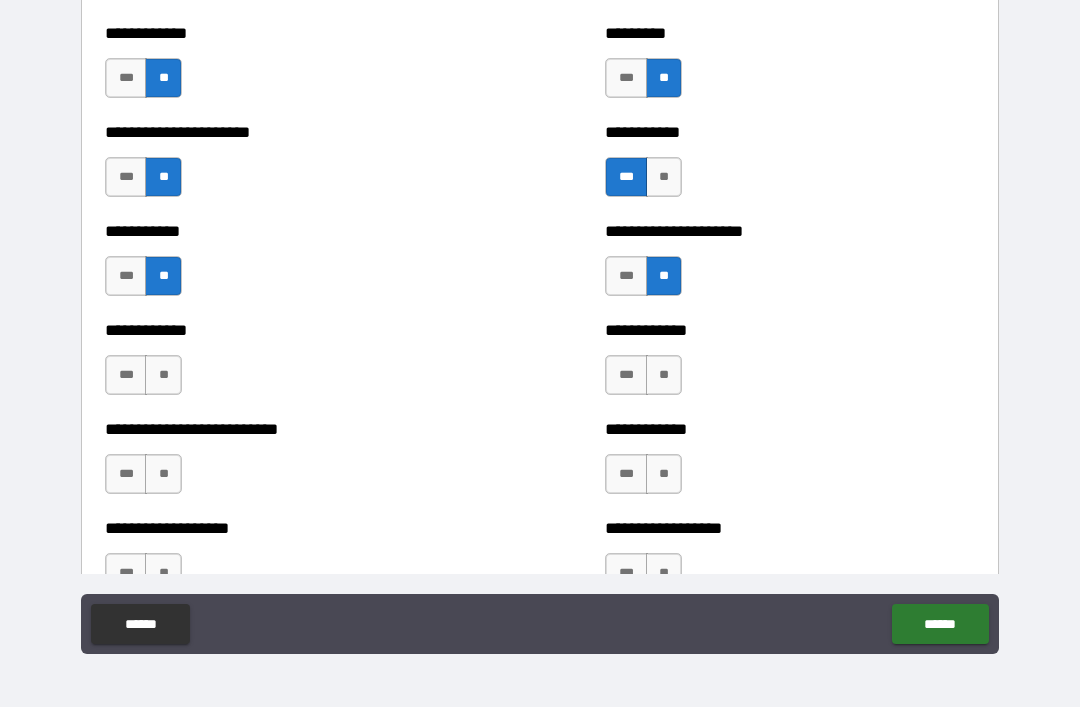 click on "**" at bounding box center (163, 375) 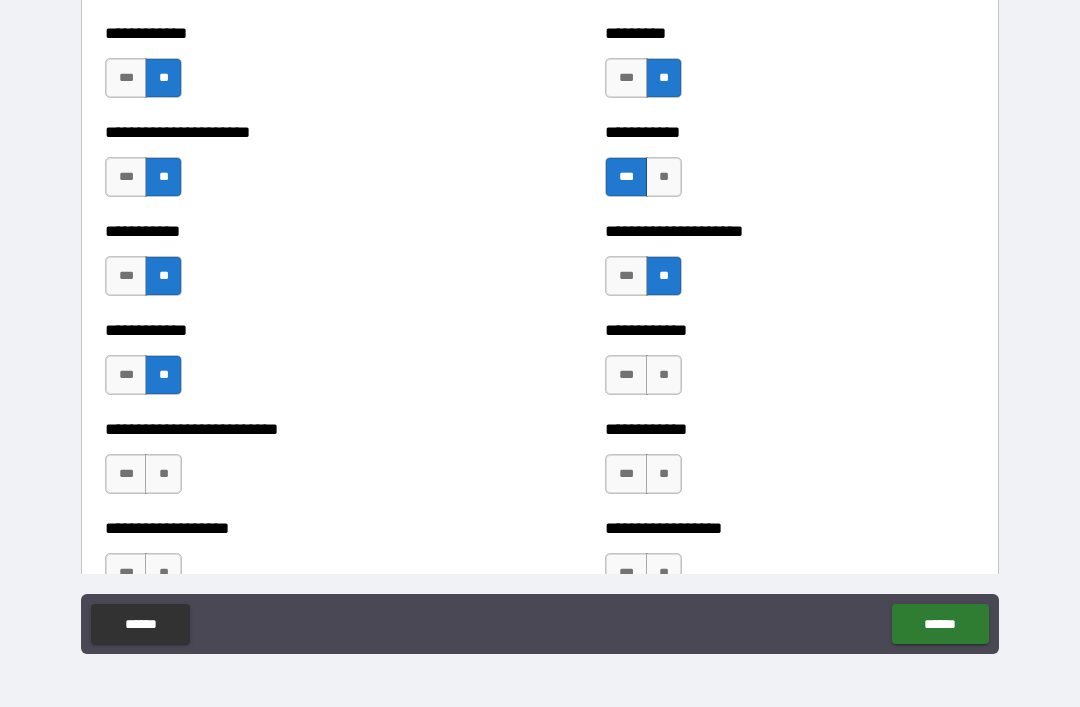 click on "**" at bounding box center [664, 375] 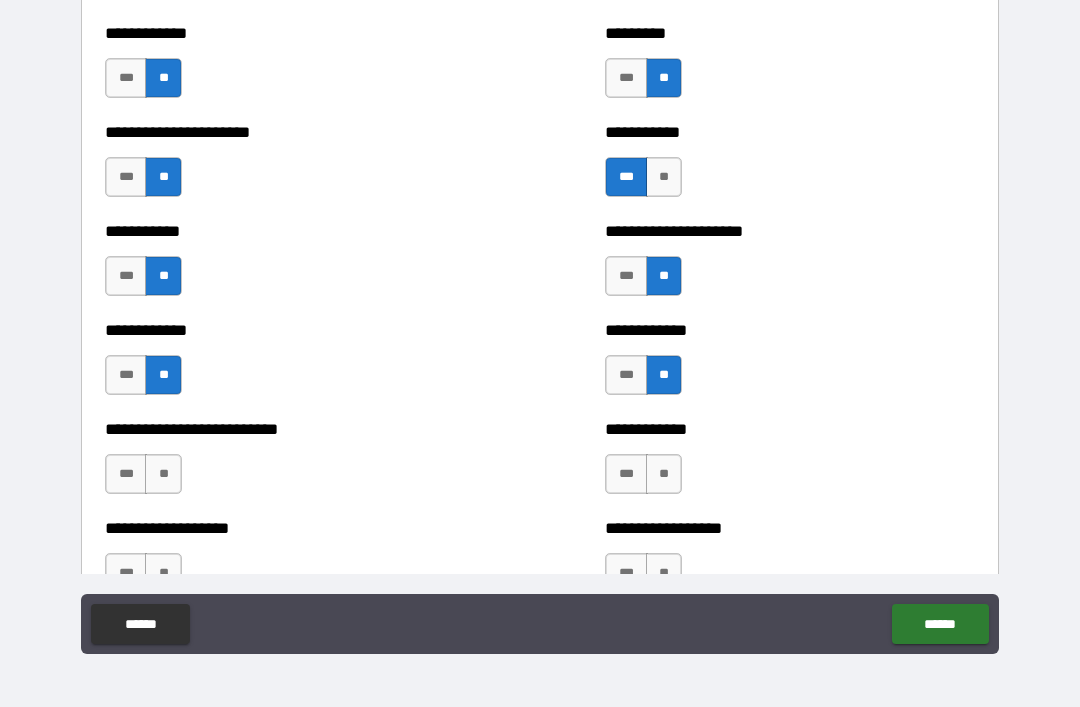 click on "**" at bounding box center (664, 474) 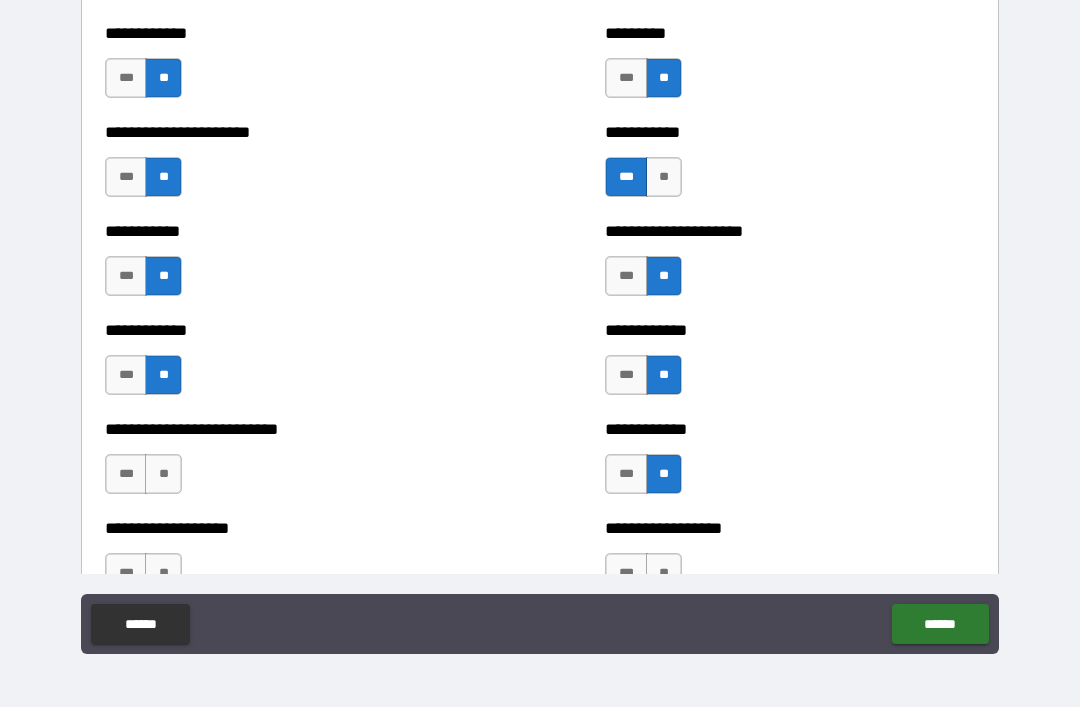 click on "***" at bounding box center (126, 474) 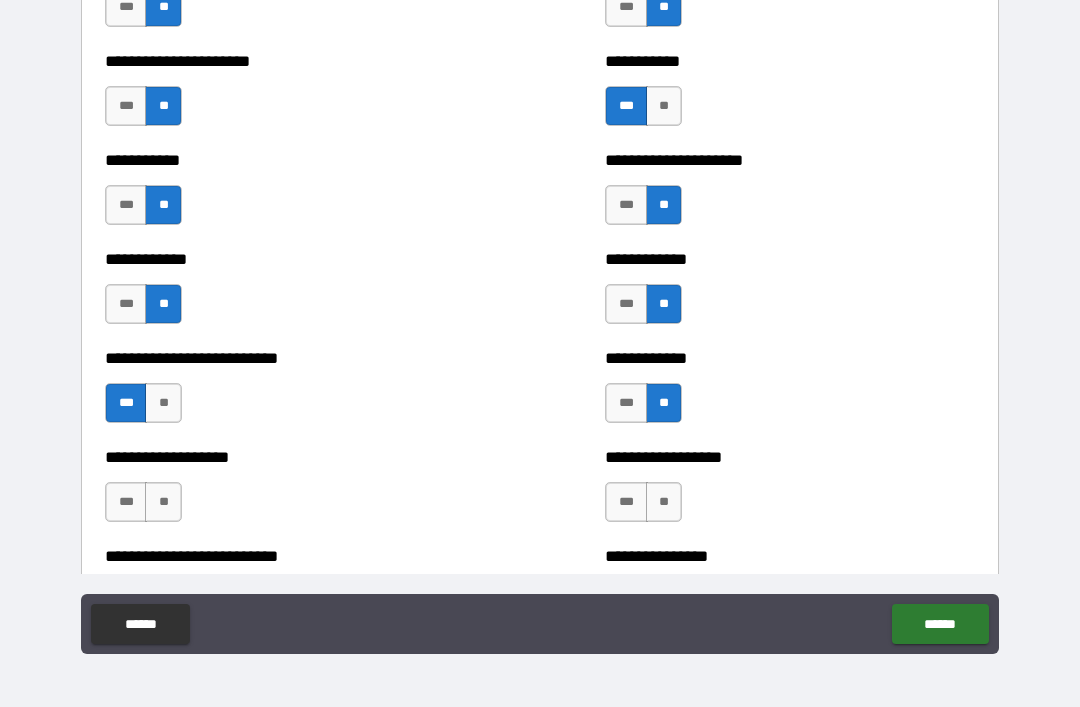 scroll, scrollTop: 5330, scrollLeft: 0, axis: vertical 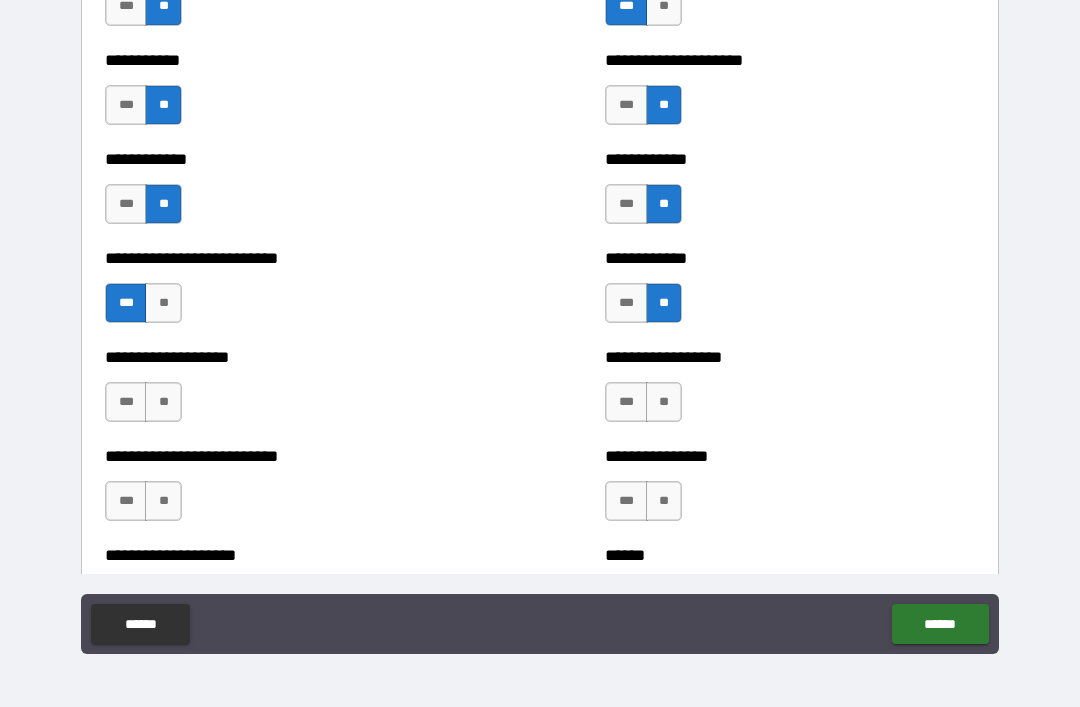 click on "**" at bounding box center (163, 402) 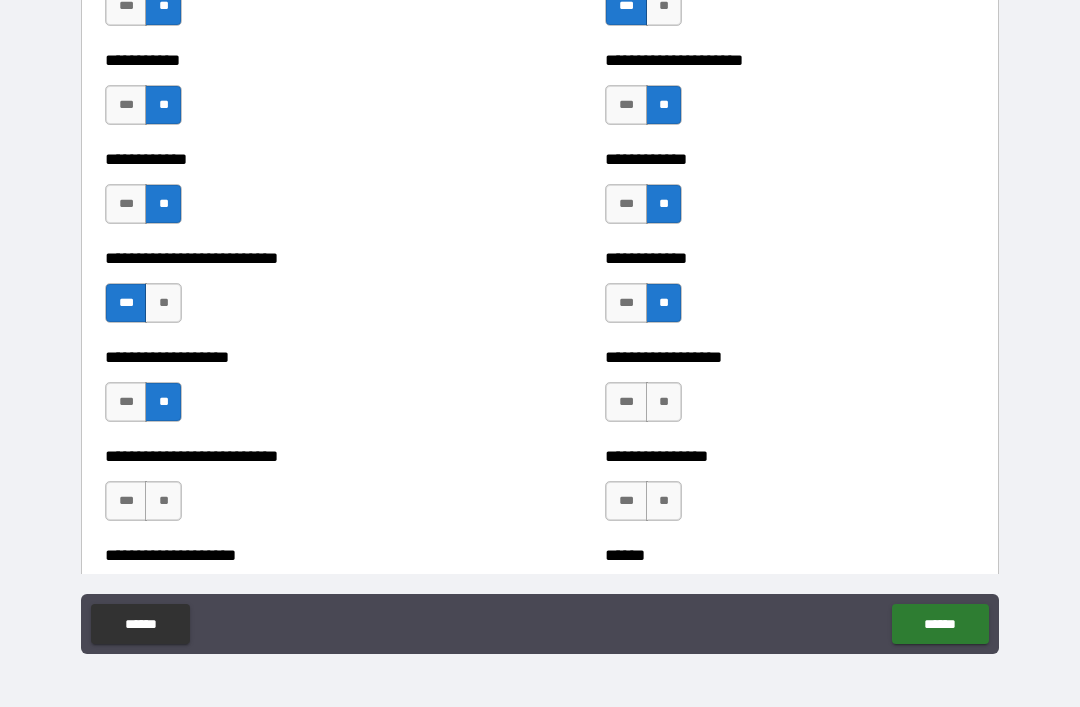 click on "**" at bounding box center [664, 402] 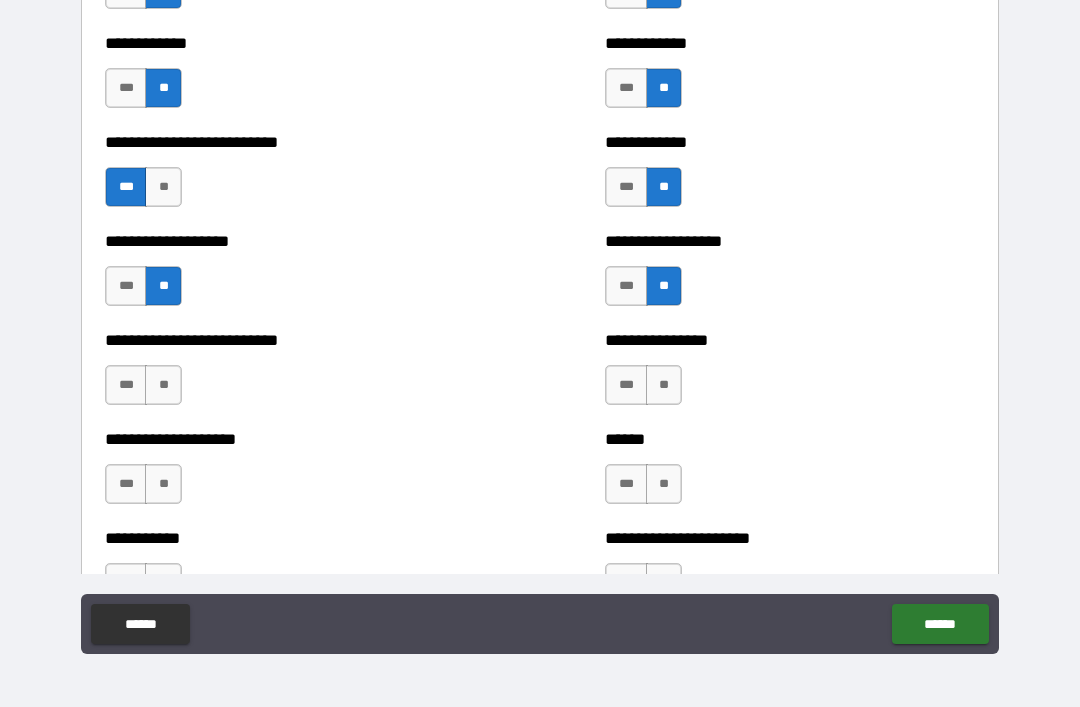 scroll, scrollTop: 5476, scrollLeft: 0, axis: vertical 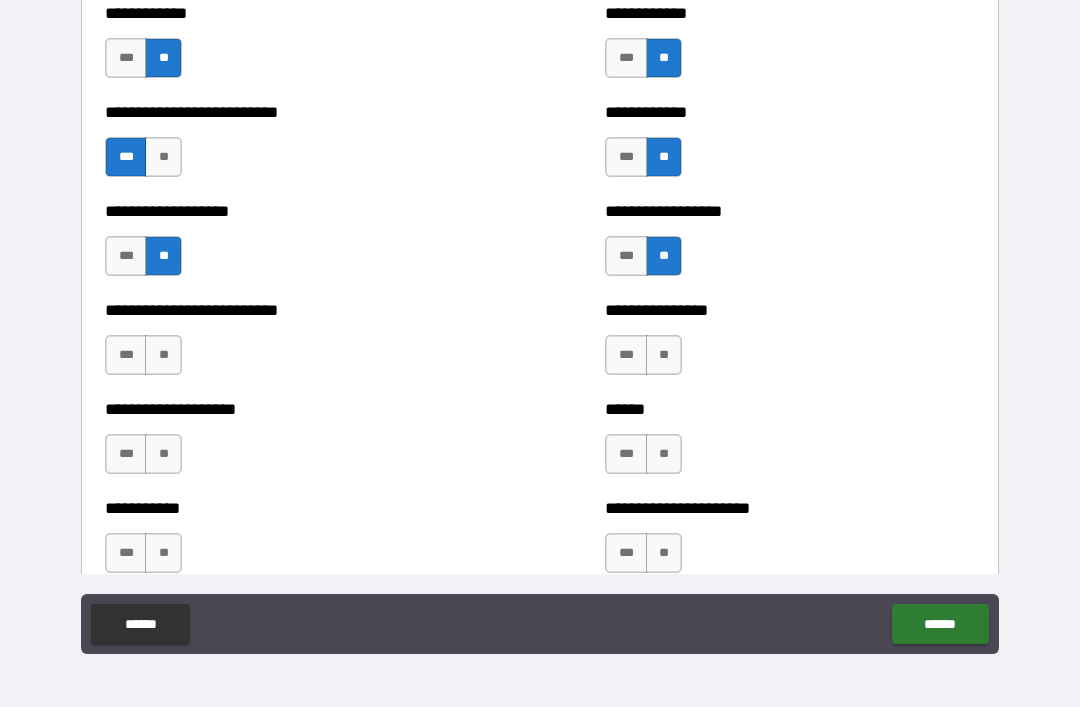 click on "**" at bounding box center [163, 355] 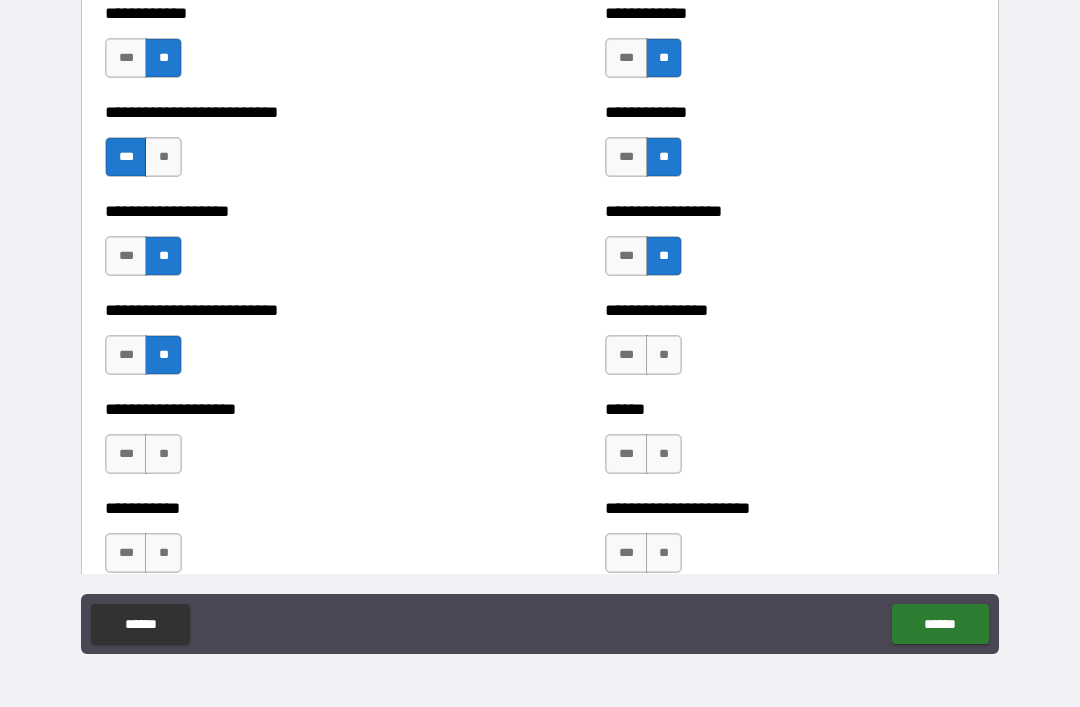 click on "**" at bounding box center (664, 355) 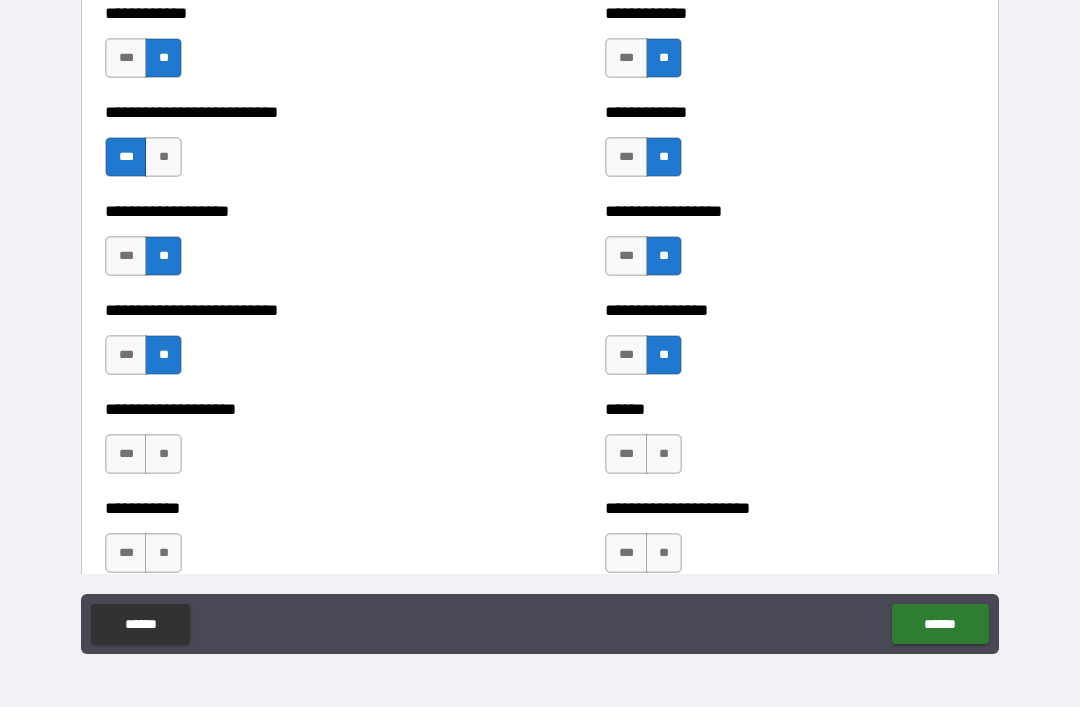 click on "**" at bounding box center (664, 454) 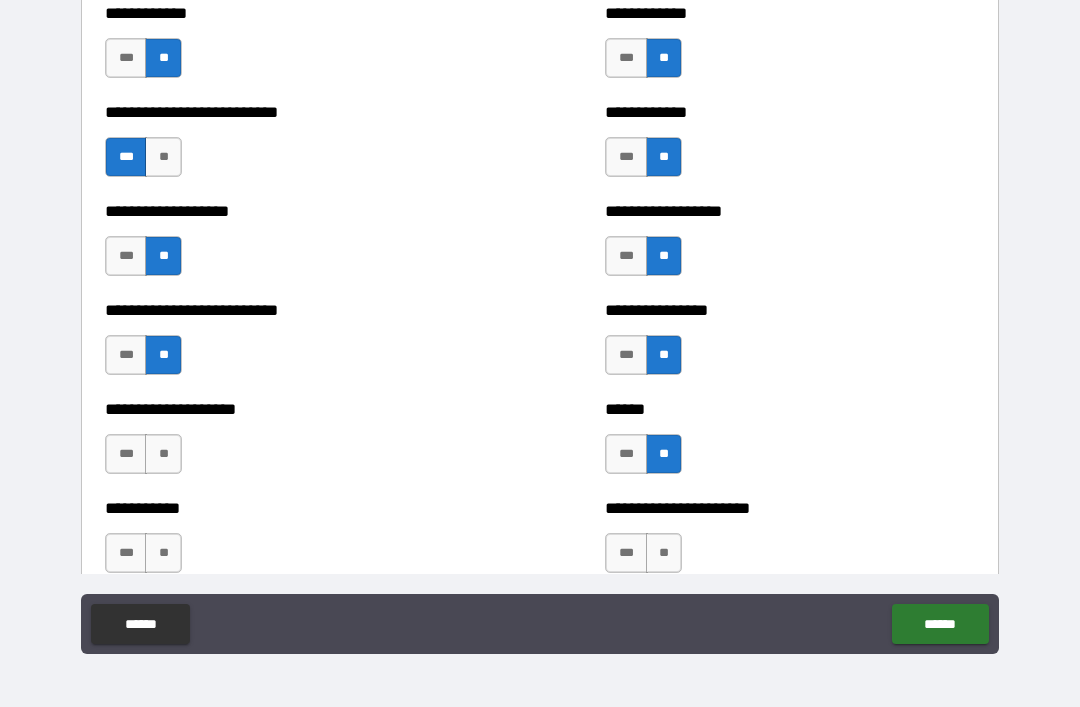 click on "**" at bounding box center (163, 454) 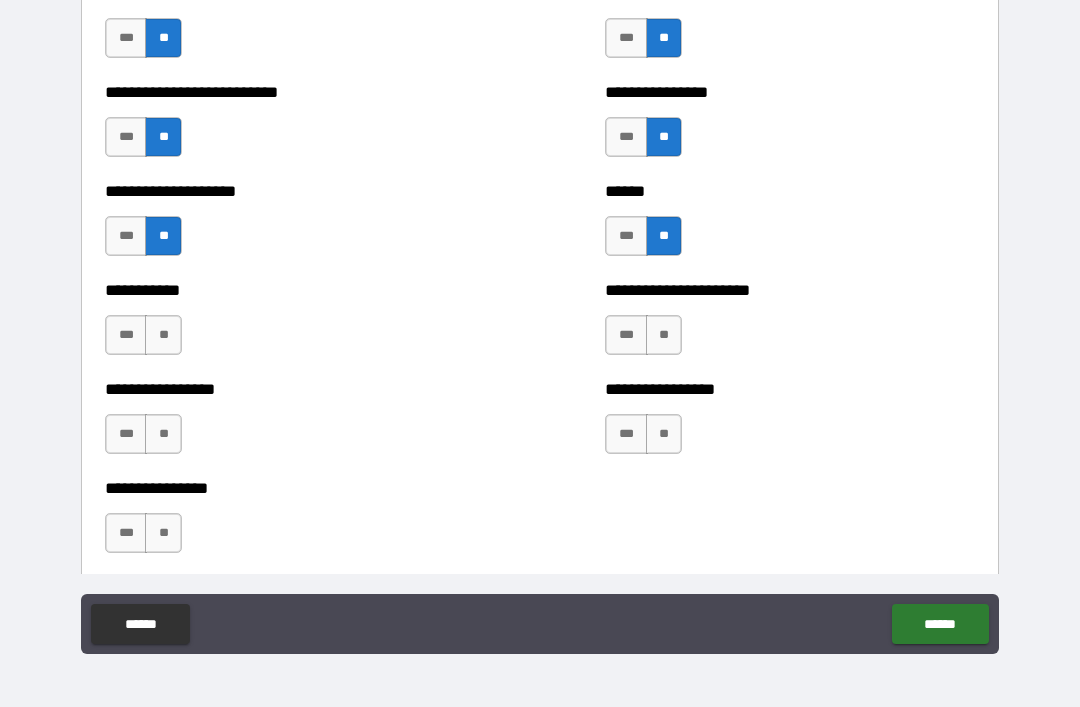 scroll, scrollTop: 5706, scrollLeft: 0, axis: vertical 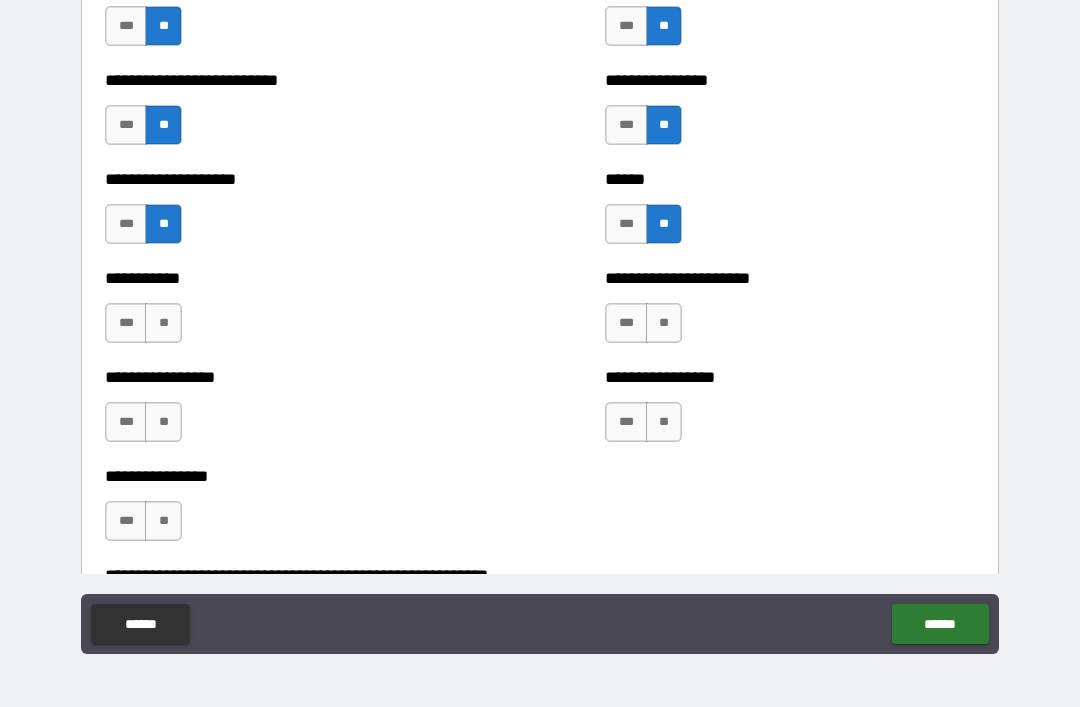 click on "**" at bounding box center [163, 323] 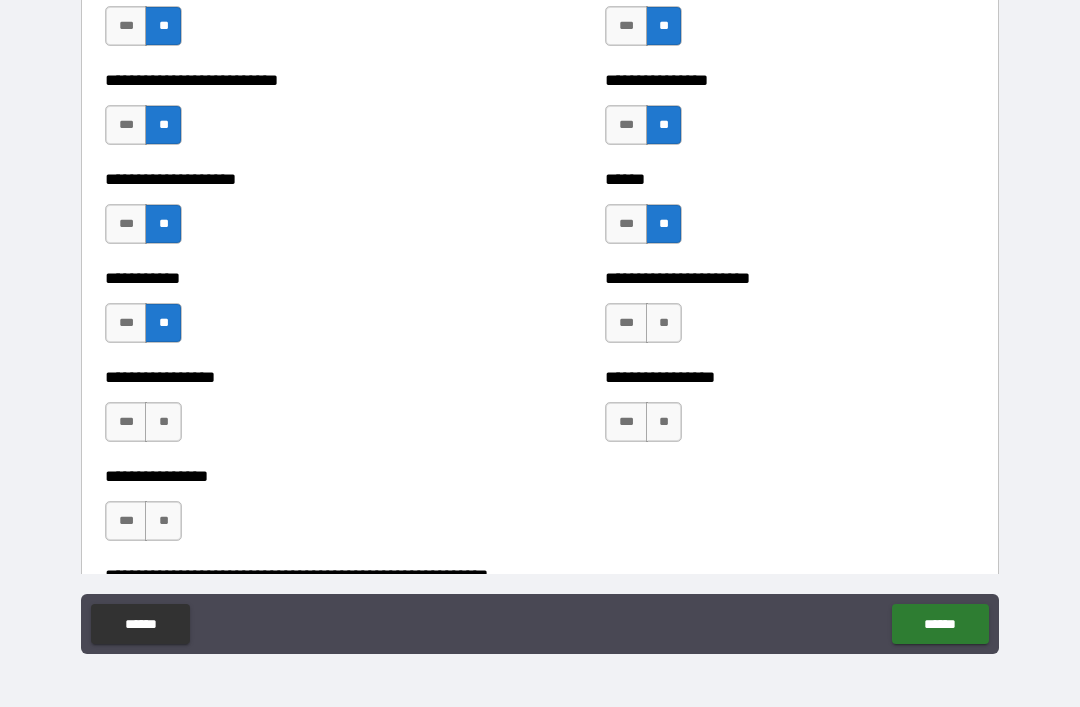click on "**" at bounding box center (163, 422) 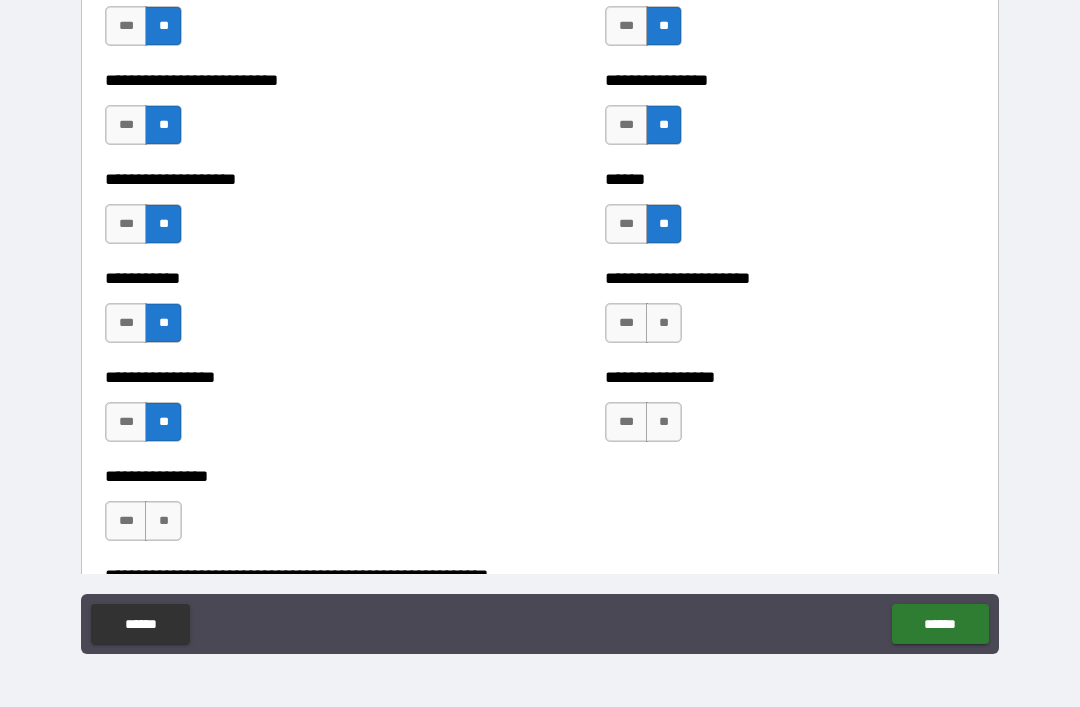 click on "**" at bounding box center [664, 323] 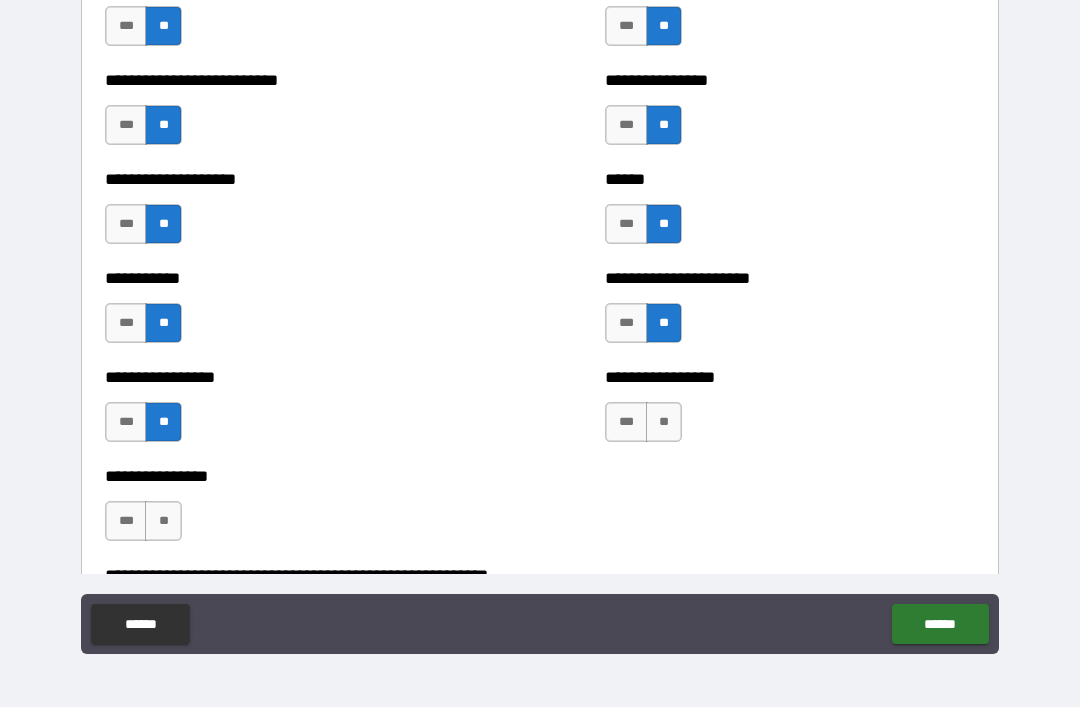 click on "**" at bounding box center (664, 422) 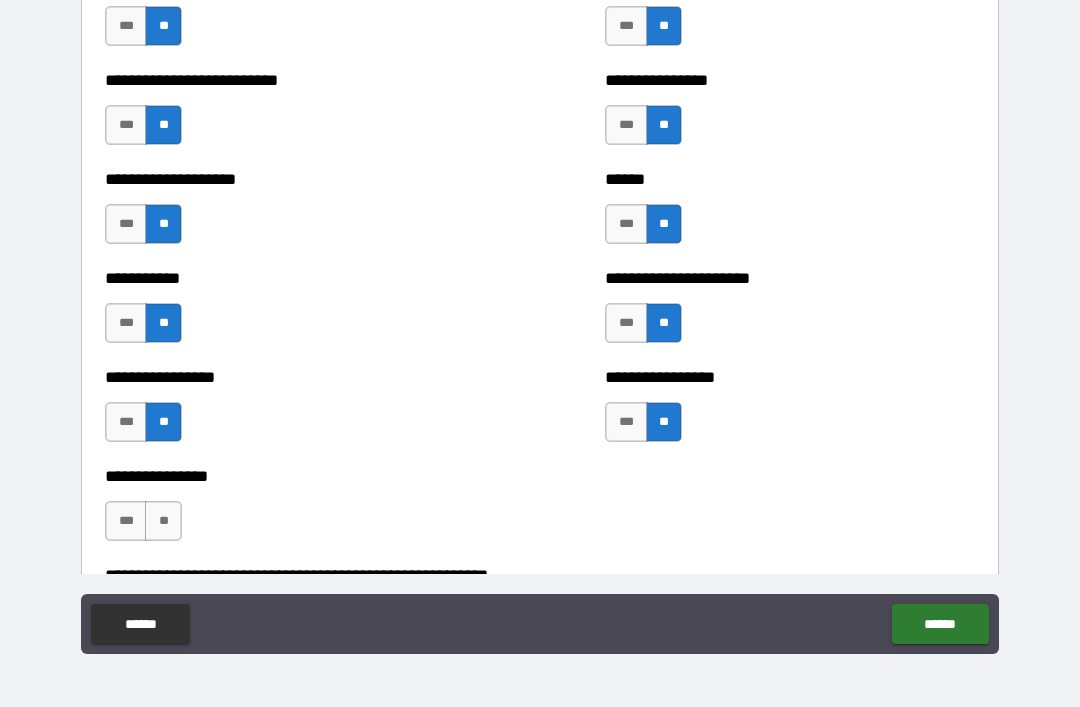 click on "***" at bounding box center (126, 521) 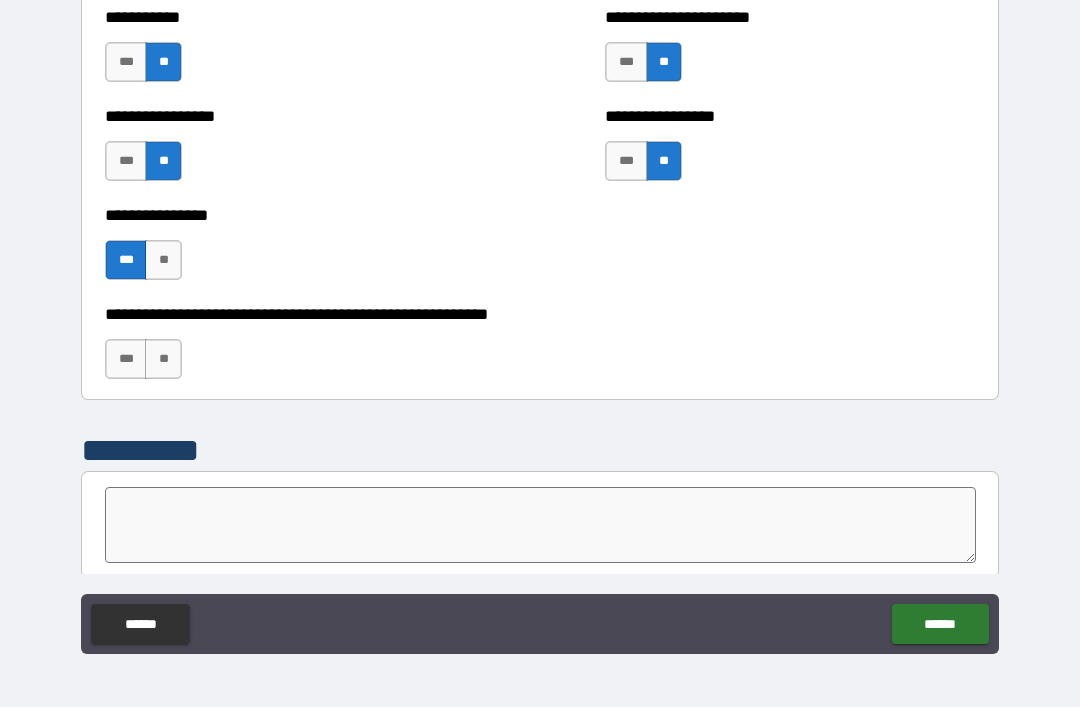 scroll, scrollTop: 5968, scrollLeft: 0, axis: vertical 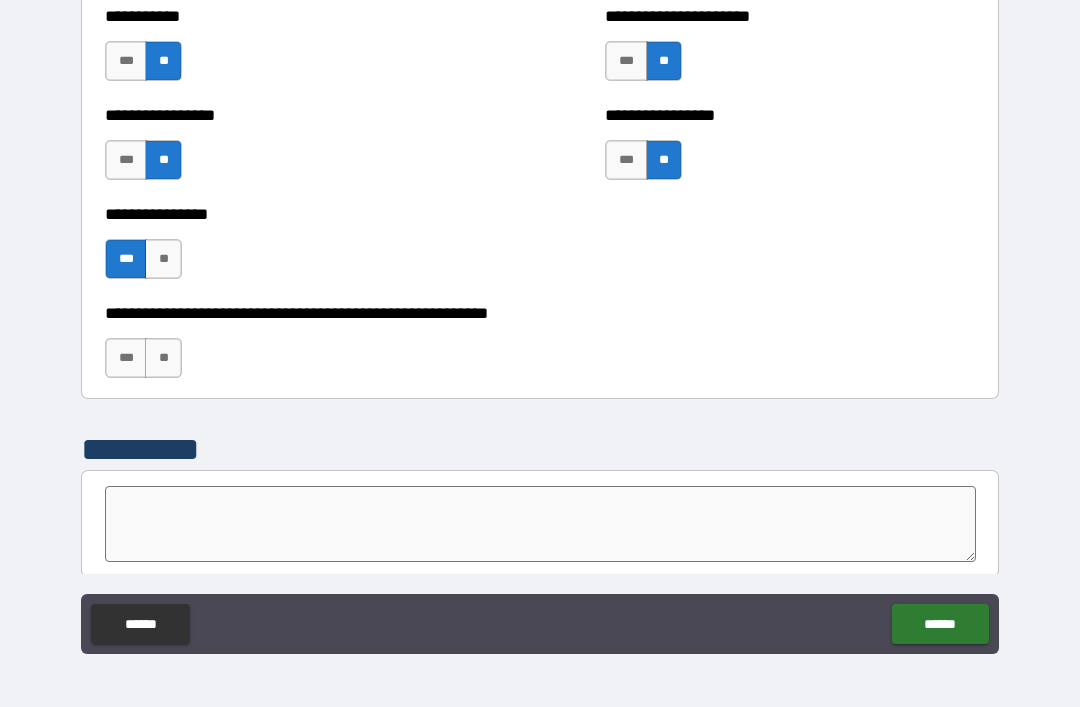 click on "**" at bounding box center [163, 358] 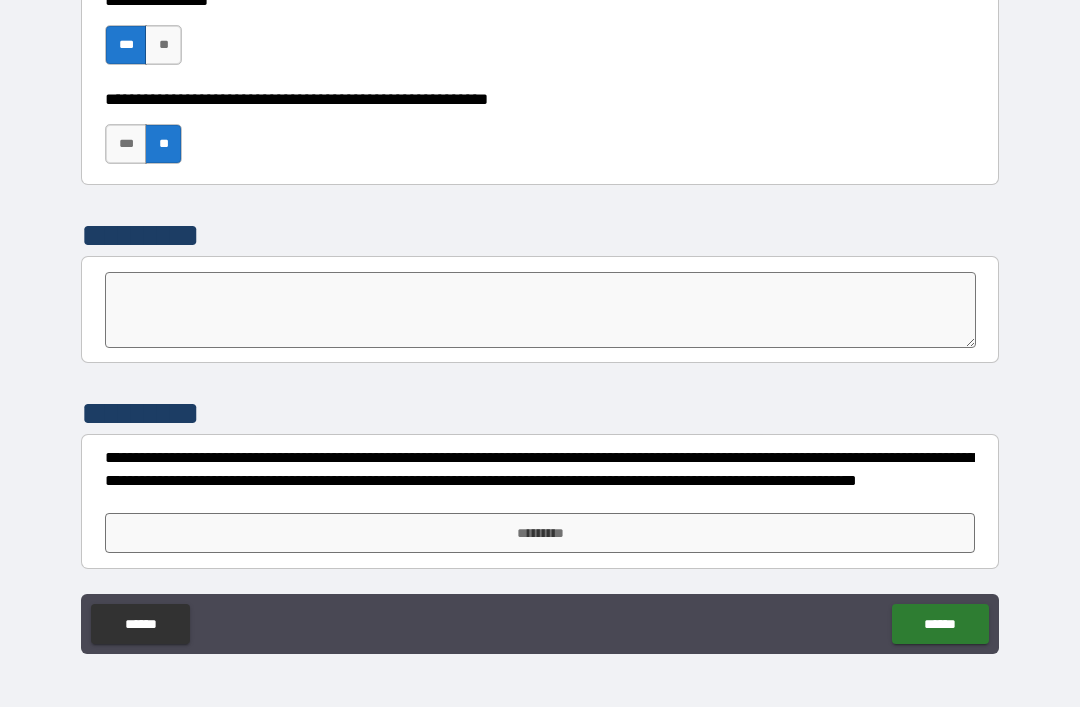 scroll, scrollTop: 6182, scrollLeft: 0, axis: vertical 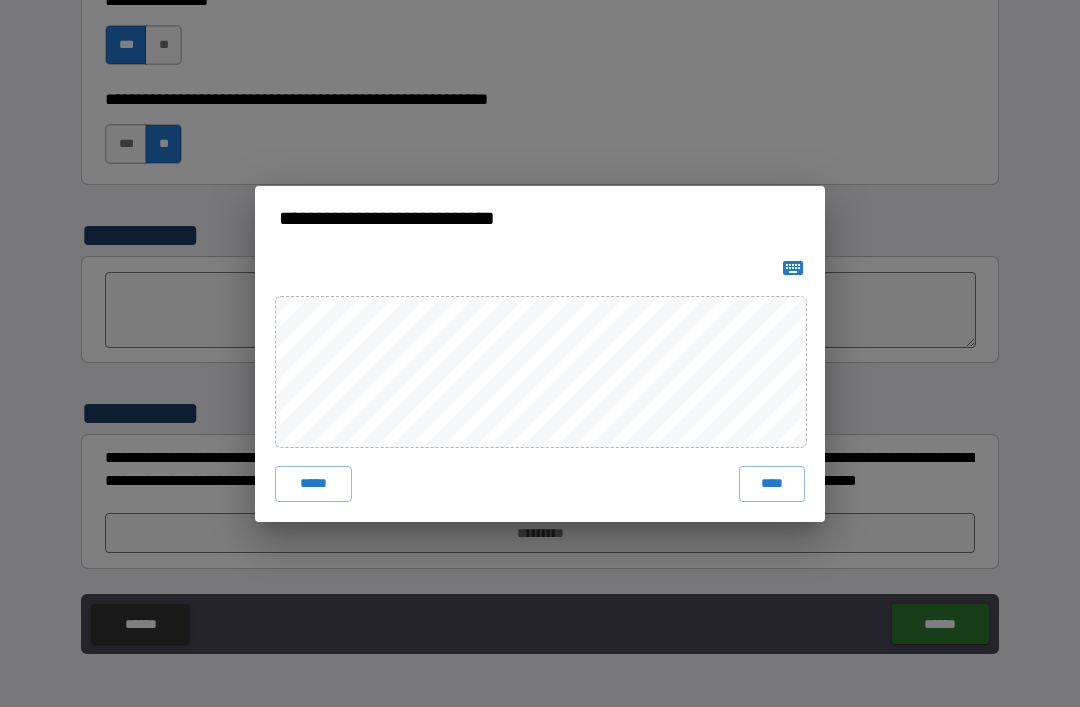 click on "****" at bounding box center [772, 484] 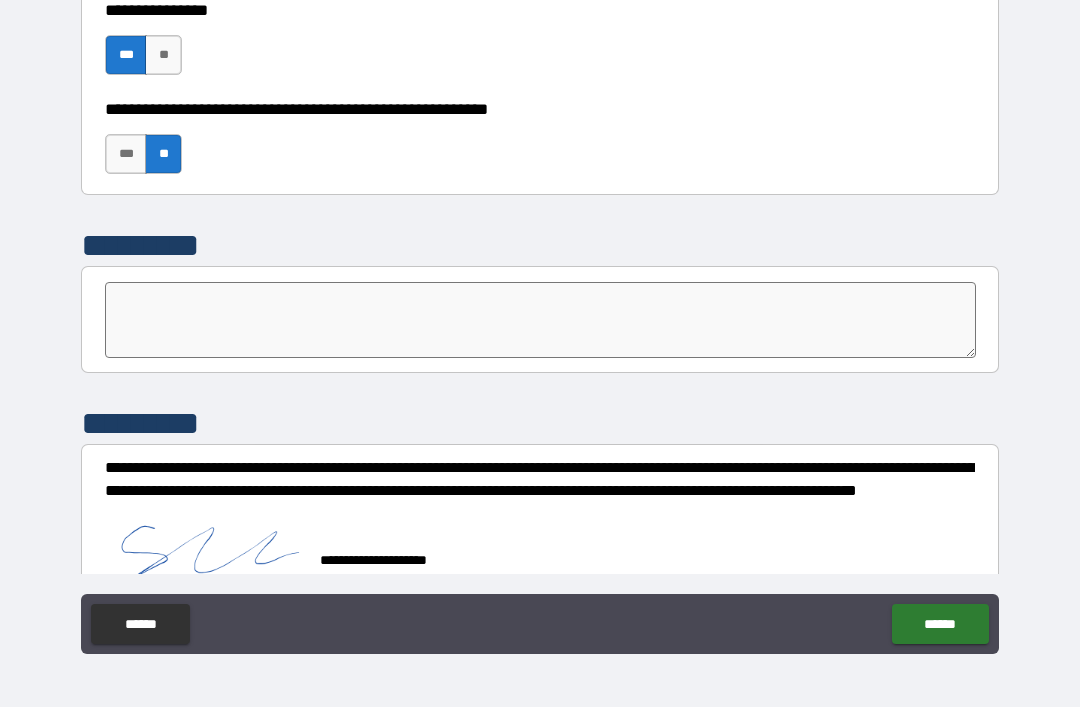 click on "******" at bounding box center (940, 624) 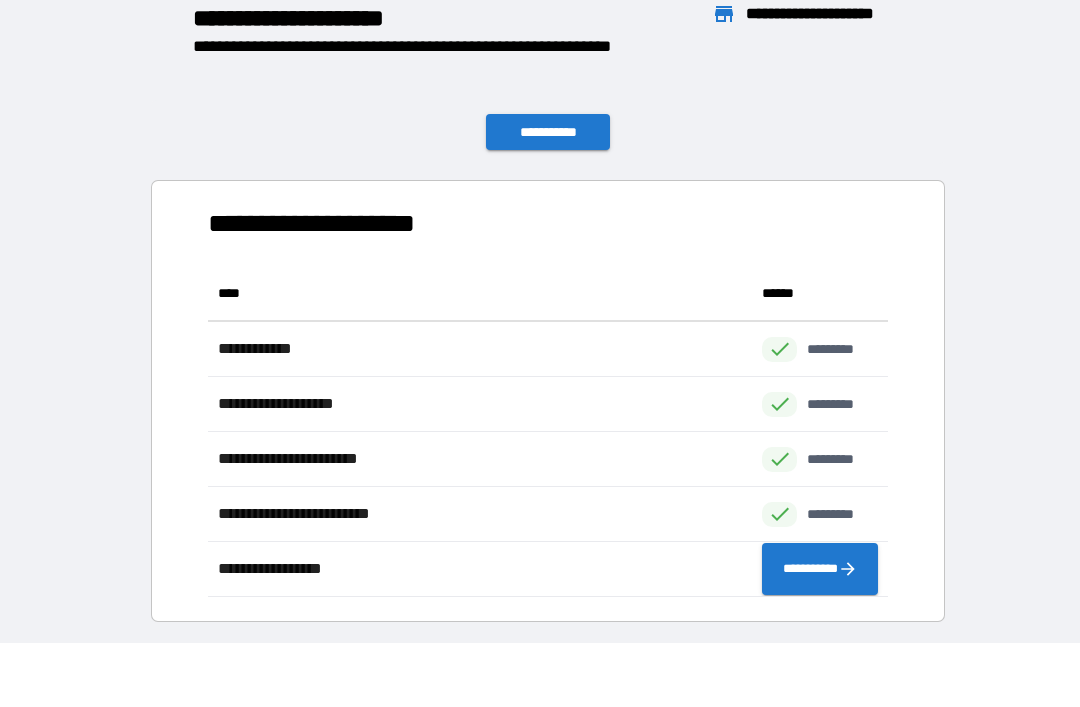 scroll, scrollTop: 1, scrollLeft: 1, axis: both 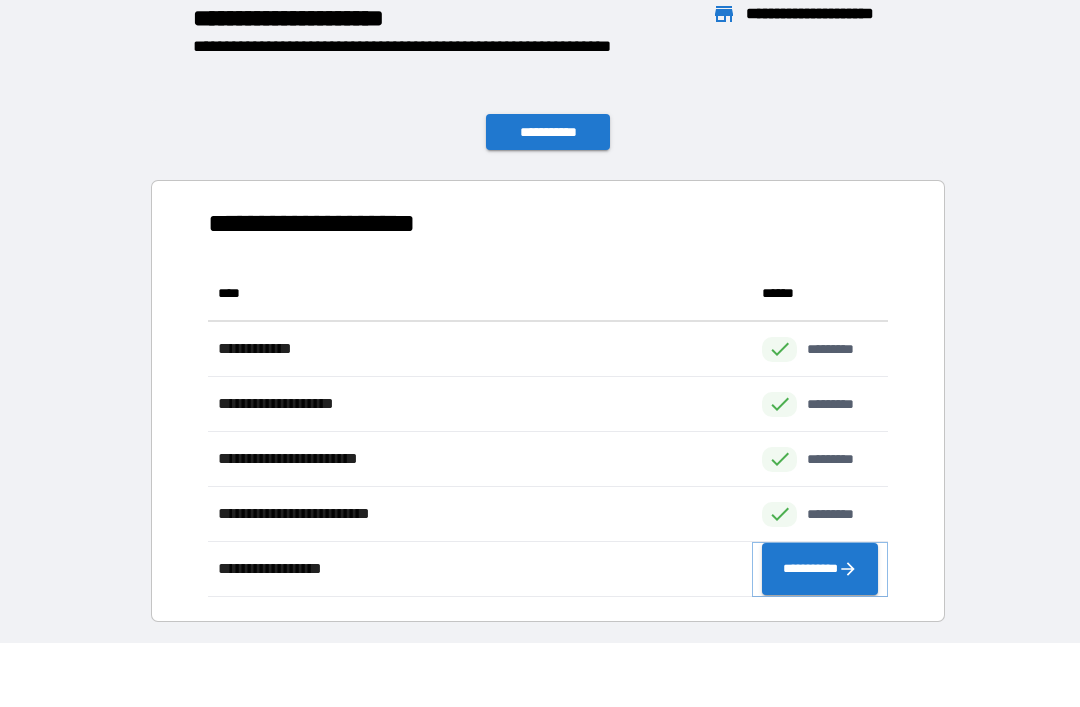 click on "**********" at bounding box center (820, 569) 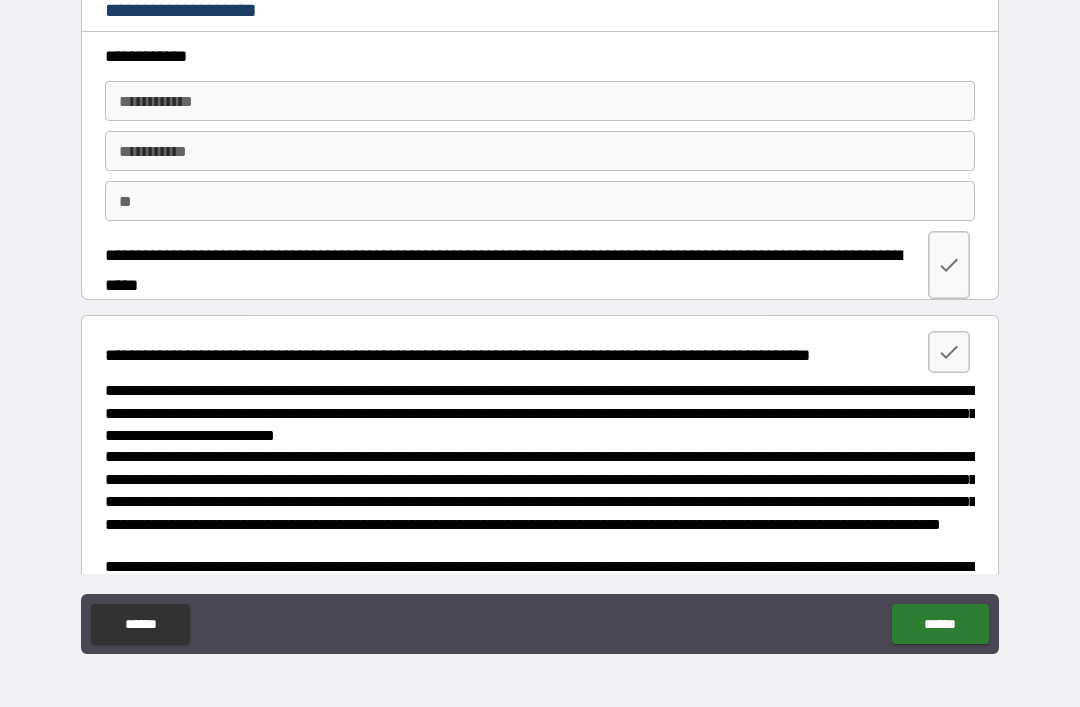 click on "**********" at bounding box center [540, 101] 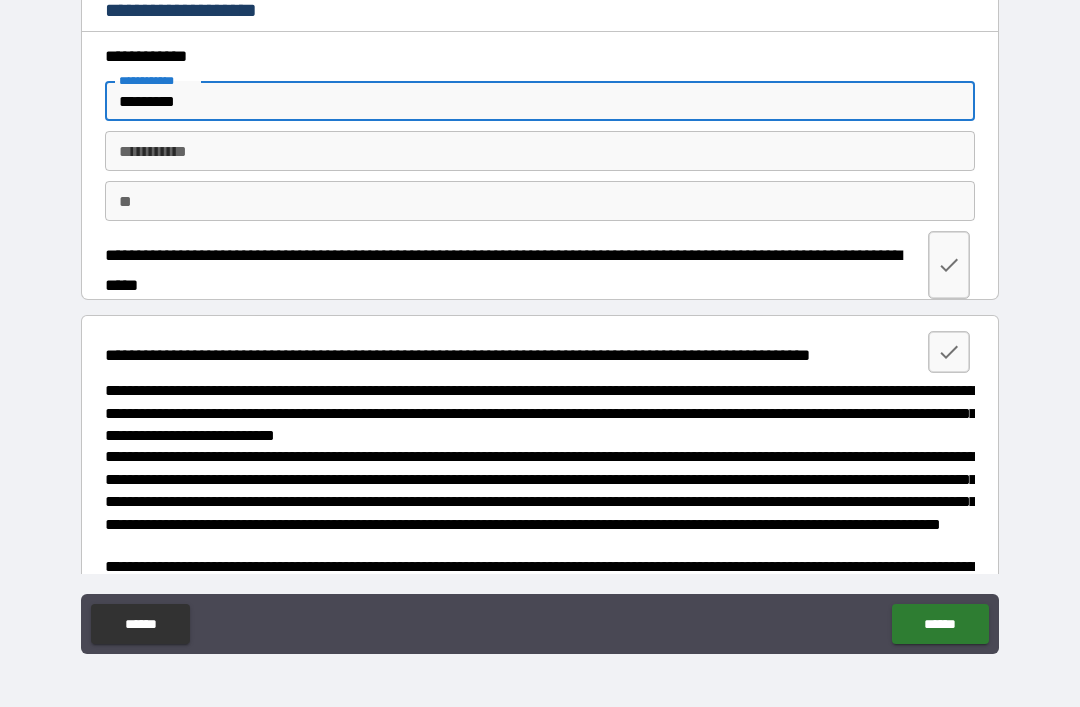 type on "*********" 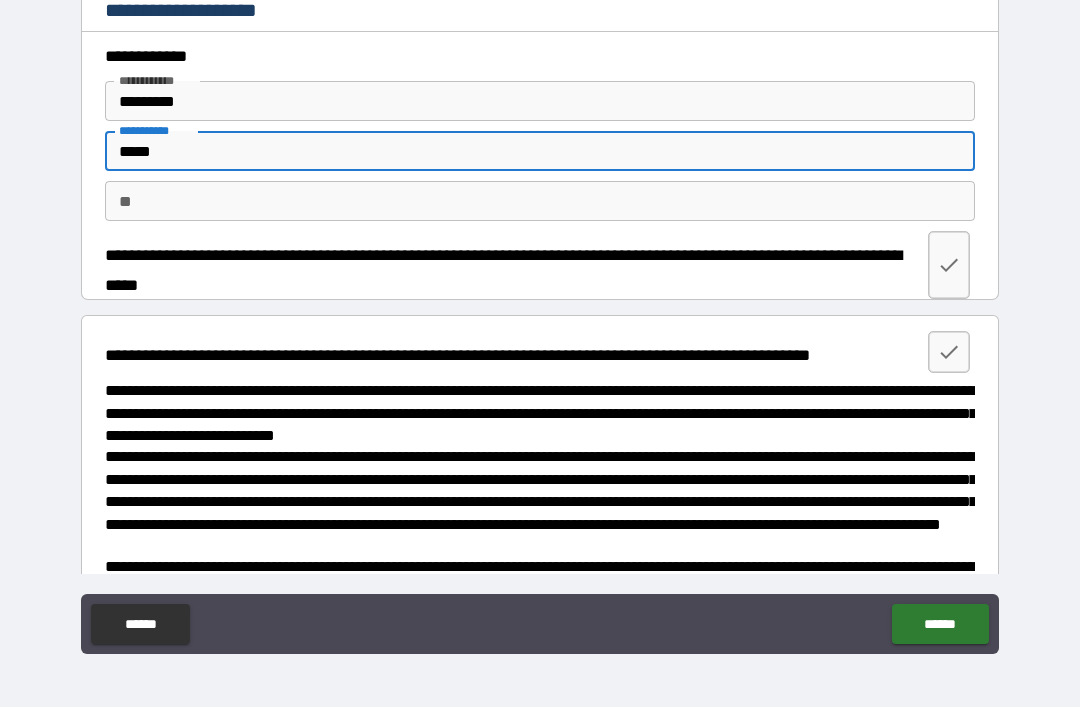 type on "*****" 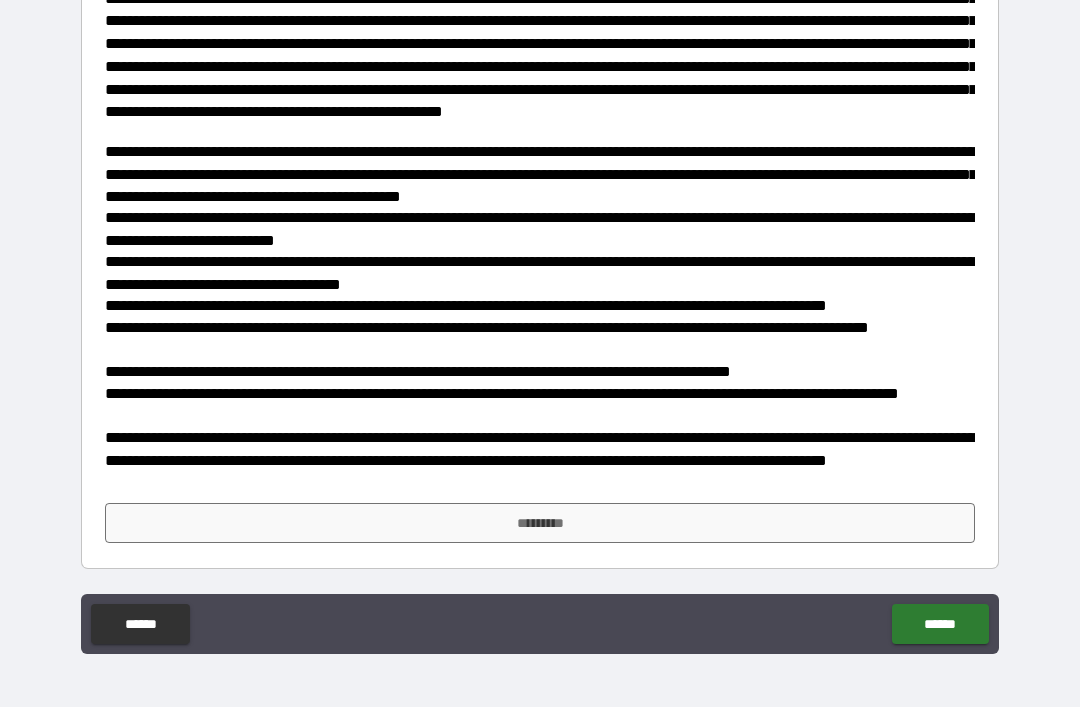 scroll, scrollTop: 591, scrollLeft: 0, axis: vertical 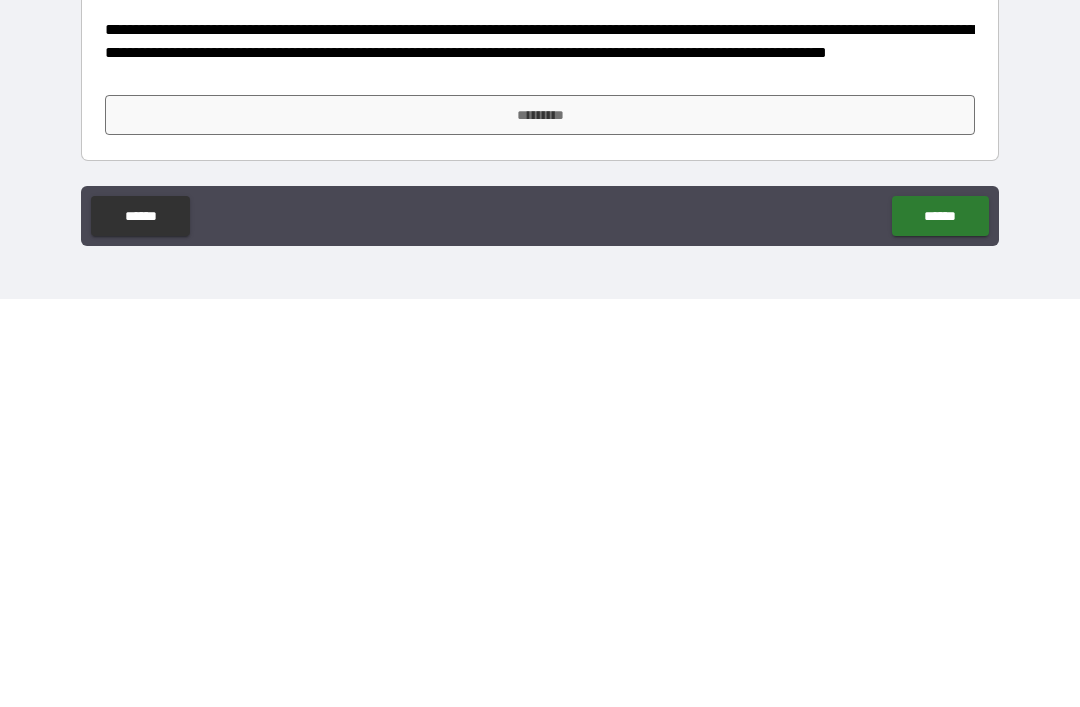 type on "*******" 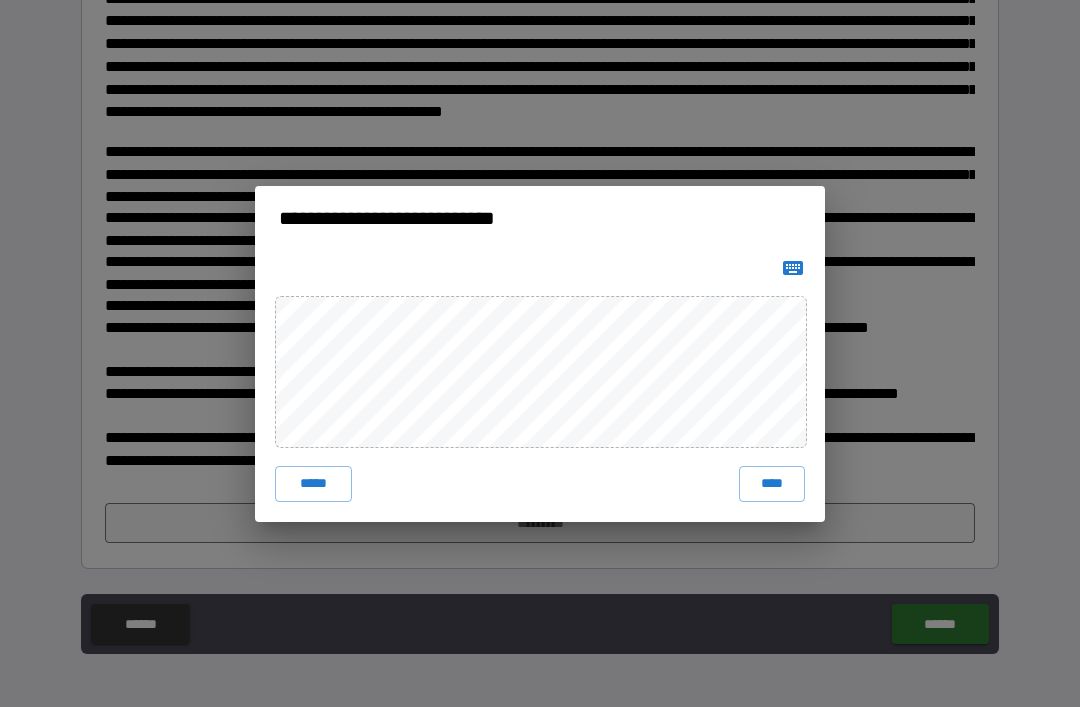 click on "****" at bounding box center (772, 484) 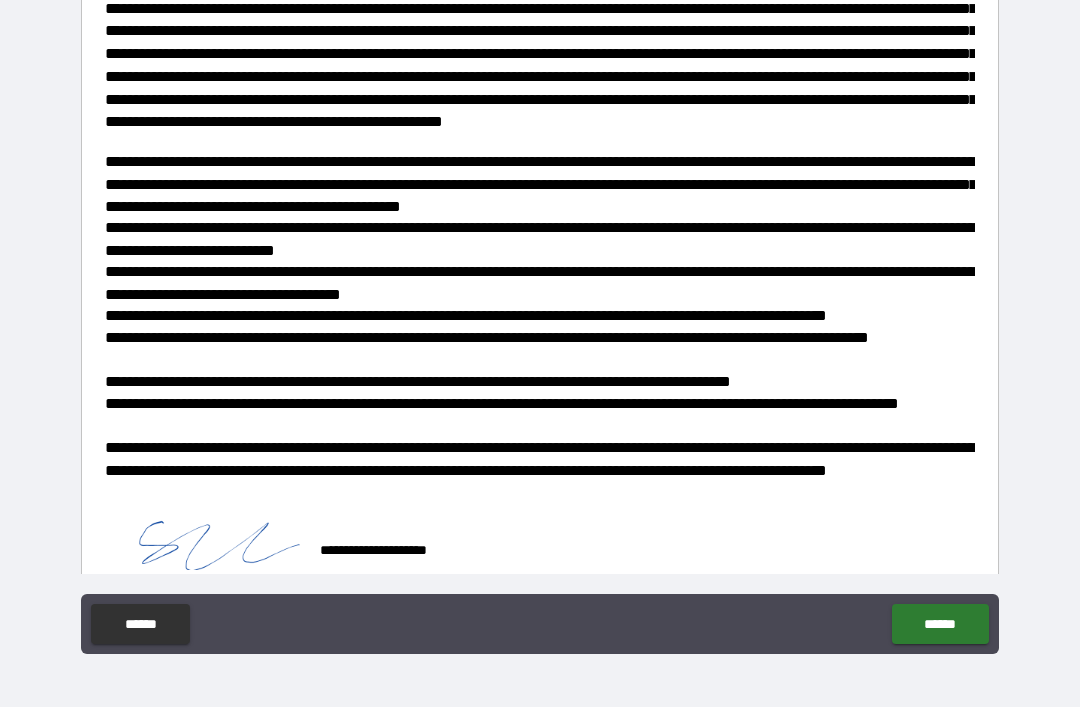 click on "******" at bounding box center (940, 624) 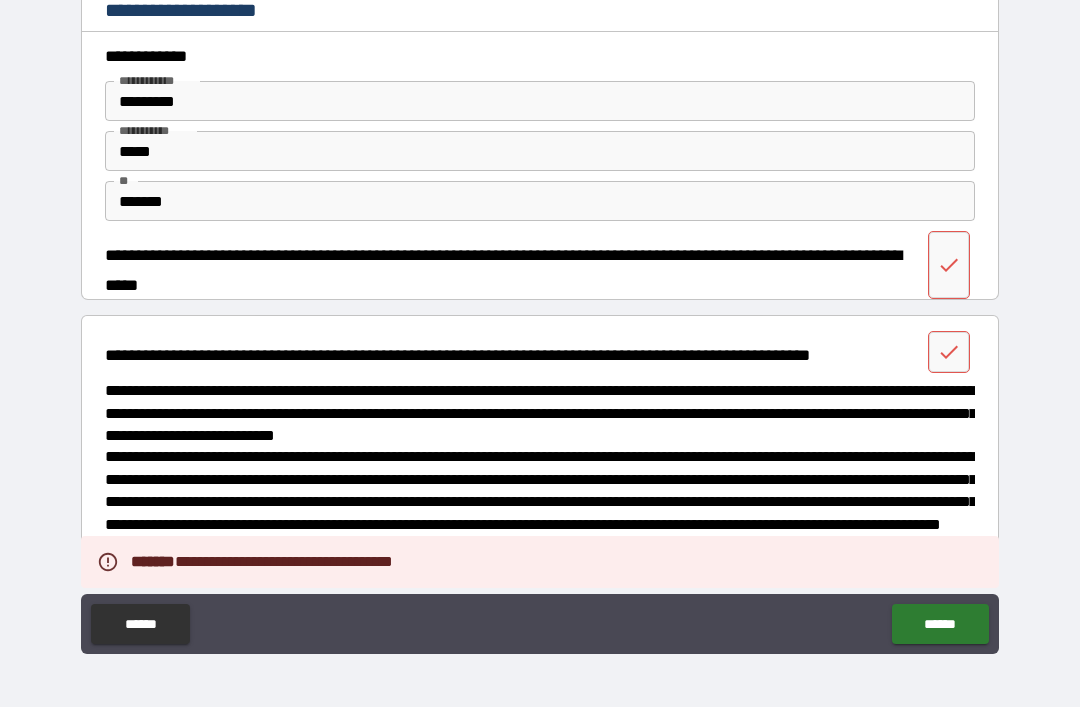 scroll, scrollTop: 0, scrollLeft: 0, axis: both 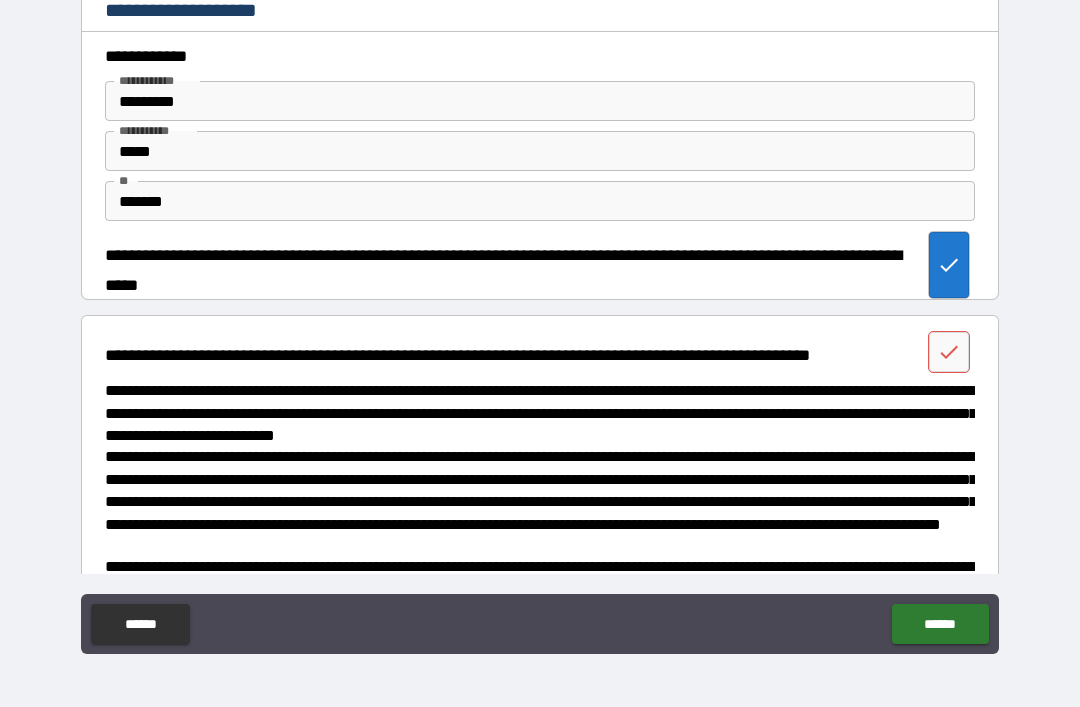 click 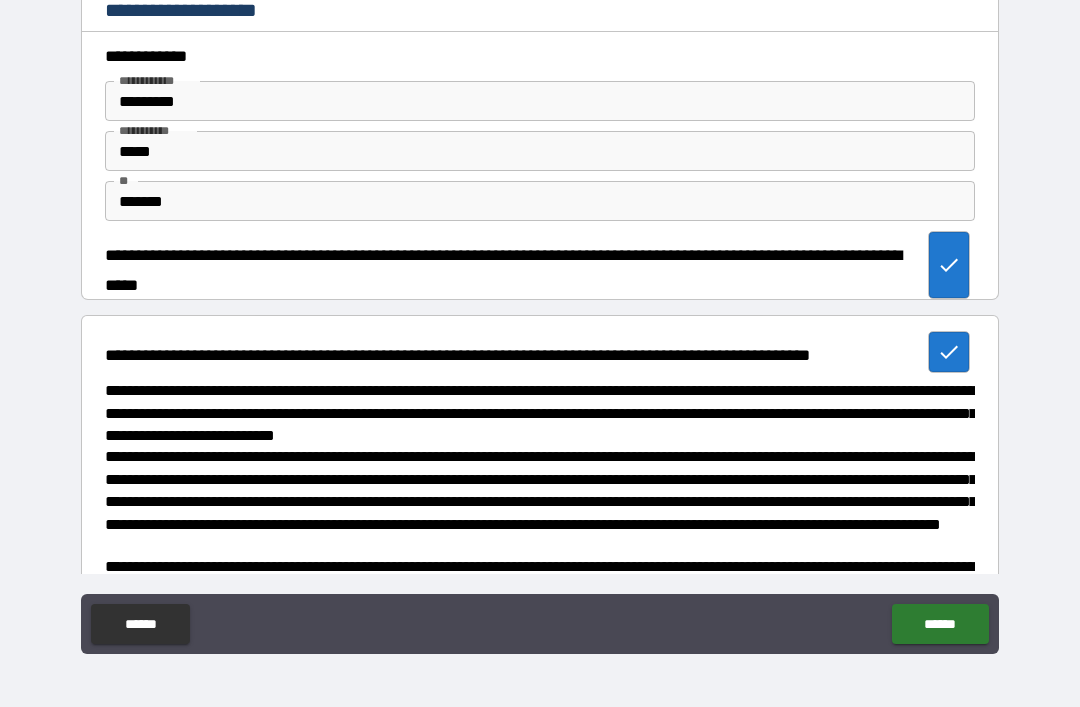 click on "******" at bounding box center [940, 624] 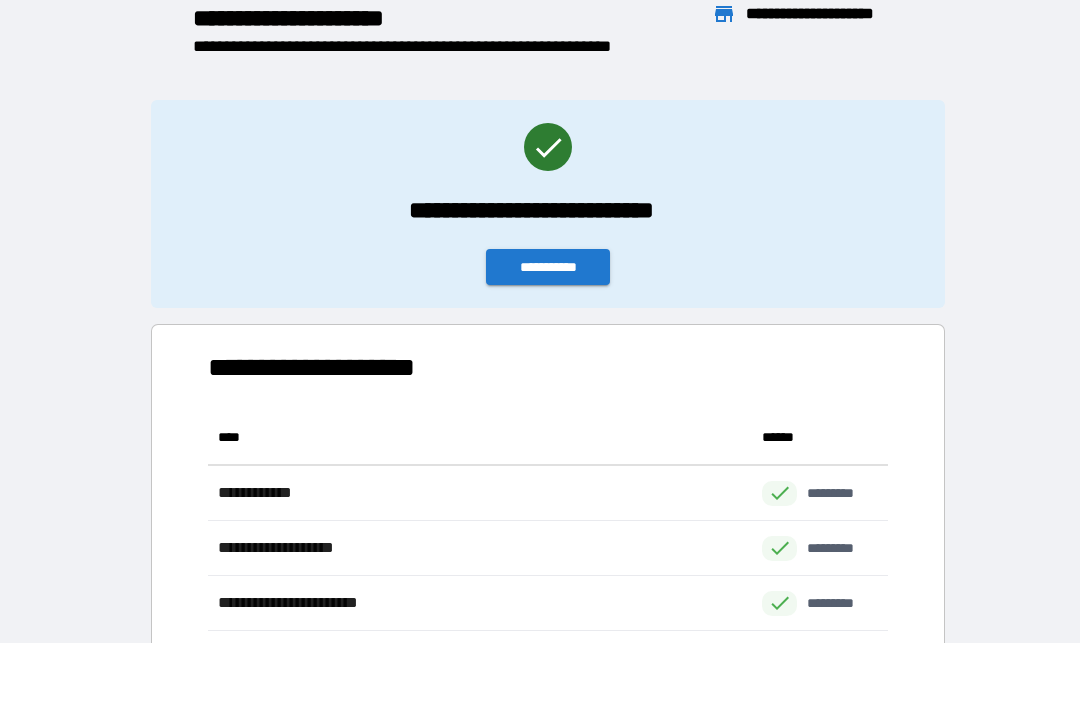 scroll, scrollTop: 1, scrollLeft: 1, axis: both 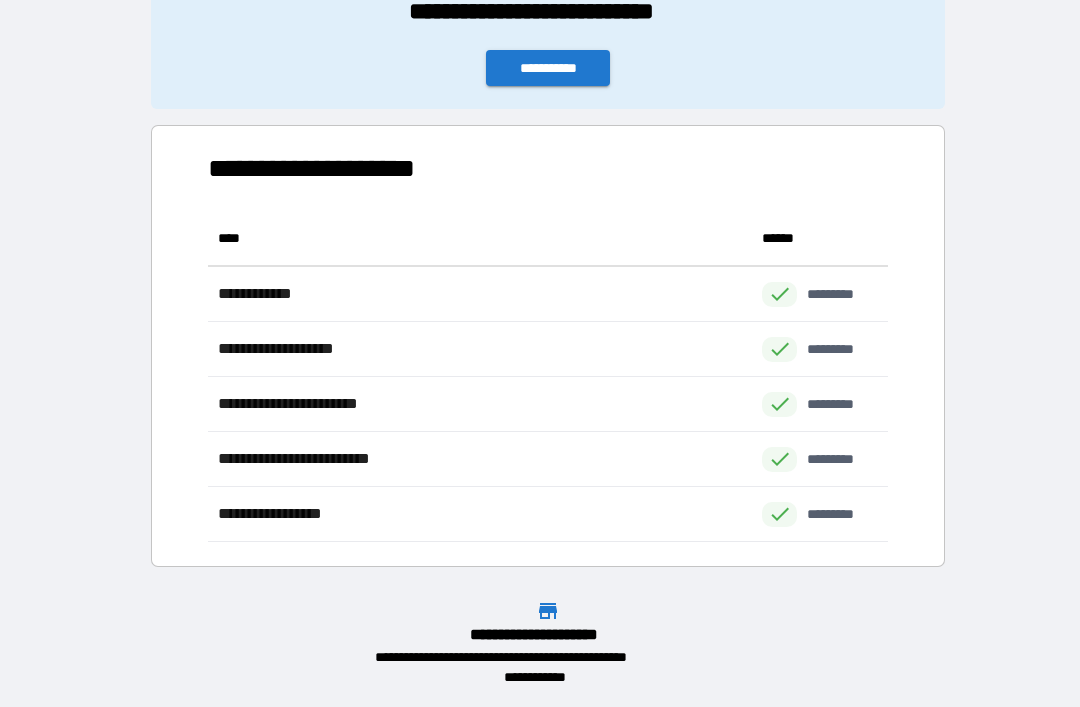 click on "**********" at bounding box center (548, 68) 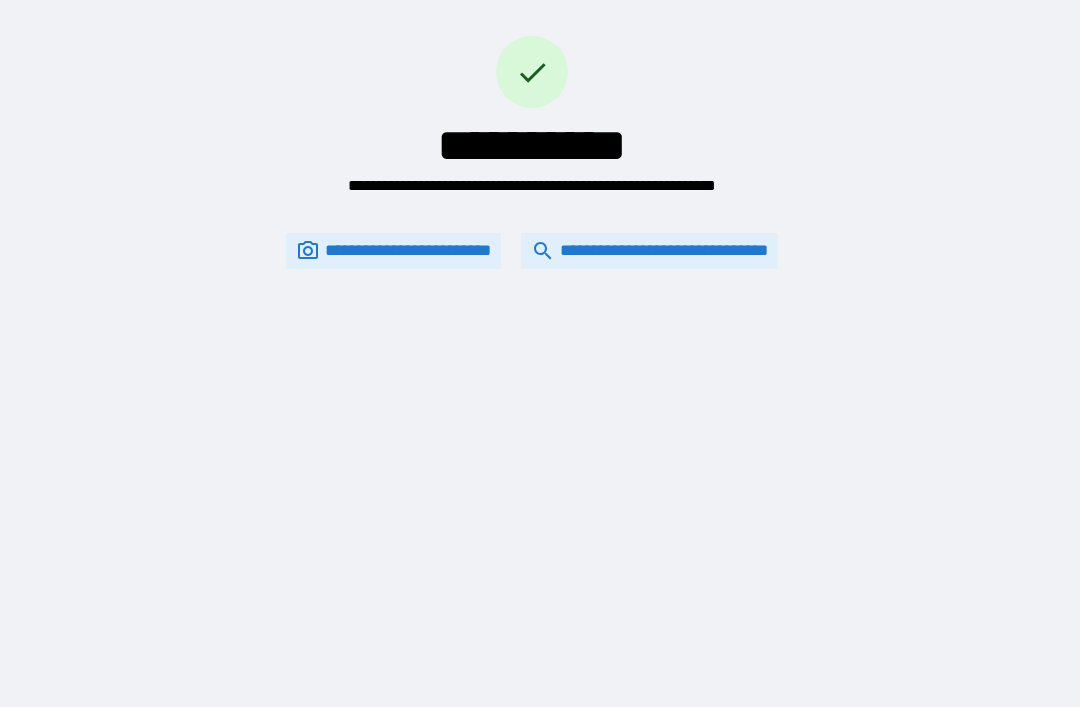 scroll, scrollTop: 0, scrollLeft: 0, axis: both 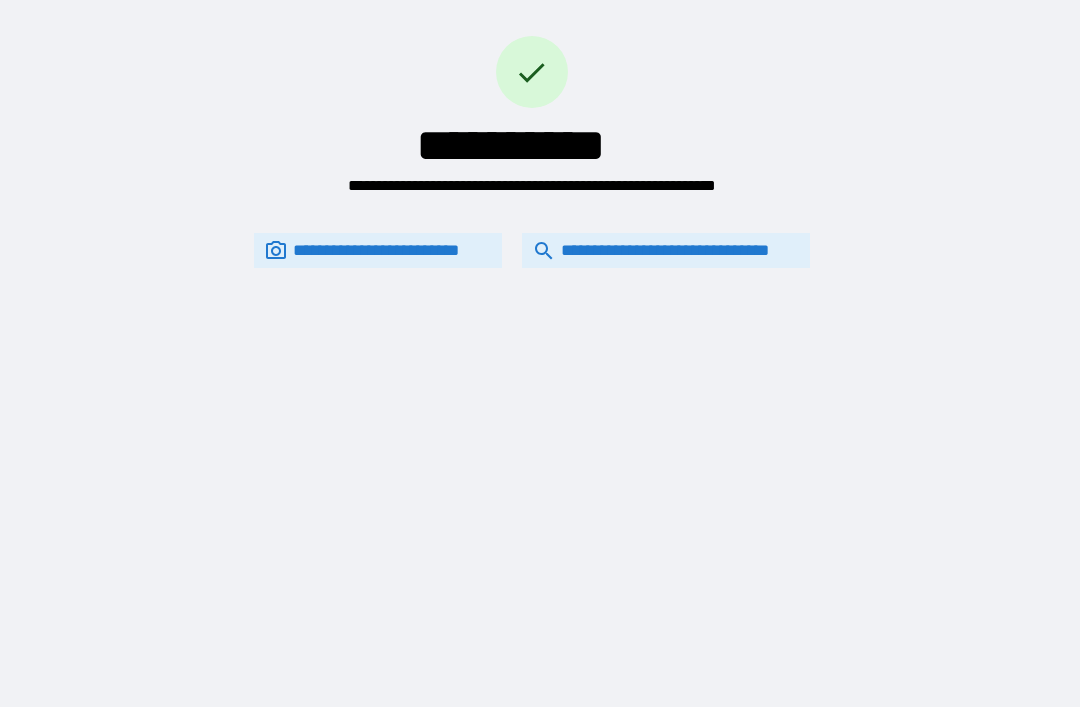 click on "**********" at bounding box center (540, 321) 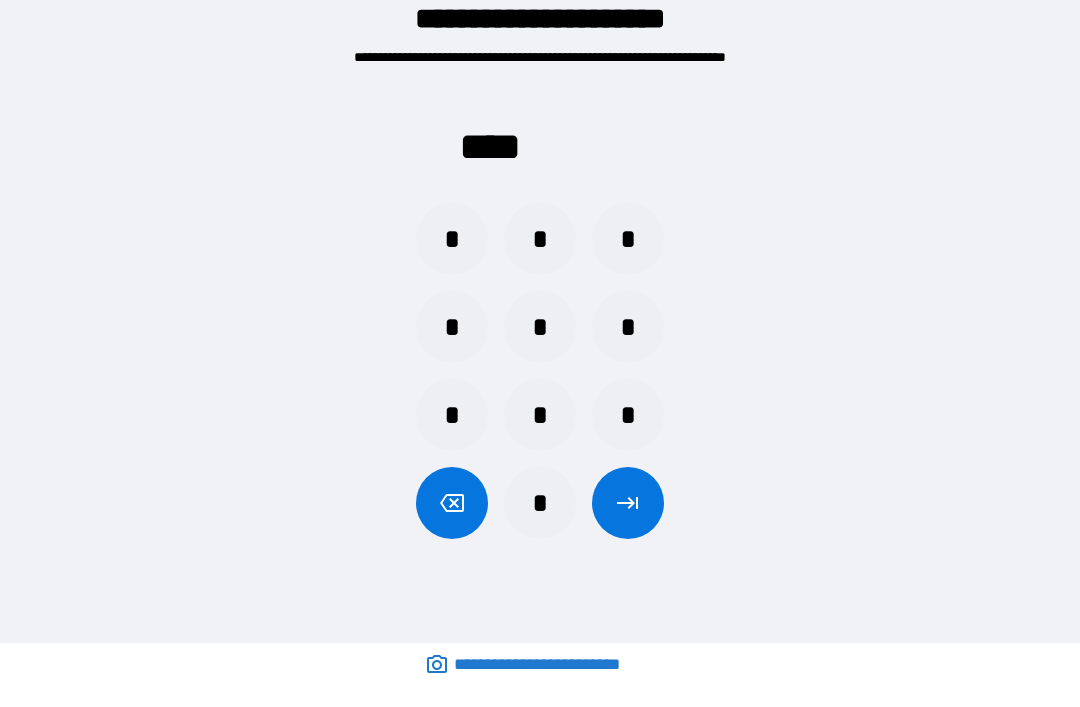 click on "*" at bounding box center [452, 415] 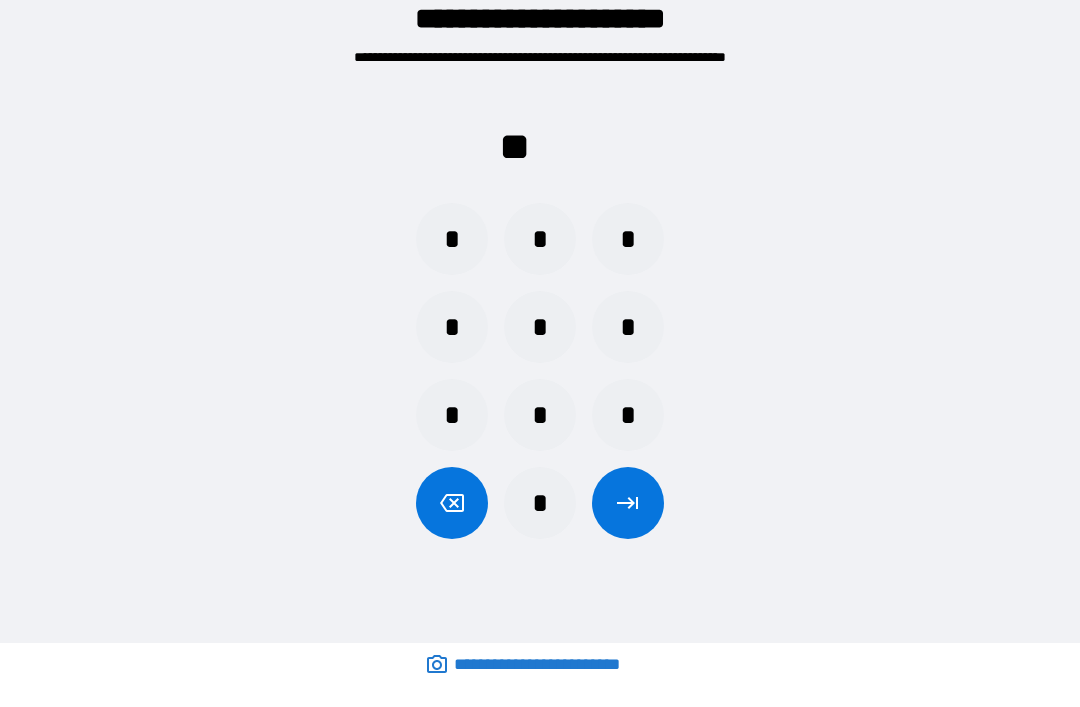 click on "*" at bounding box center [540, 239] 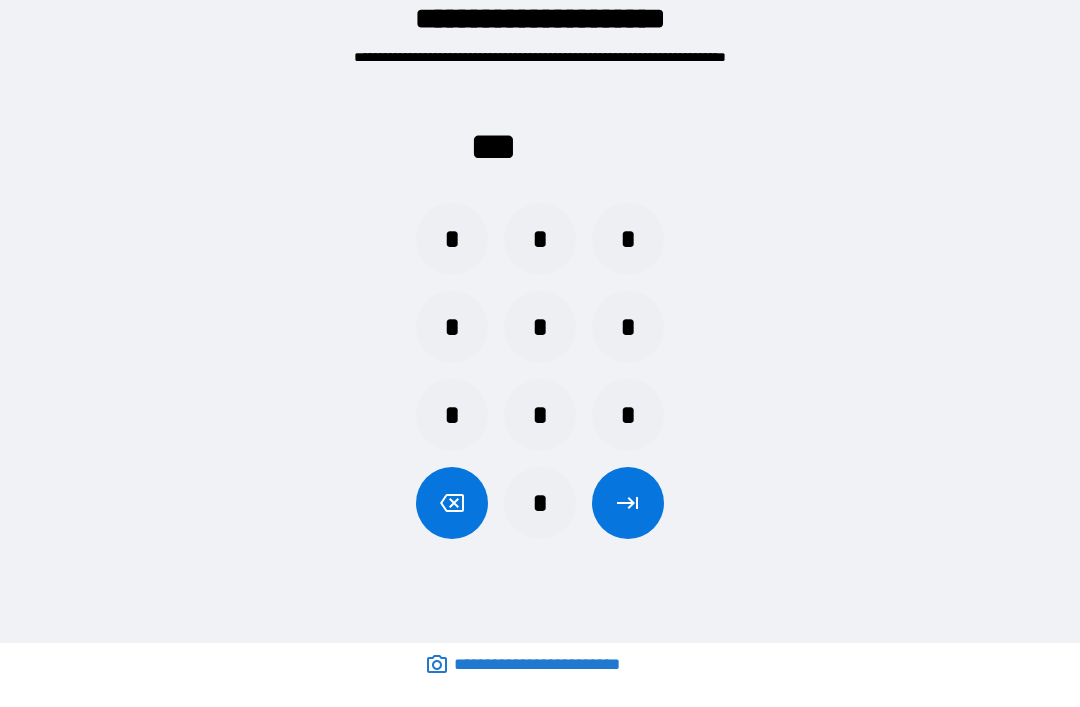 click on "*" at bounding box center [540, 415] 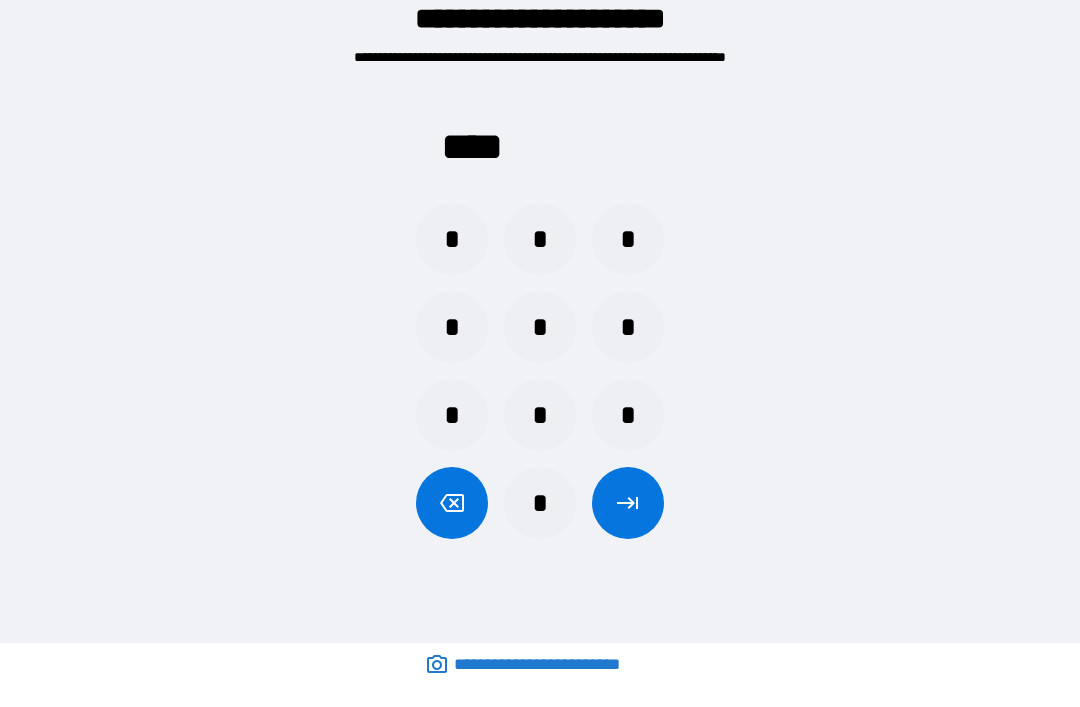 click 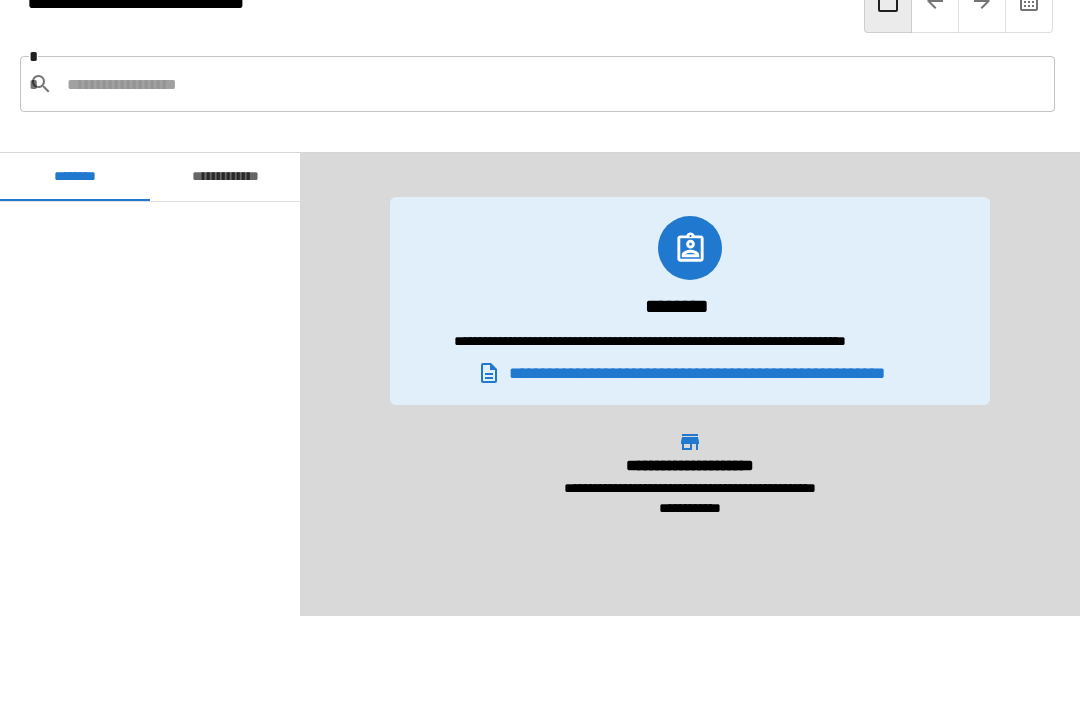 scroll, scrollTop: 180, scrollLeft: 0, axis: vertical 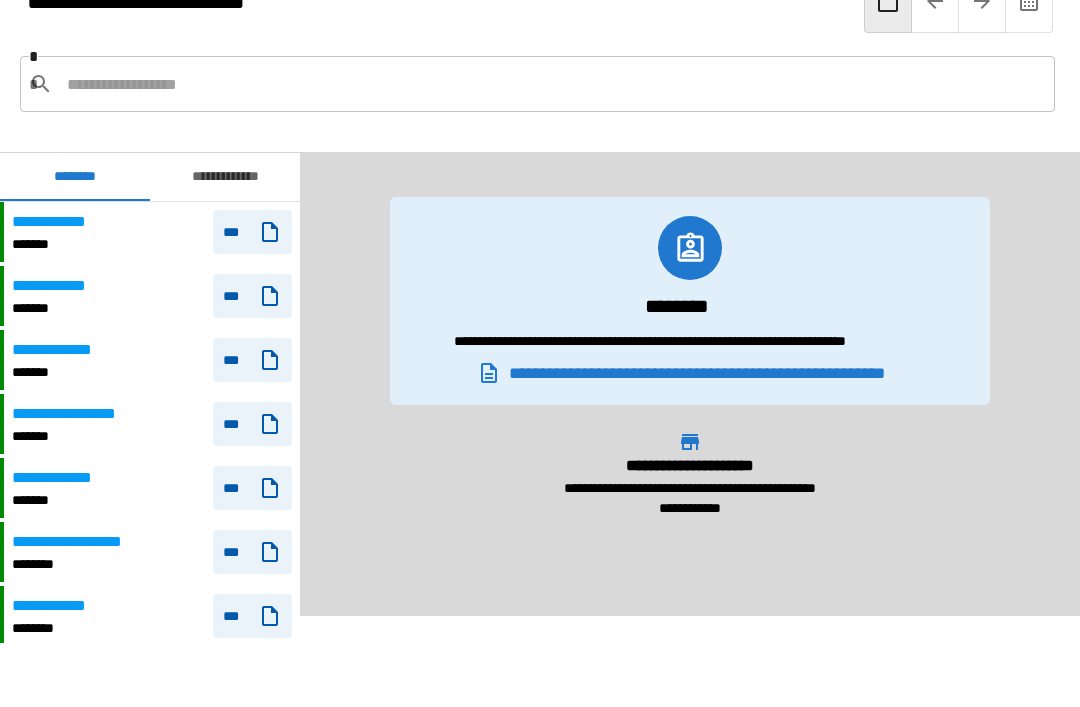 click on "**********" at bounding box center [152, 488] 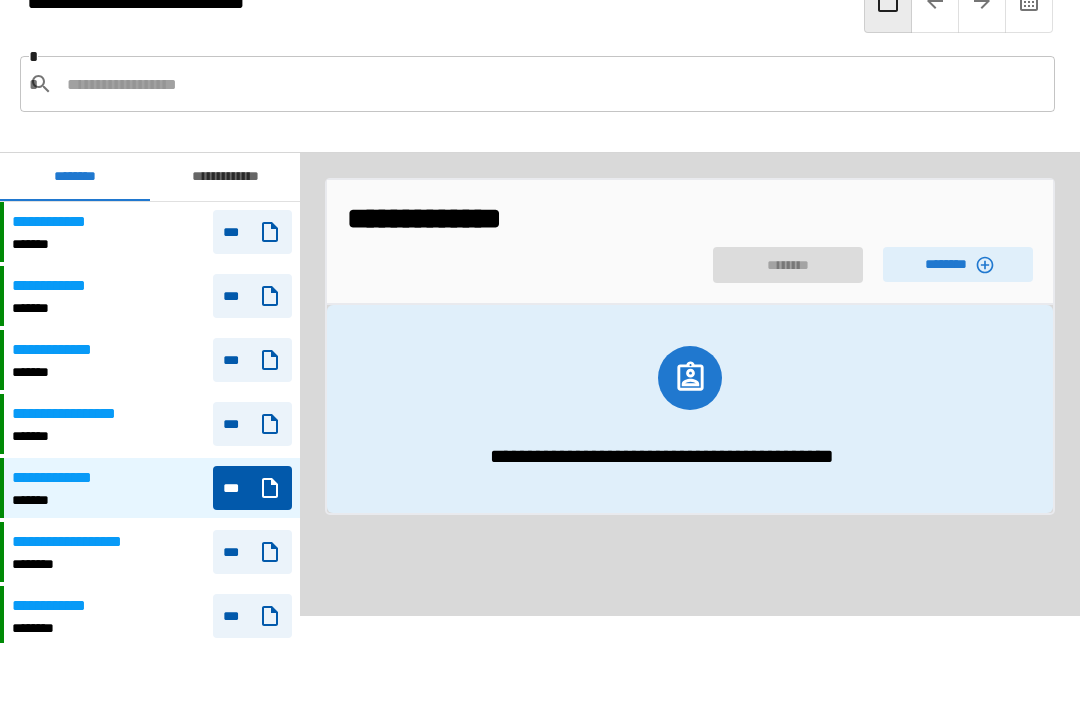 click on "********" at bounding box center (958, 264) 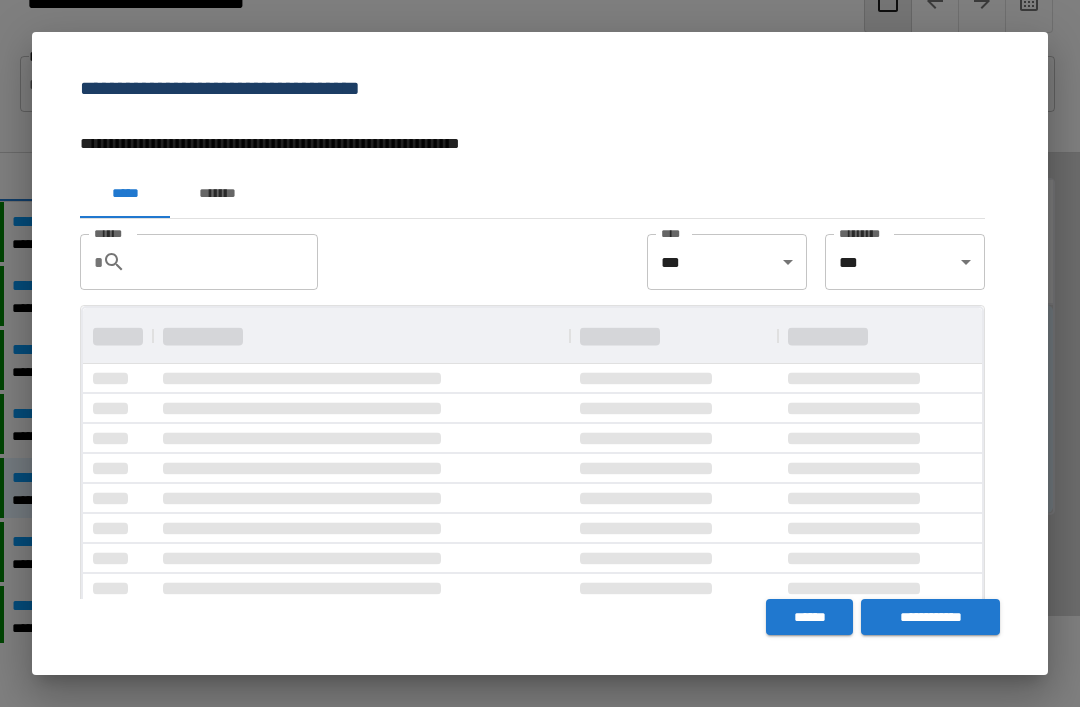 scroll, scrollTop: 0, scrollLeft: 0, axis: both 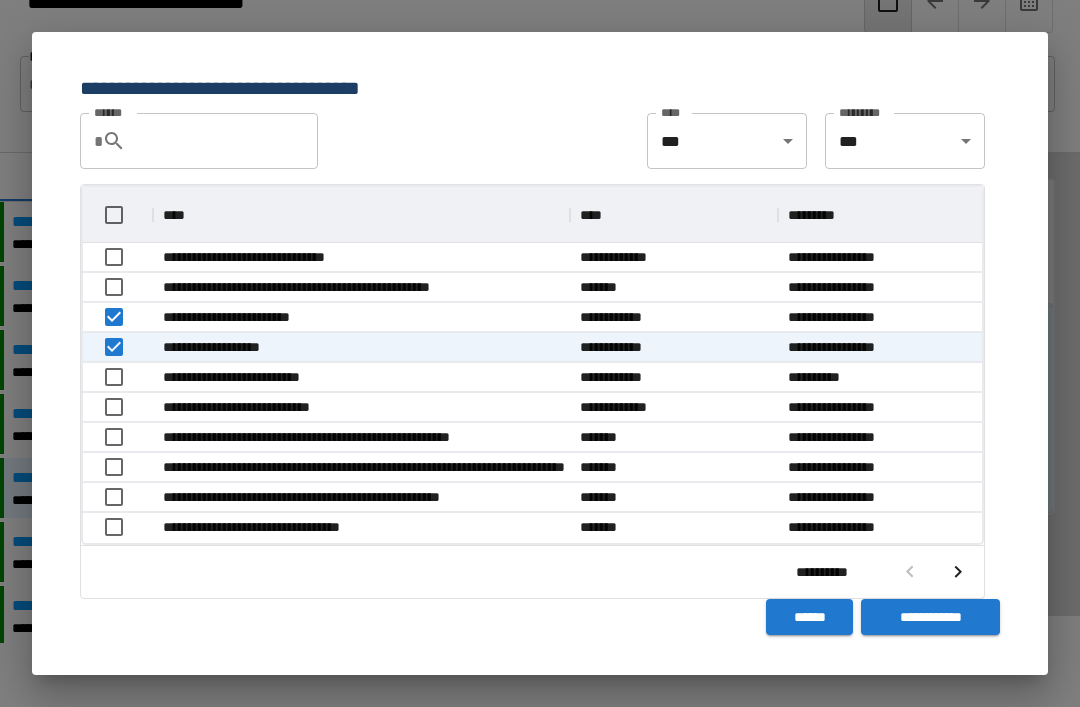 click 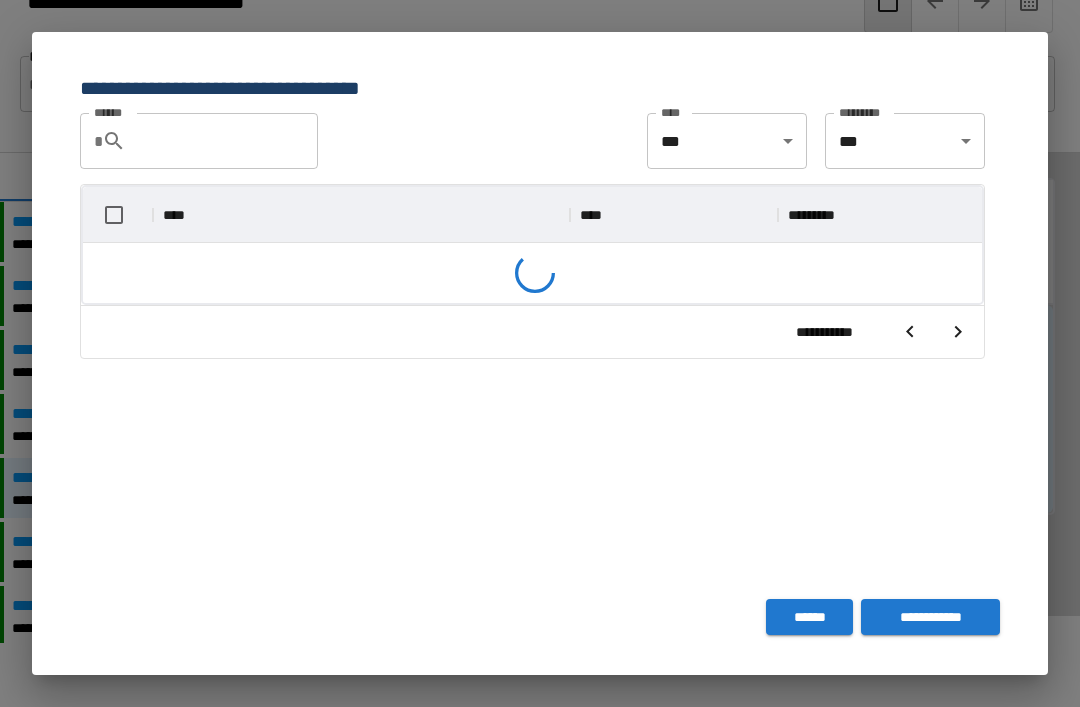 scroll, scrollTop: 356, scrollLeft: 899, axis: both 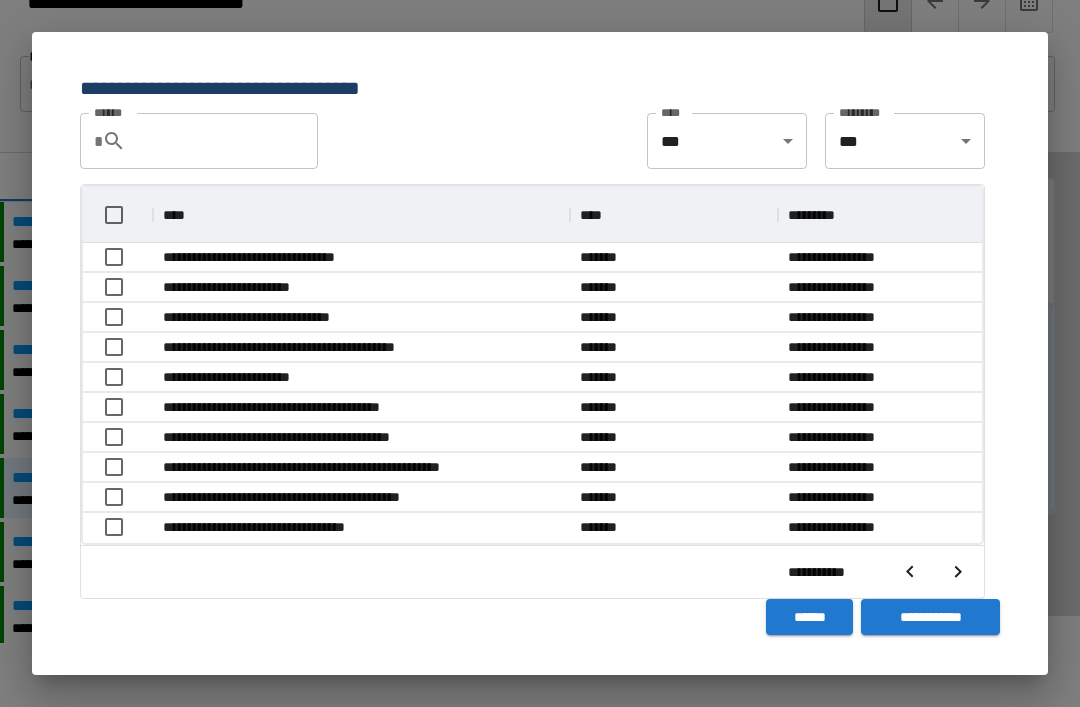 click 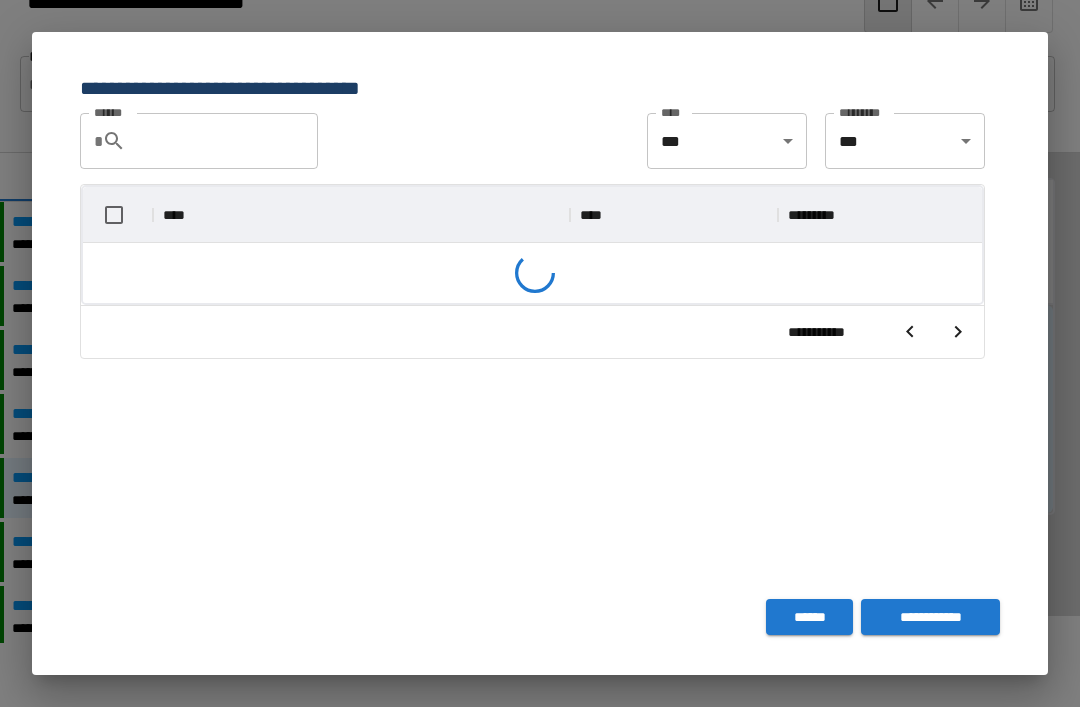 scroll, scrollTop: 356, scrollLeft: 899, axis: both 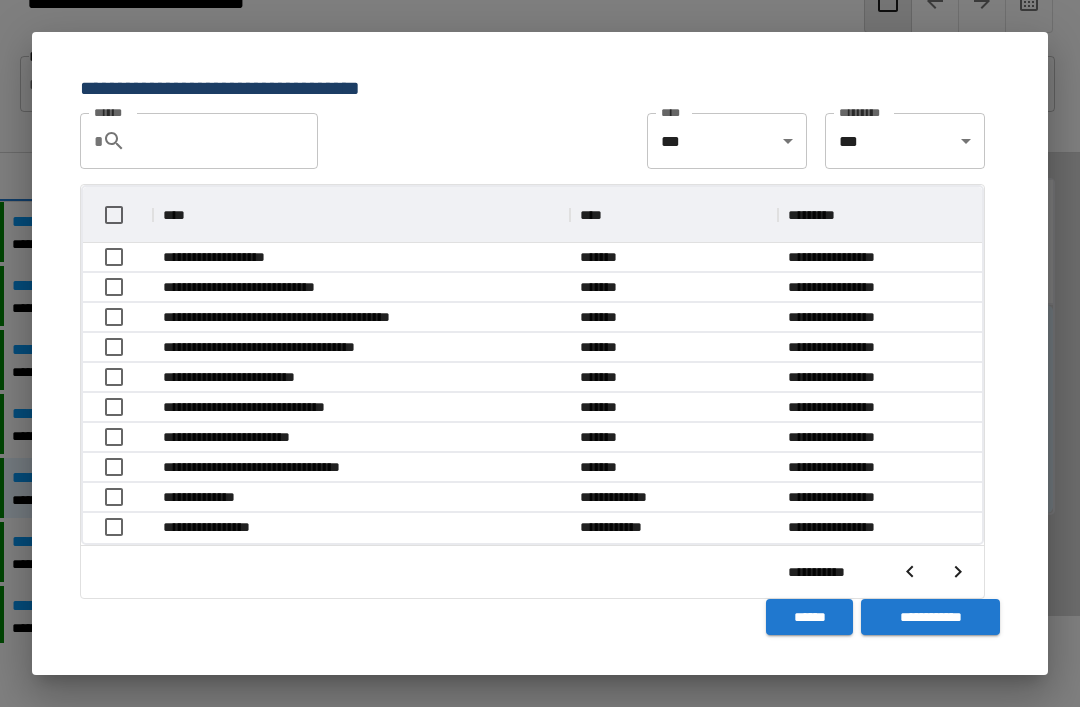 click 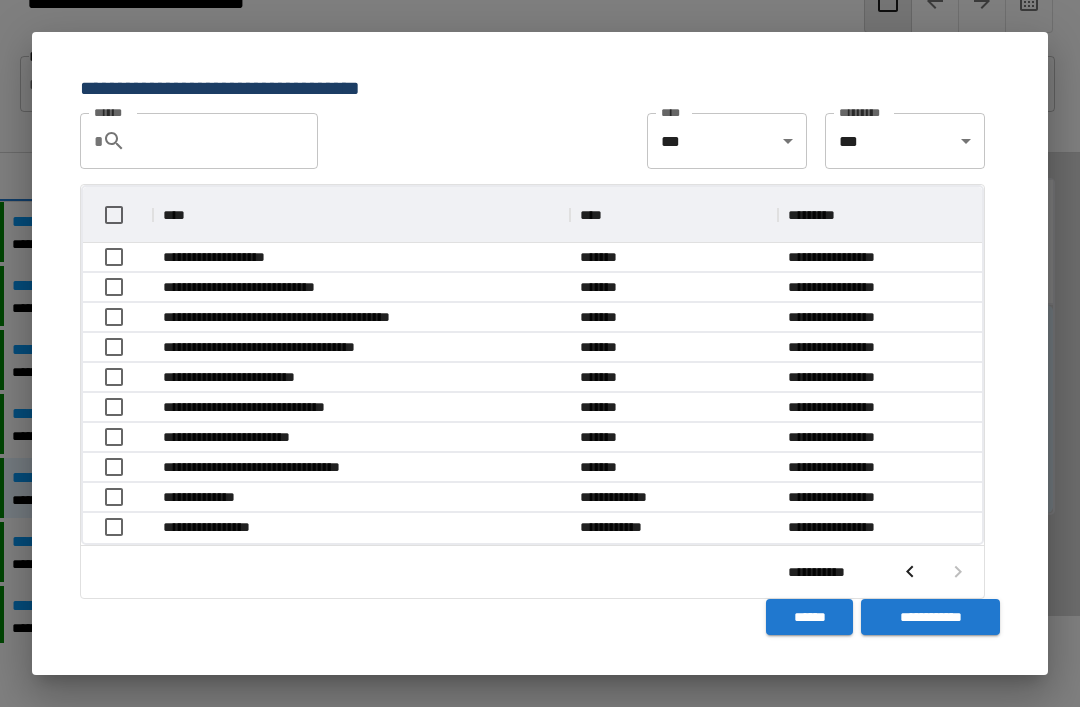 scroll, scrollTop: 206, scrollLeft: 899, axis: both 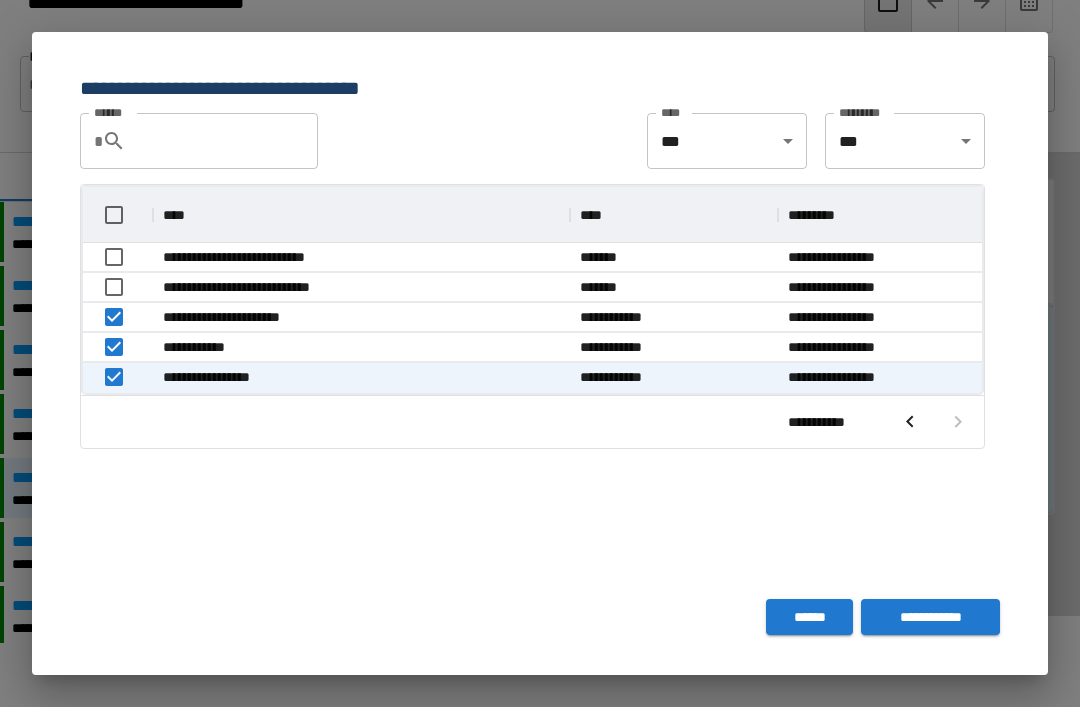 click on "**********" at bounding box center (930, 617) 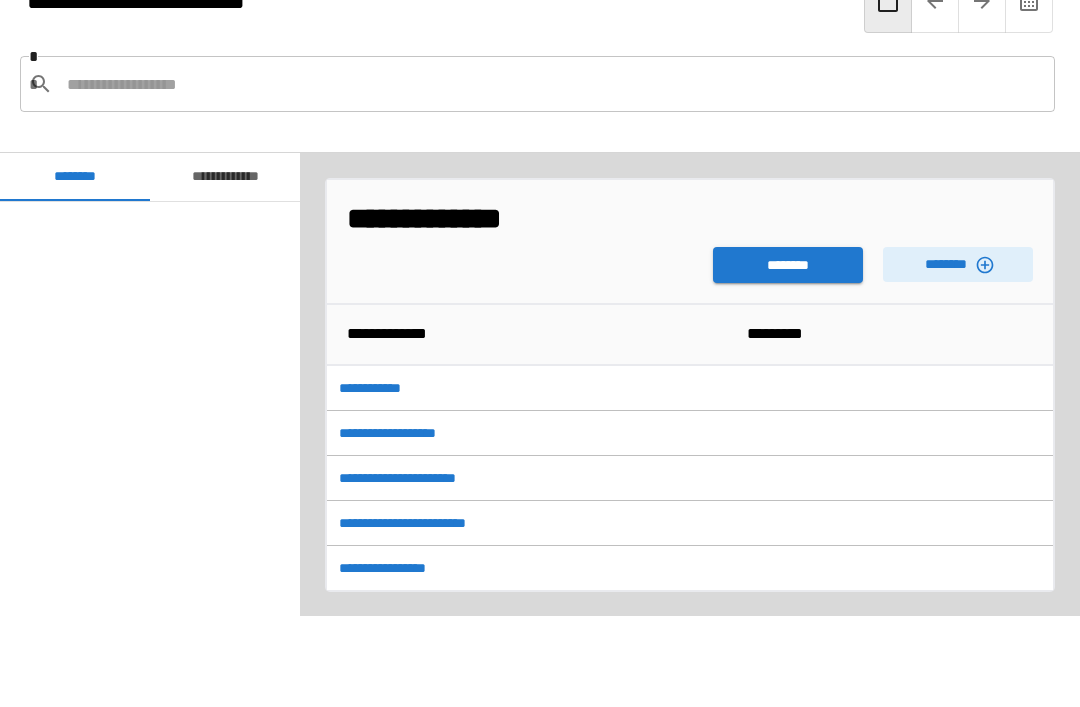 scroll, scrollTop: 180, scrollLeft: 0, axis: vertical 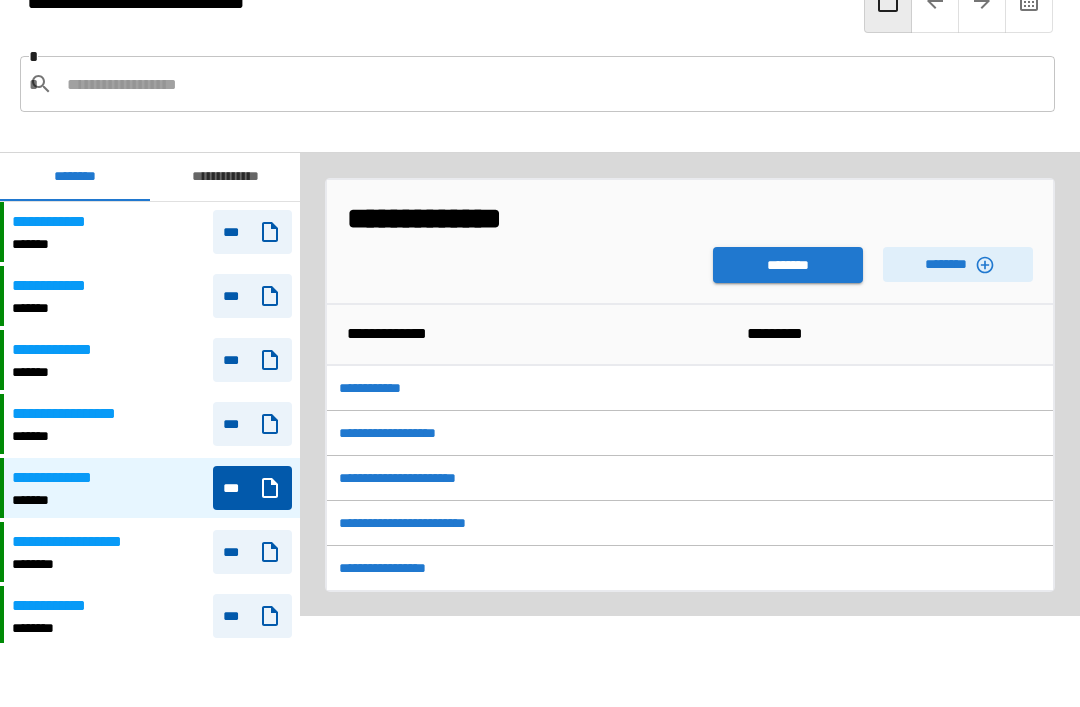 click on "********" at bounding box center (788, 265) 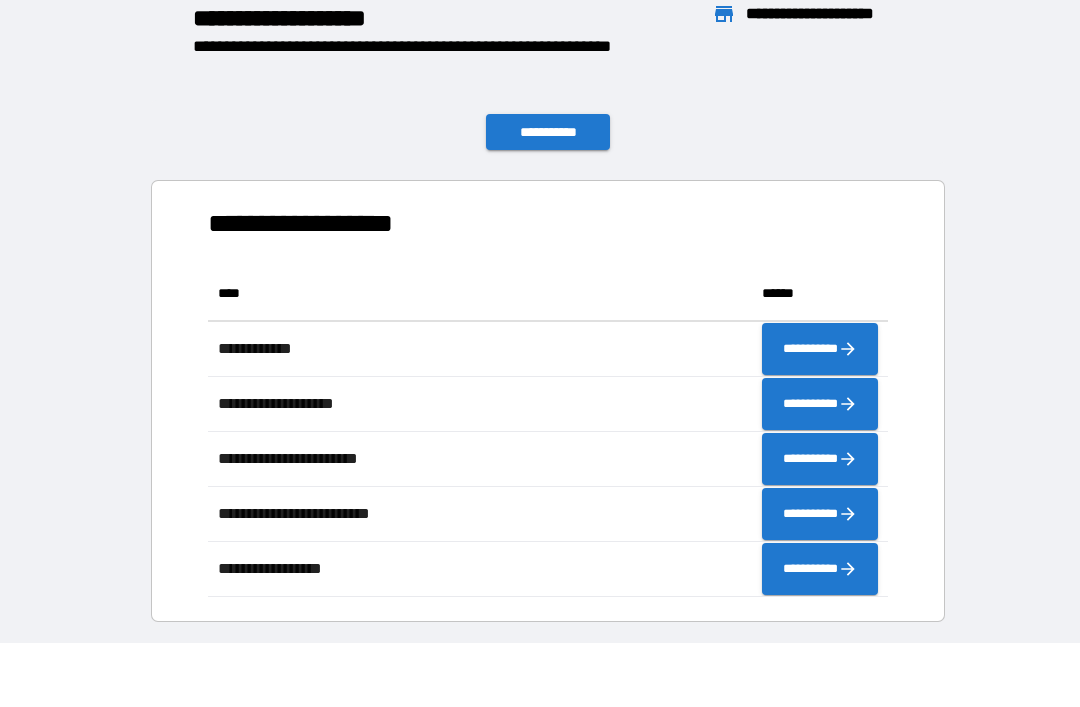 scroll, scrollTop: 1, scrollLeft: 1, axis: both 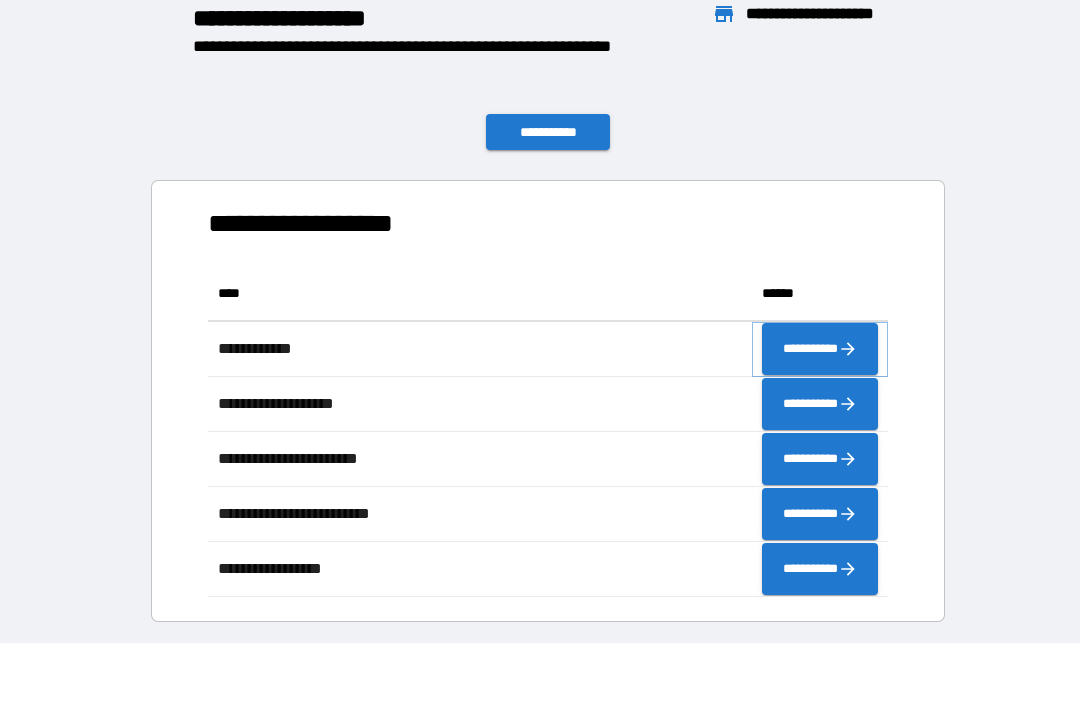 click on "**********" at bounding box center (820, 349) 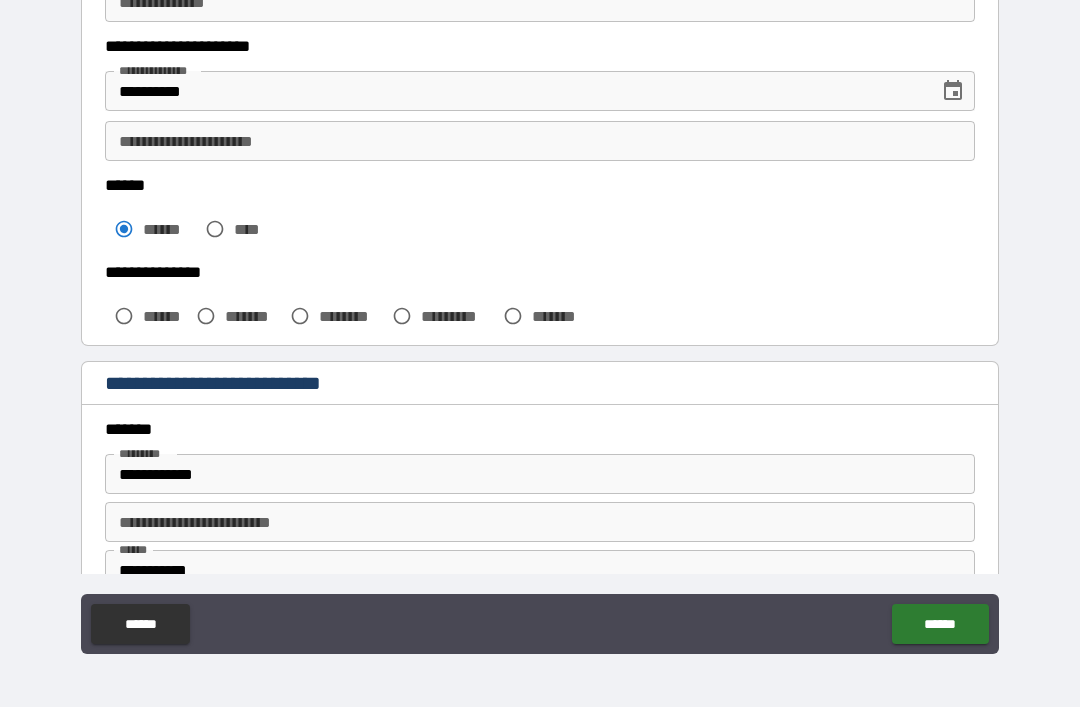 scroll, scrollTop: 308, scrollLeft: 0, axis: vertical 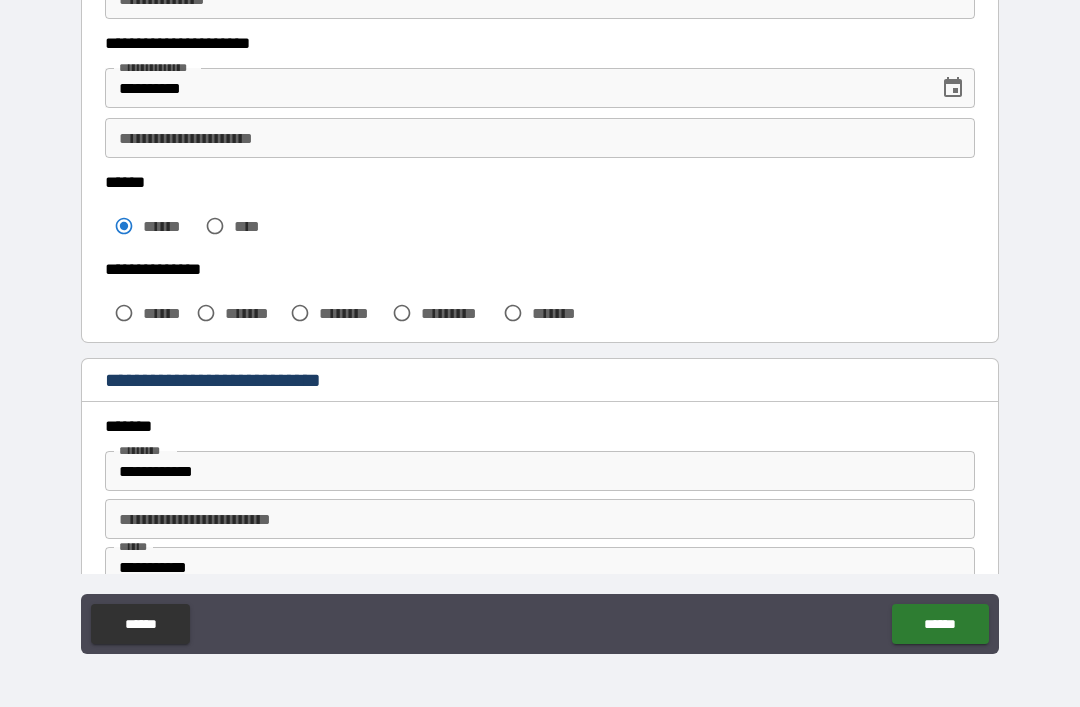 click on "**********" at bounding box center (540, 298) 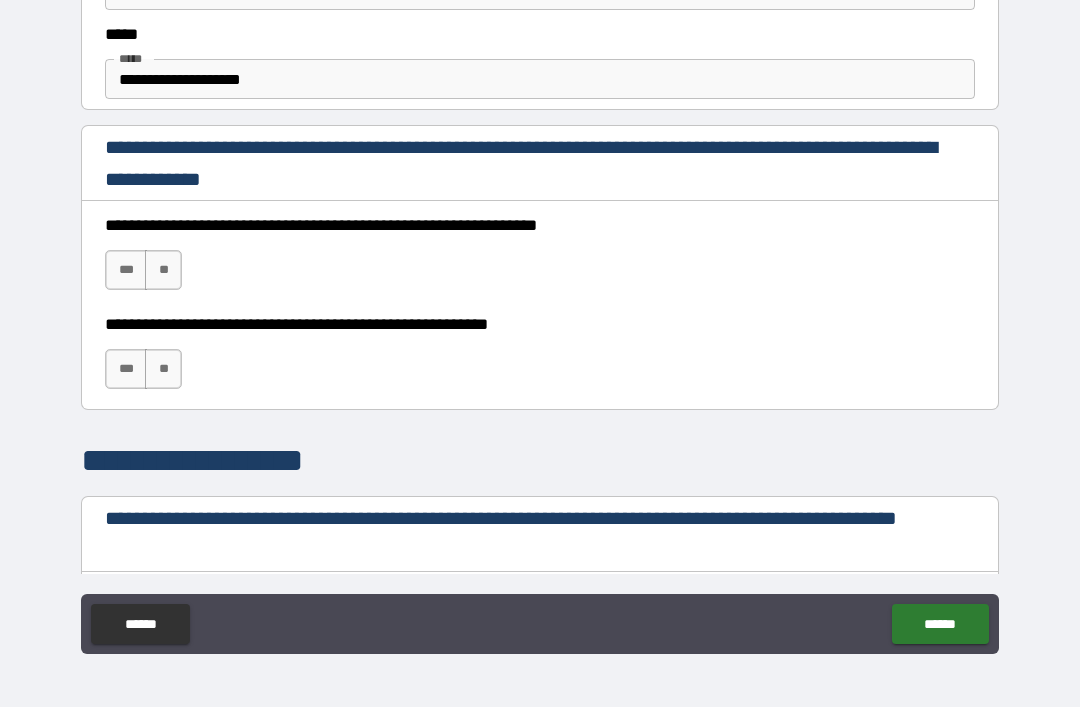 scroll, scrollTop: 1172, scrollLeft: 0, axis: vertical 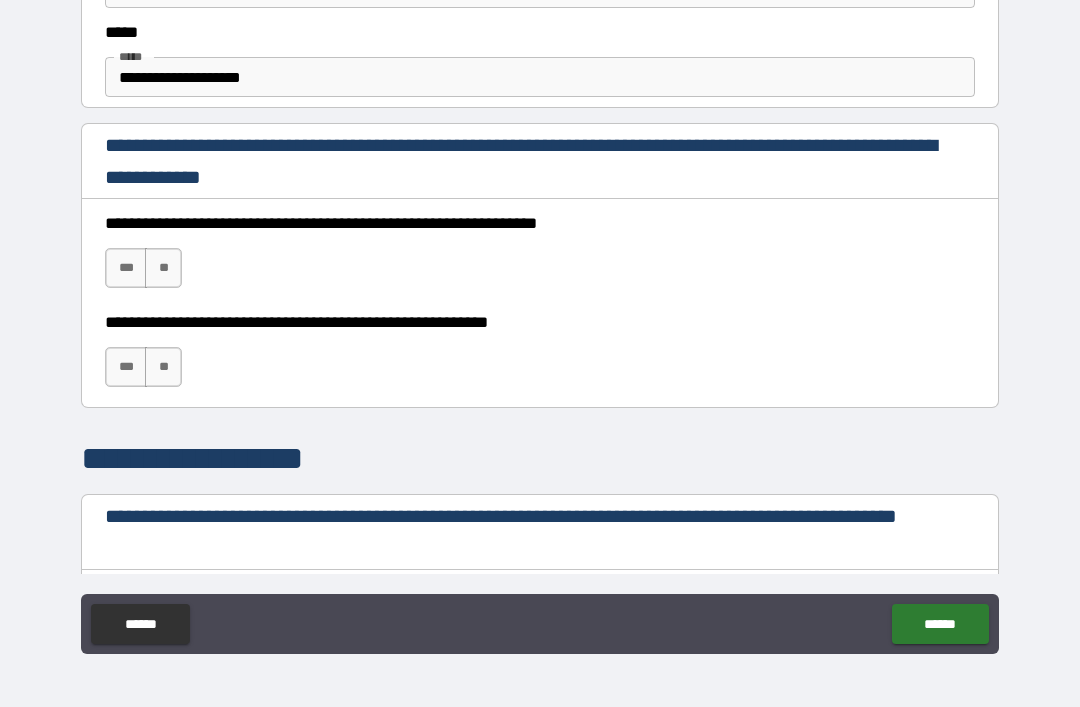 click on "***" at bounding box center (126, 268) 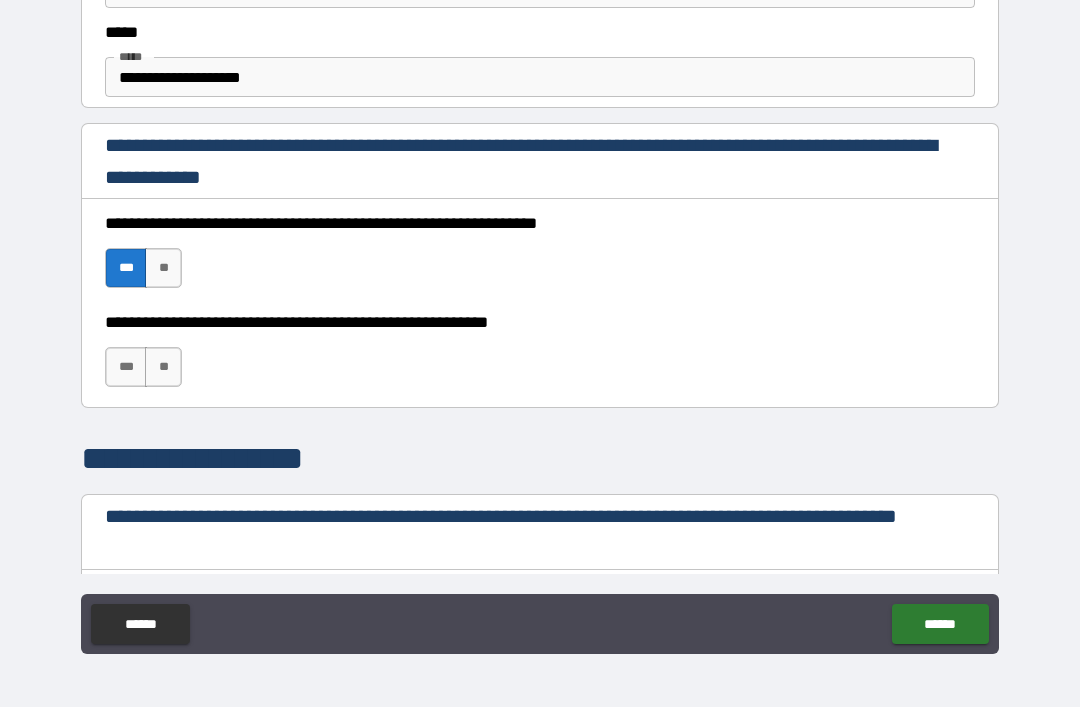 click on "**" at bounding box center (163, 268) 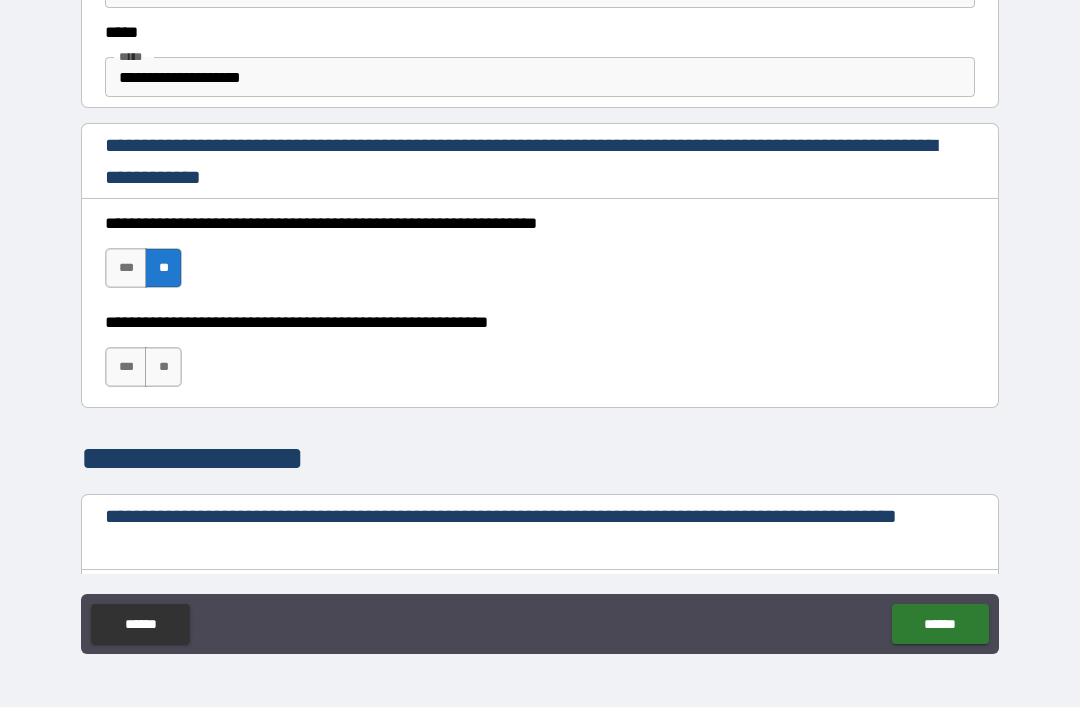 click on "***" at bounding box center [126, 367] 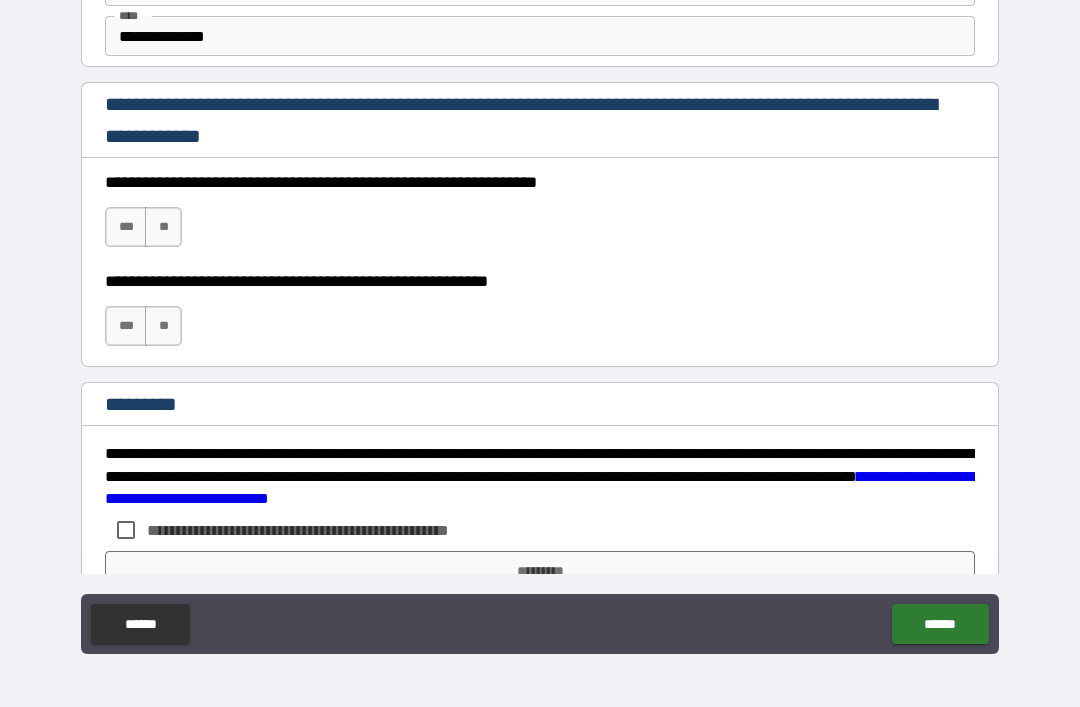 scroll, scrollTop: 2805, scrollLeft: 0, axis: vertical 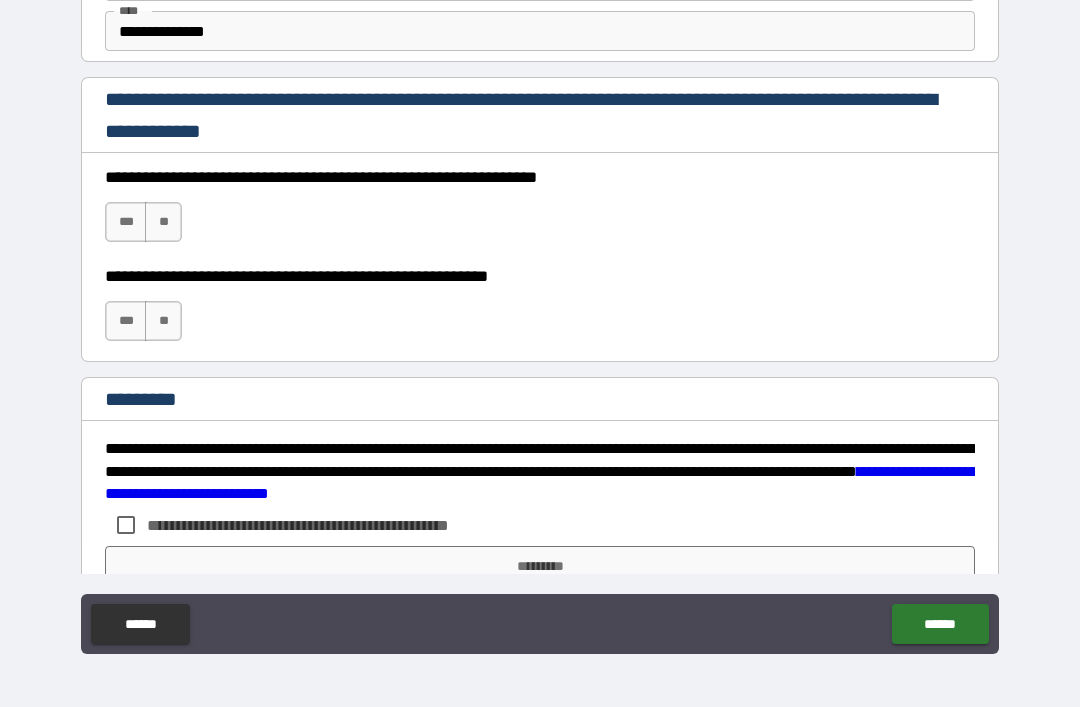 click on "**" at bounding box center [163, 222] 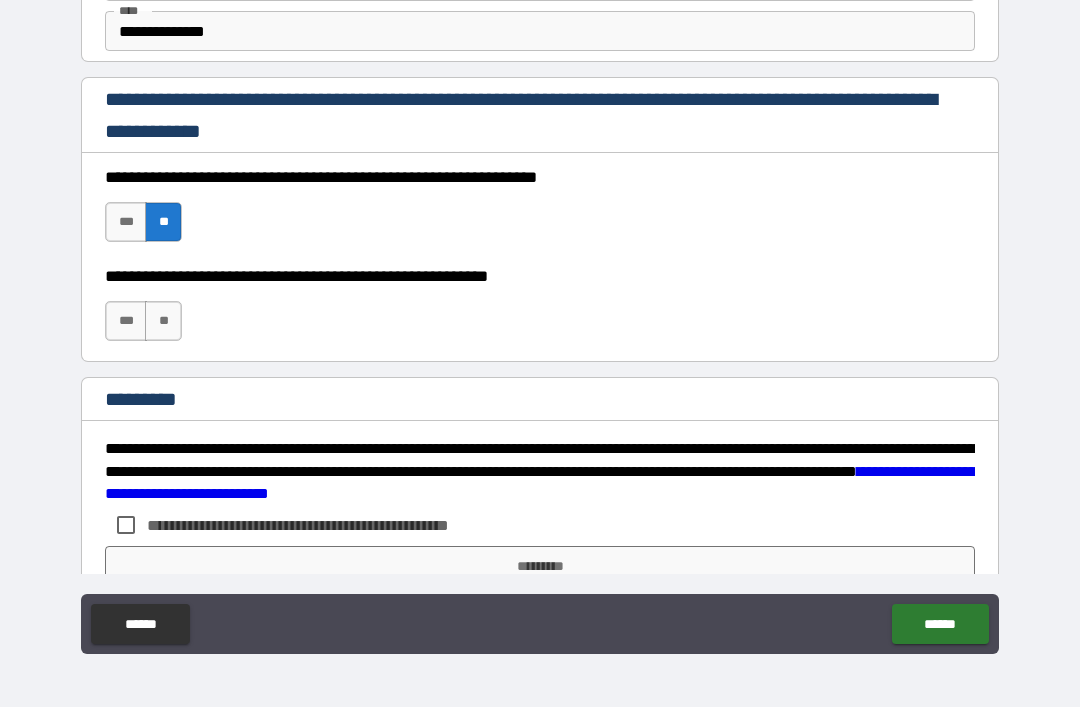 click on "**********" at bounding box center (540, 311) 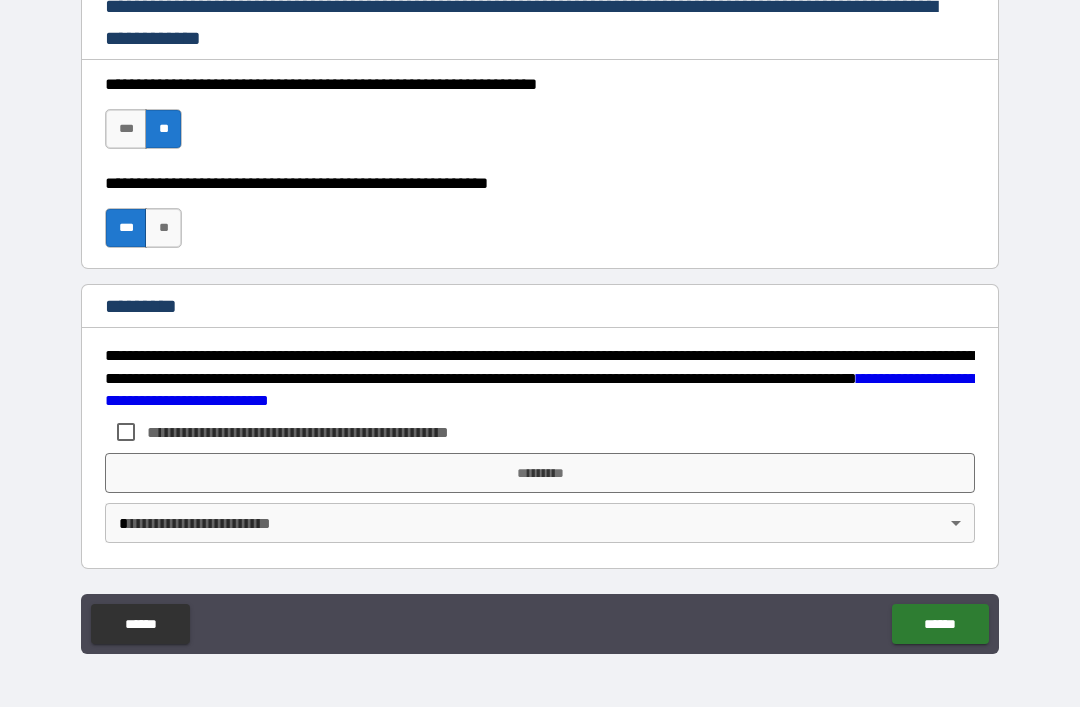 scroll, scrollTop: 2898, scrollLeft: 0, axis: vertical 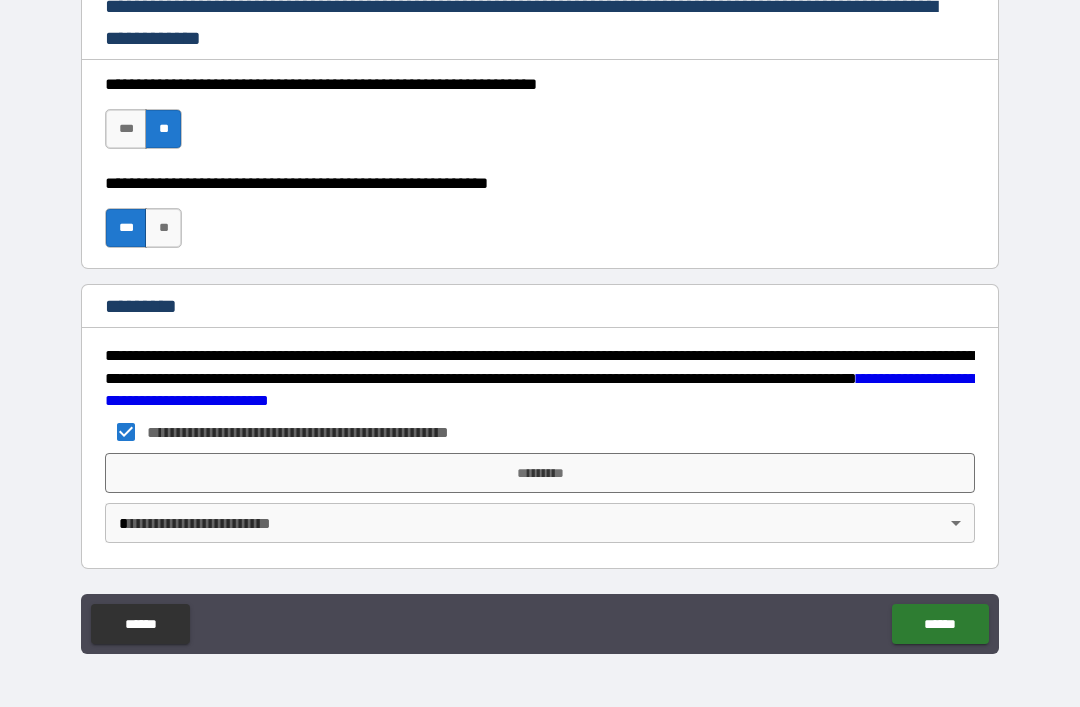 click on "*********" at bounding box center [540, 473] 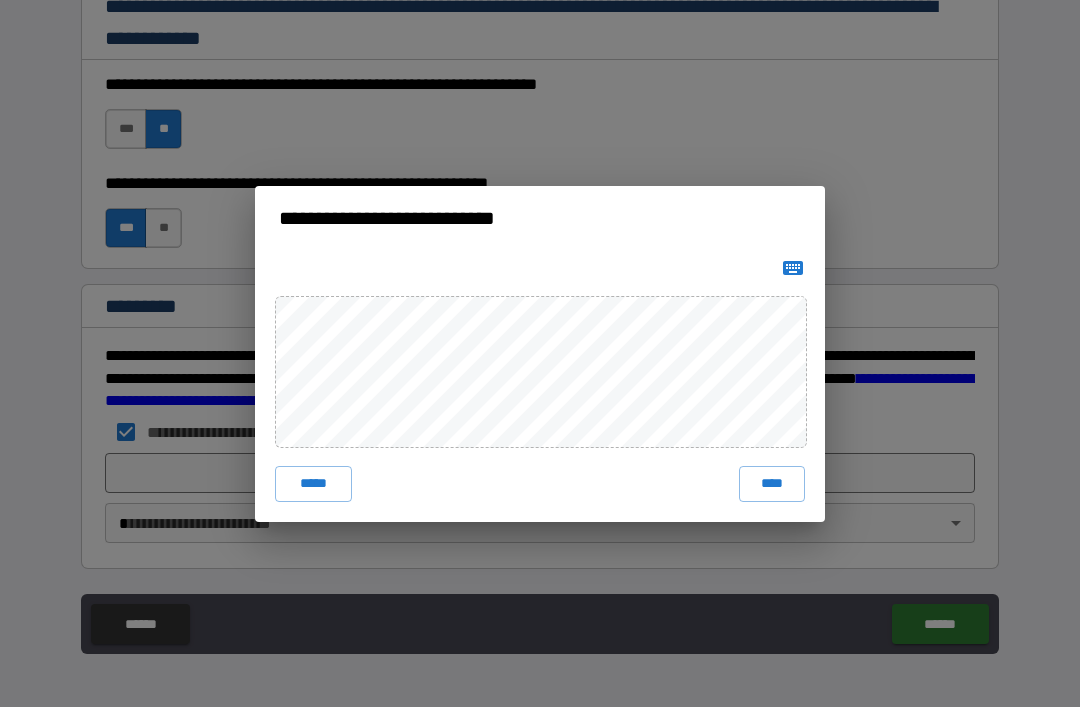 click on "****" at bounding box center [772, 484] 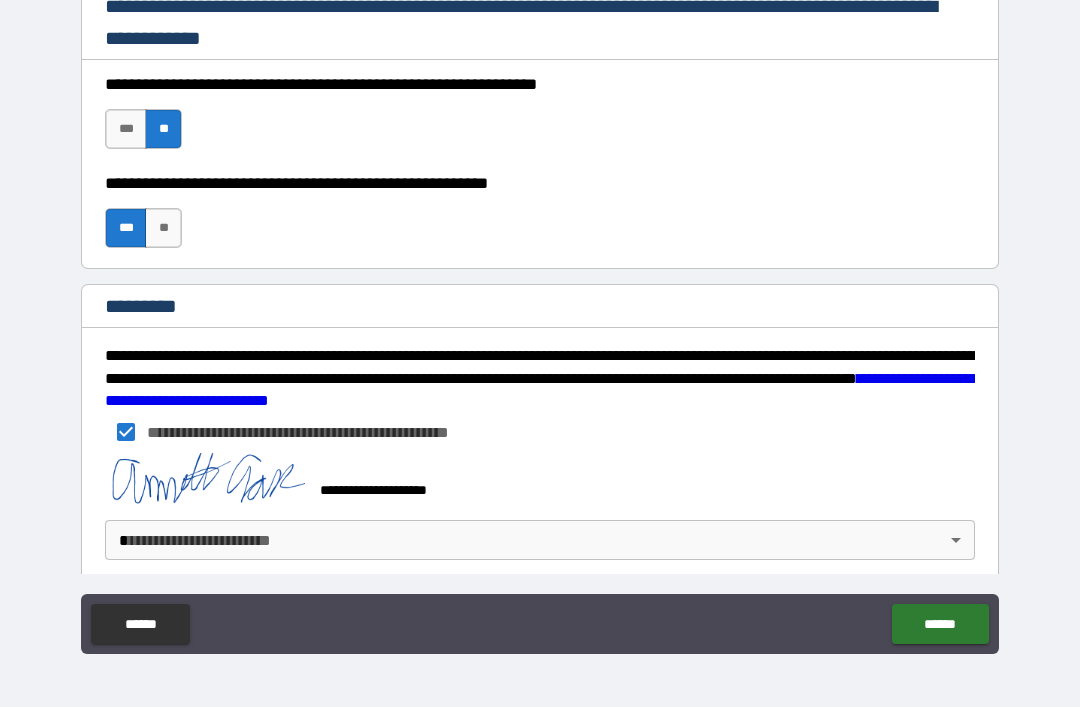 scroll, scrollTop: 2888, scrollLeft: 0, axis: vertical 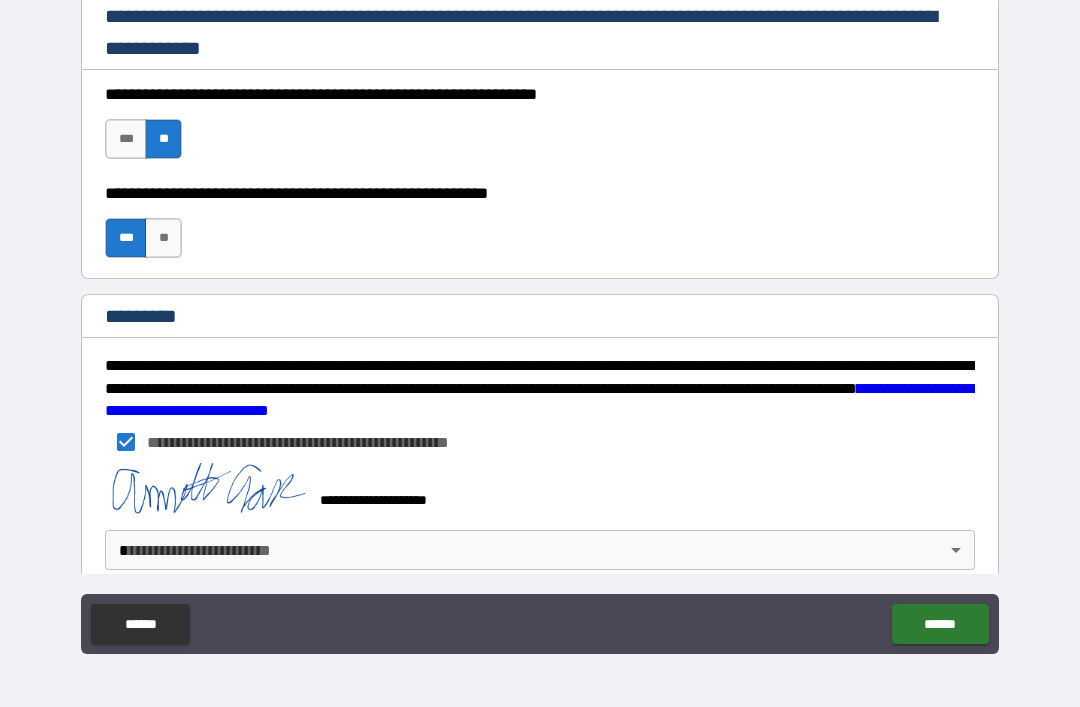 click on "**********" at bounding box center (540, 321) 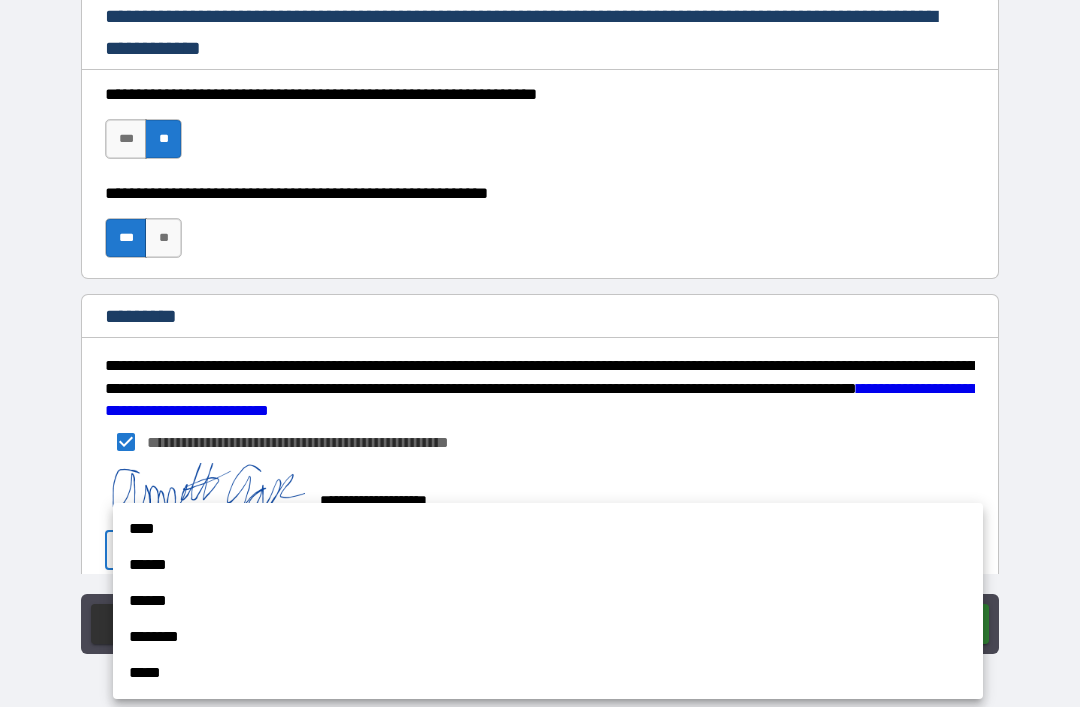 click on "****" at bounding box center [548, 529] 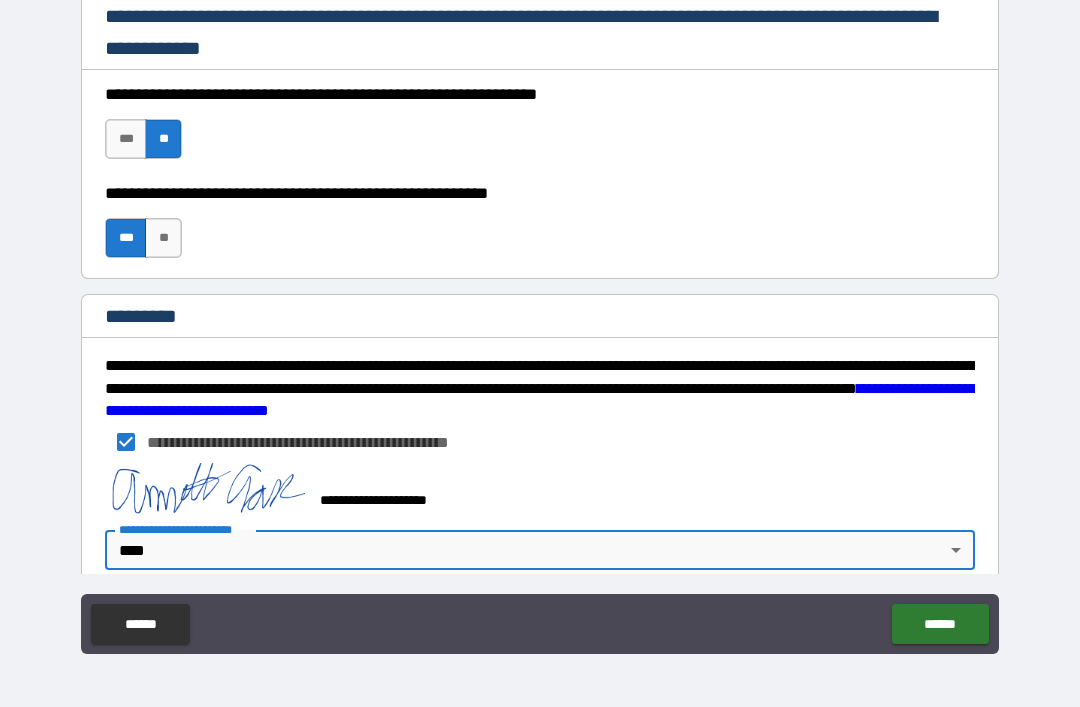 click on "******" at bounding box center [940, 624] 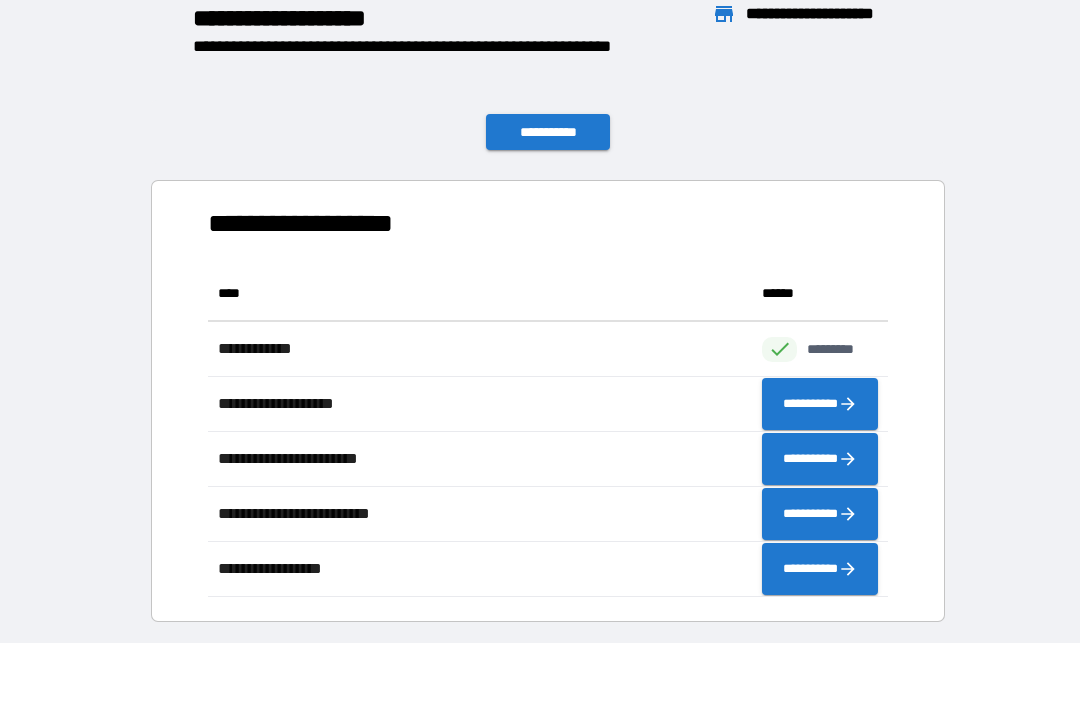 scroll, scrollTop: 1, scrollLeft: 1, axis: both 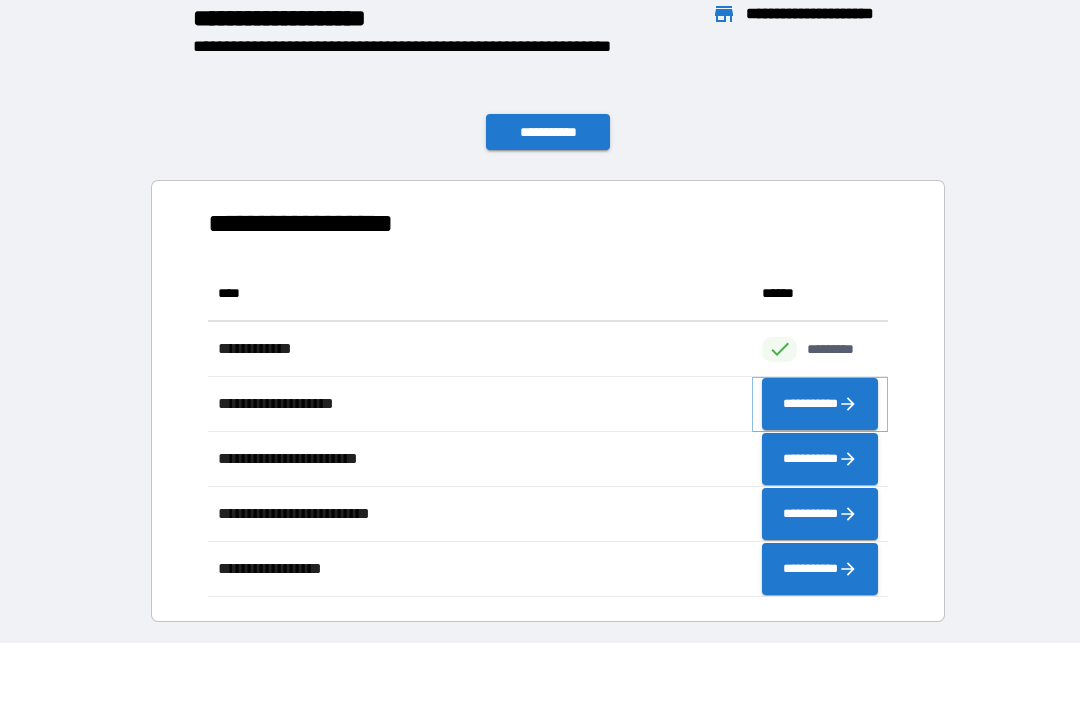 click on "**********" at bounding box center [820, 404] 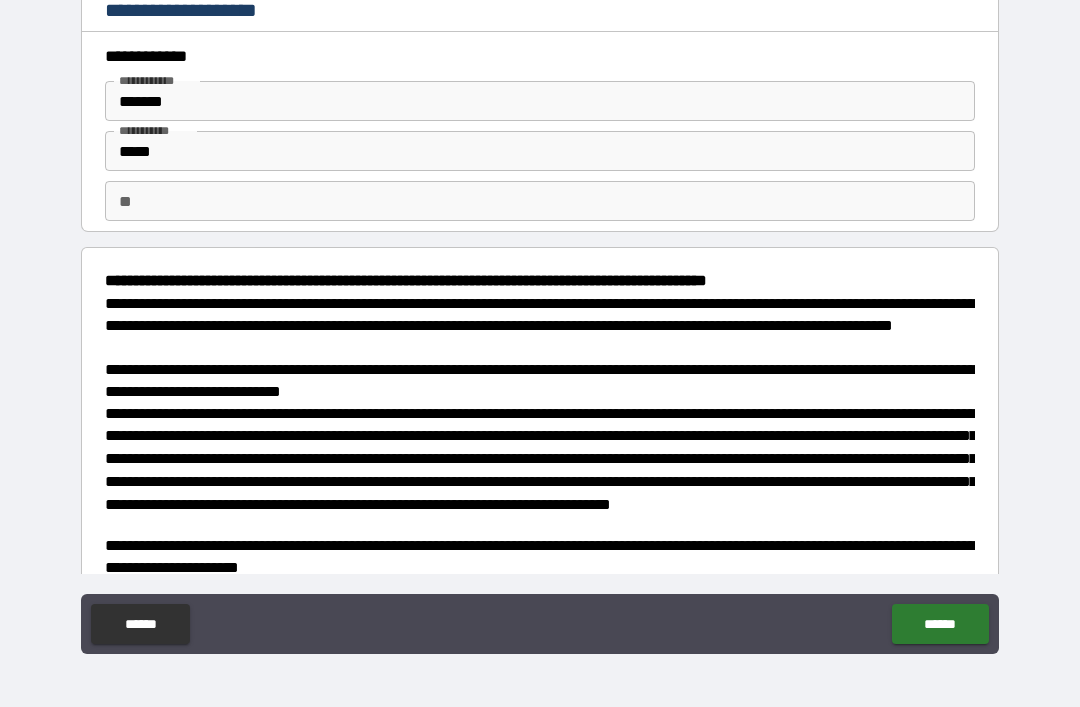 click on "******" at bounding box center [940, 624] 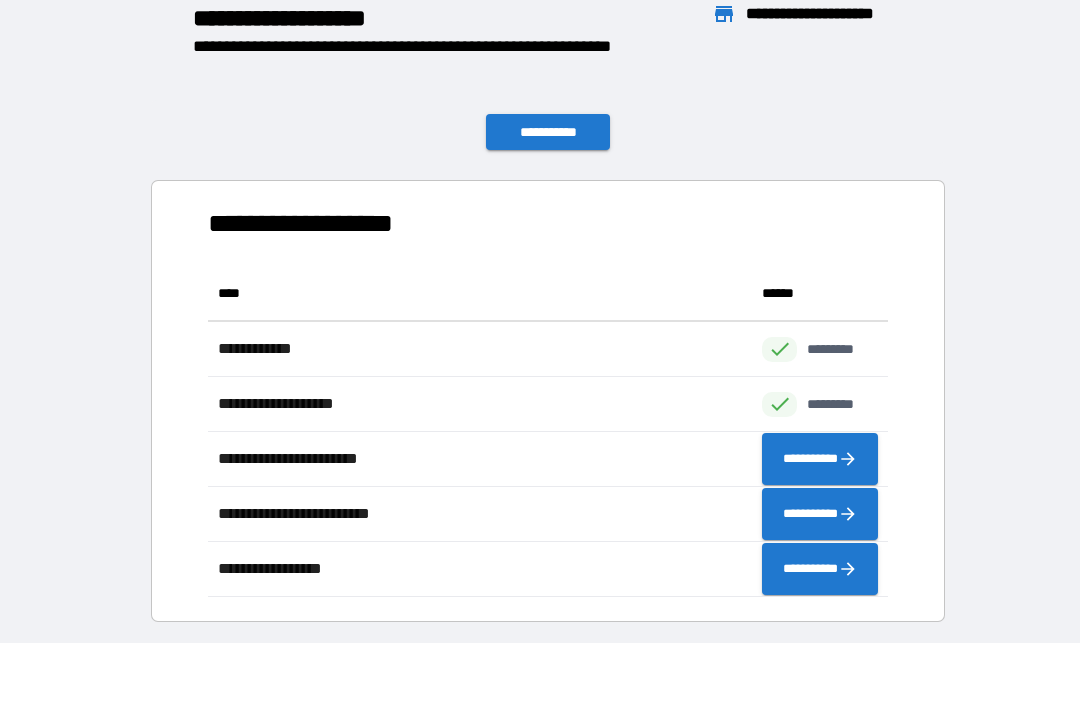 scroll, scrollTop: 1, scrollLeft: 1, axis: both 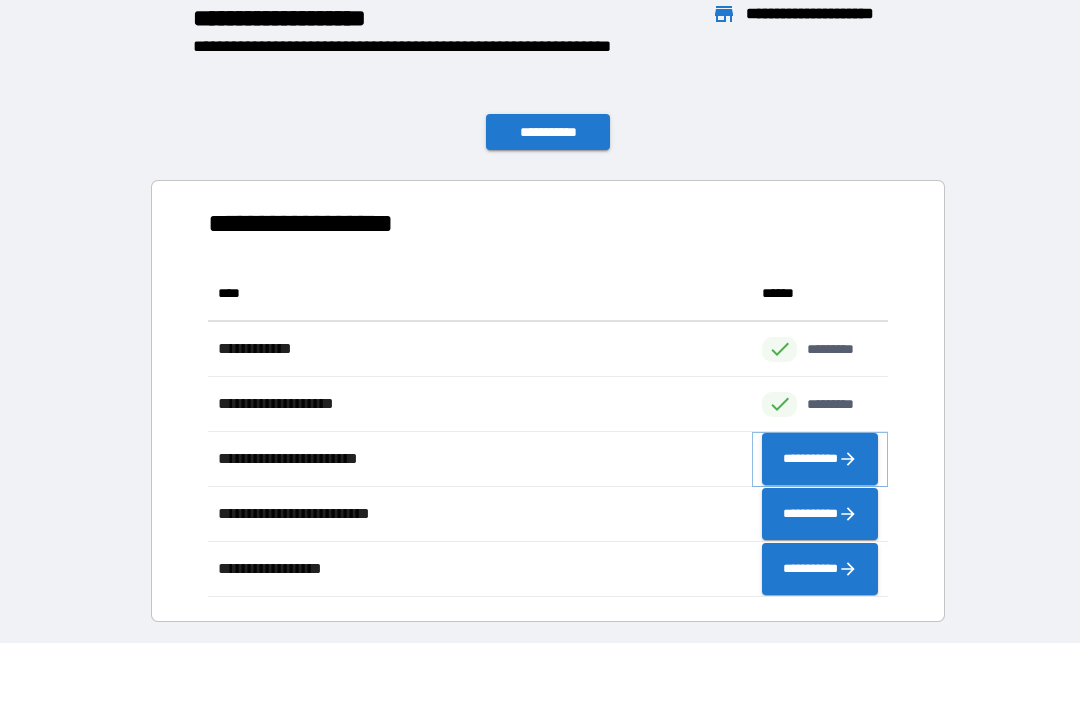 click on "**********" at bounding box center (820, 459) 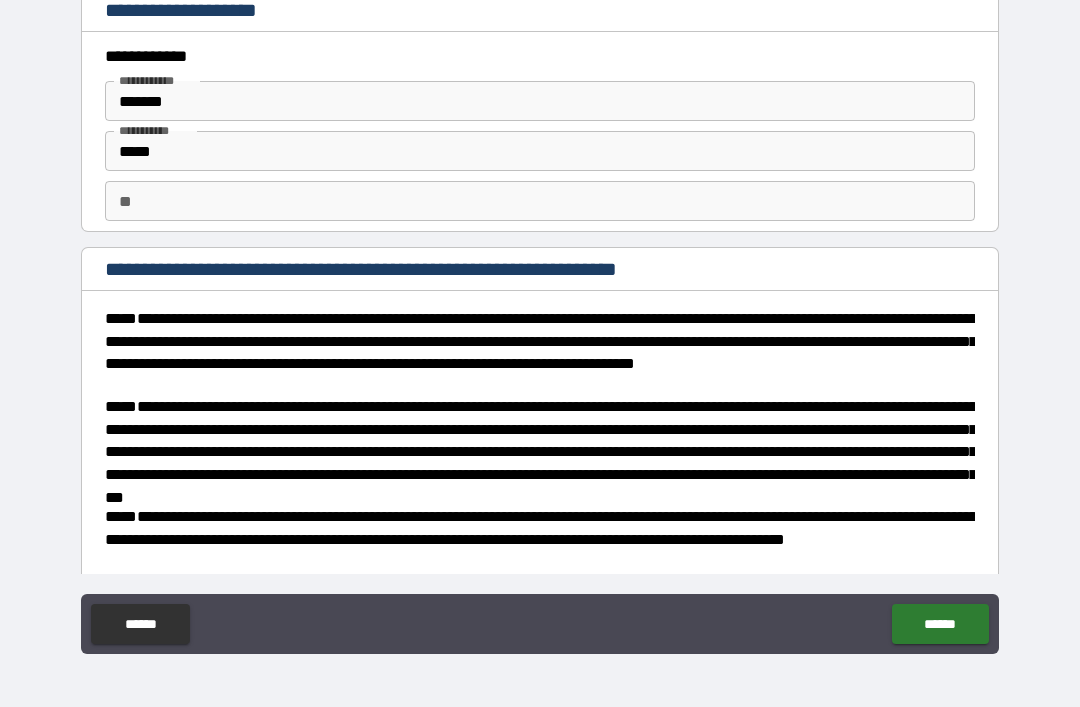 click on "******" at bounding box center [940, 624] 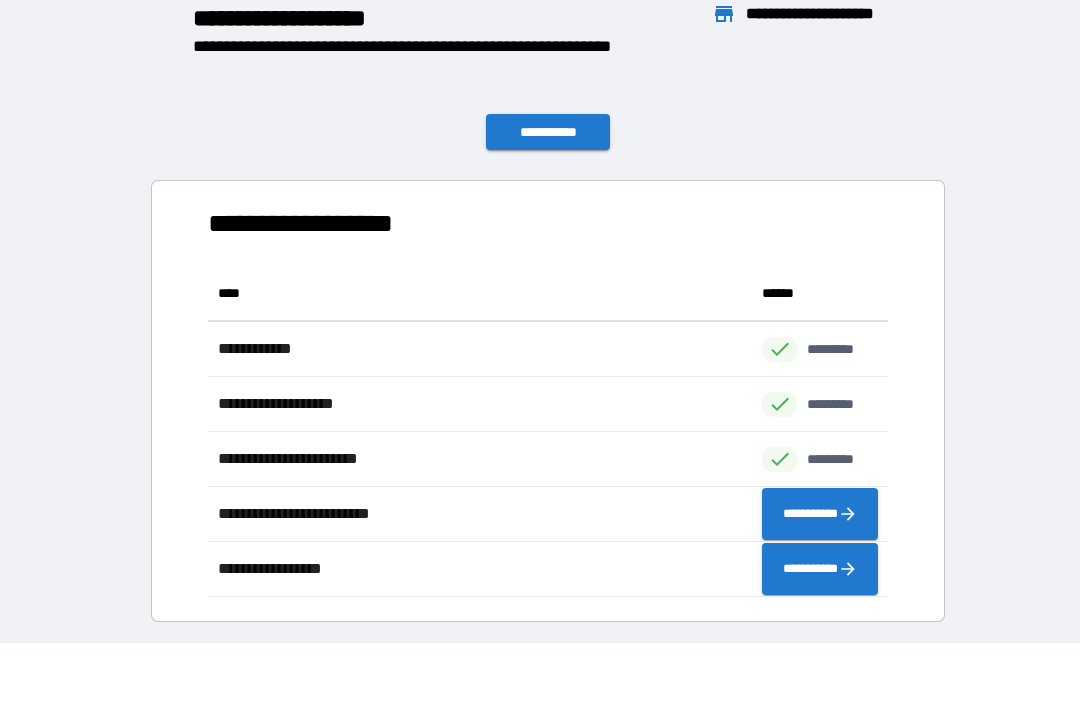 scroll, scrollTop: 1, scrollLeft: 1, axis: both 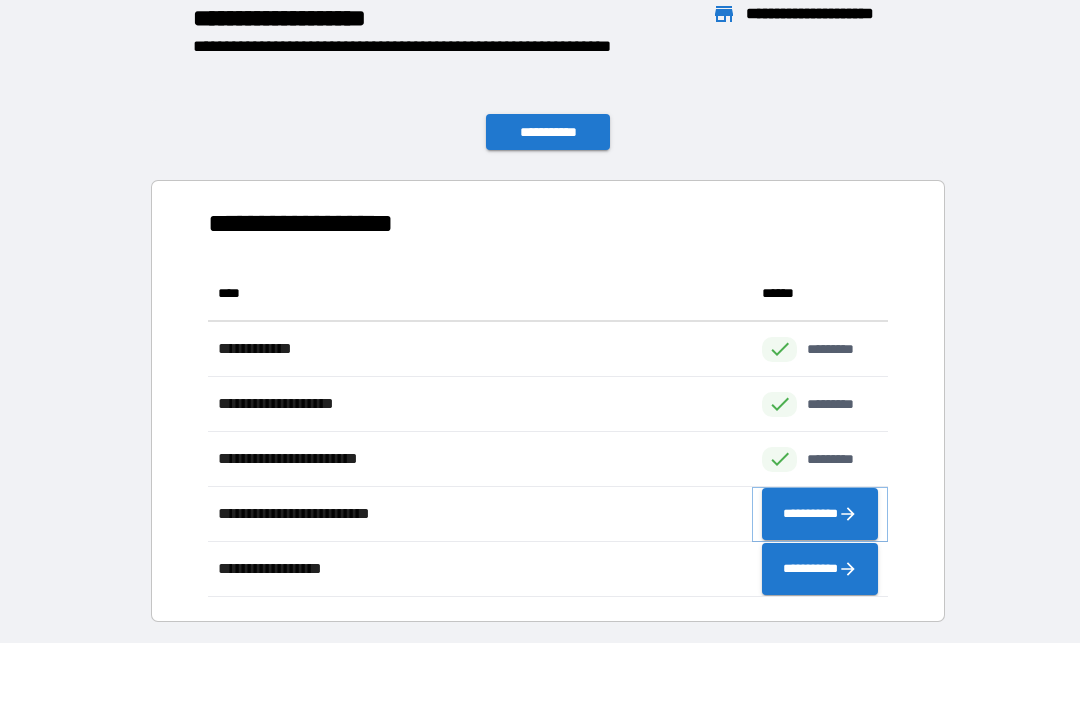 click on "**********" at bounding box center [820, 514] 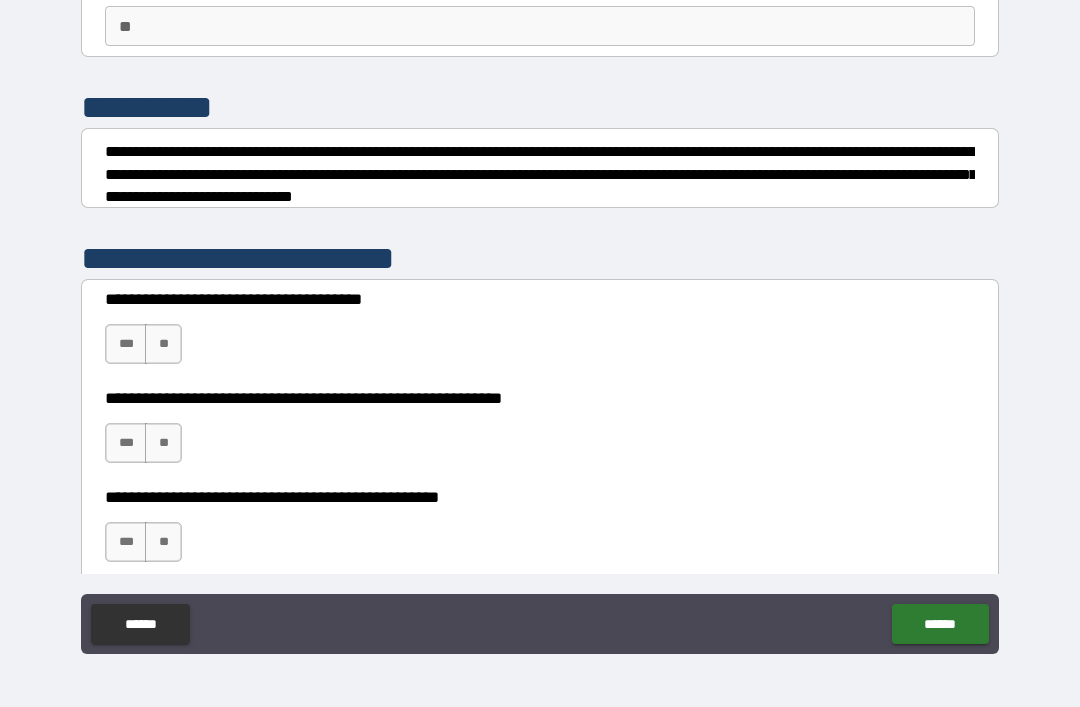 scroll, scrollTop: 176, scrollLeft: 0, axis: vertical 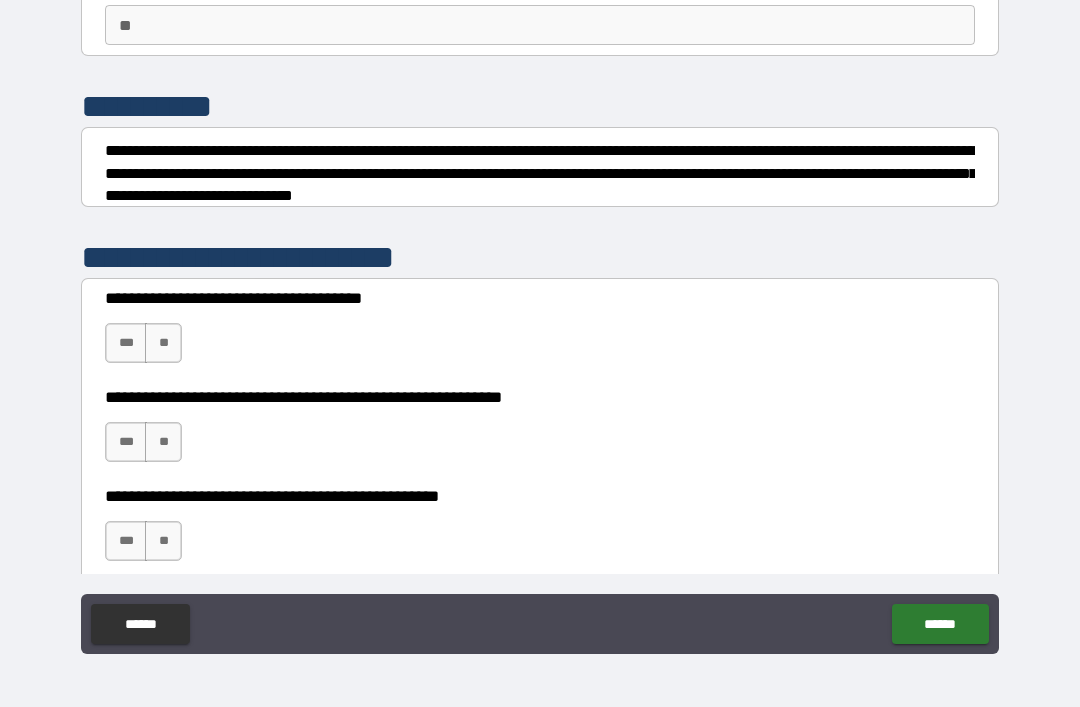click on "***" at bounding box center [126, 343] 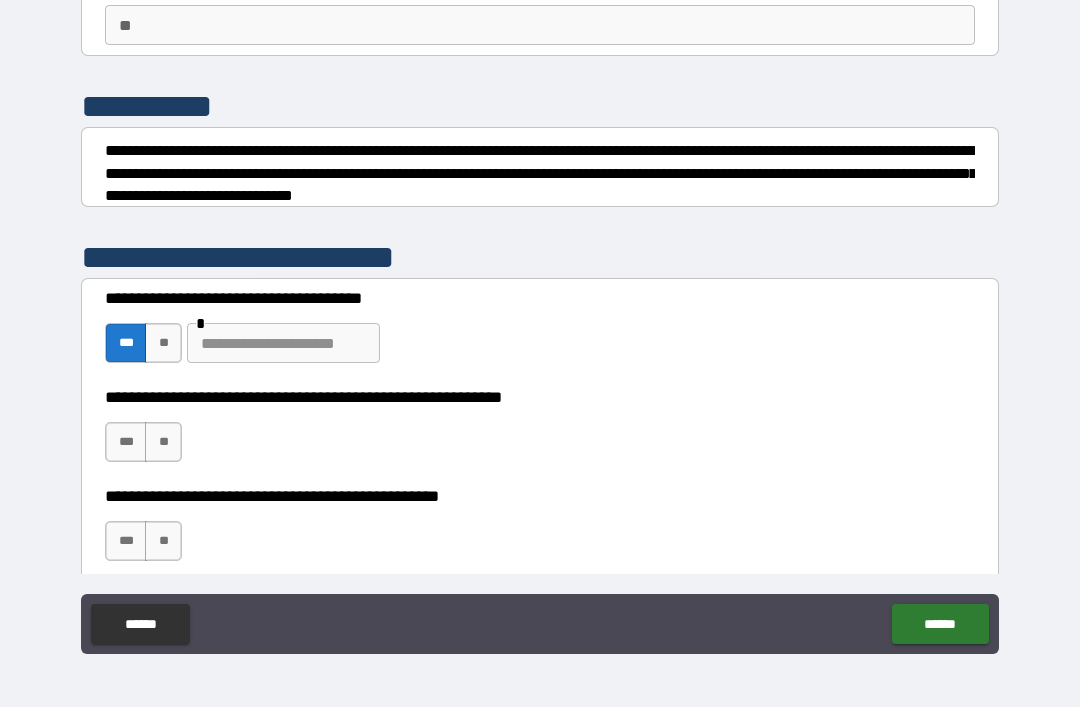 click on "***" at bounding box center (126, 442) 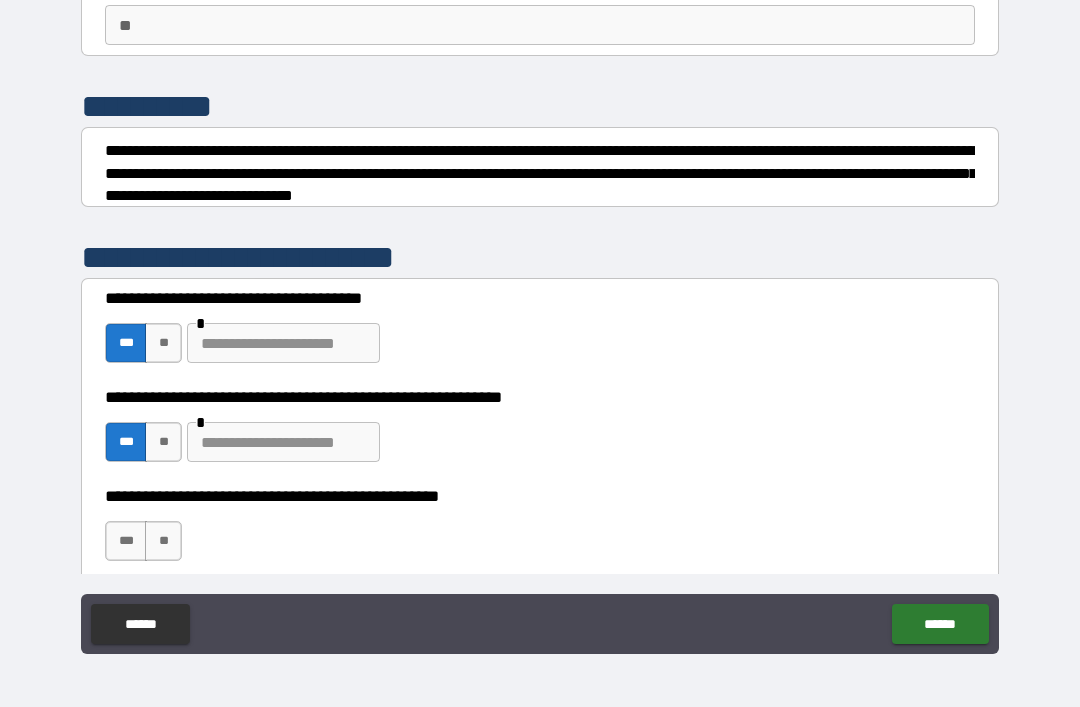 click at bounding box center (283, 442) 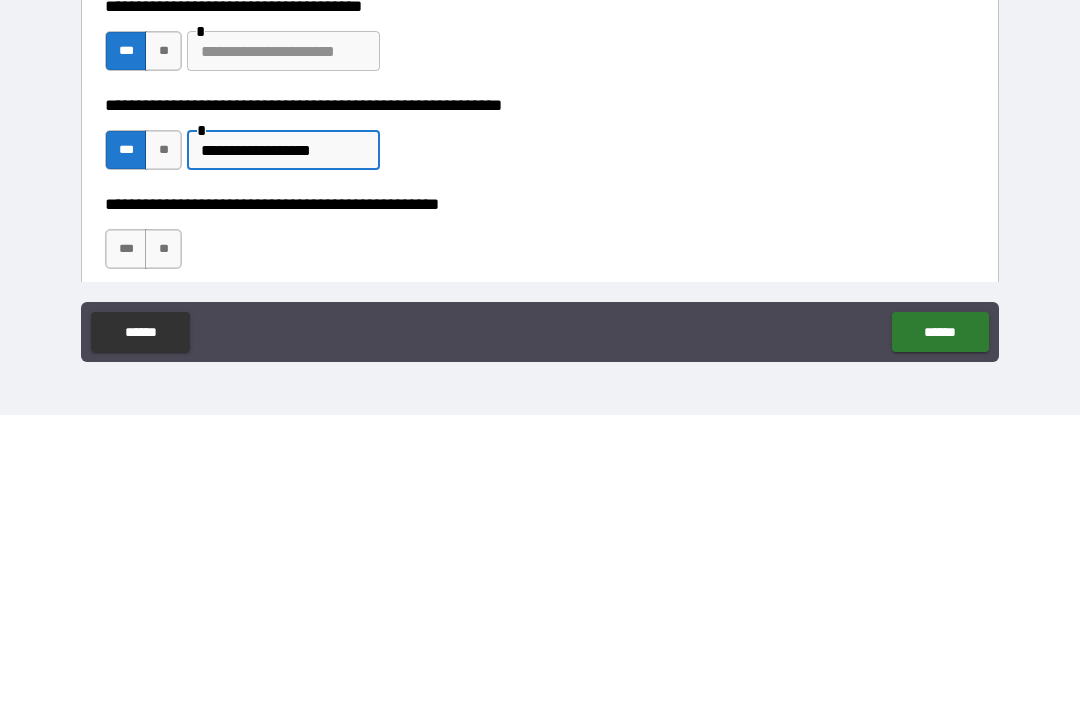 type on "**********" 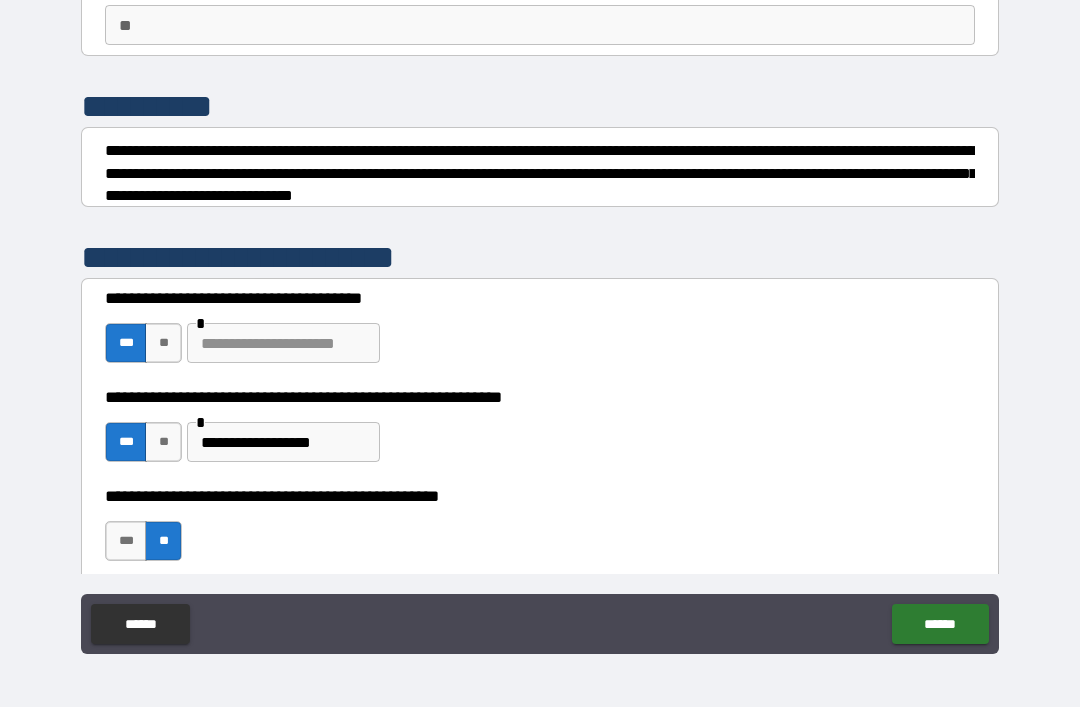 click on "******" at bounding box center (940, 624) 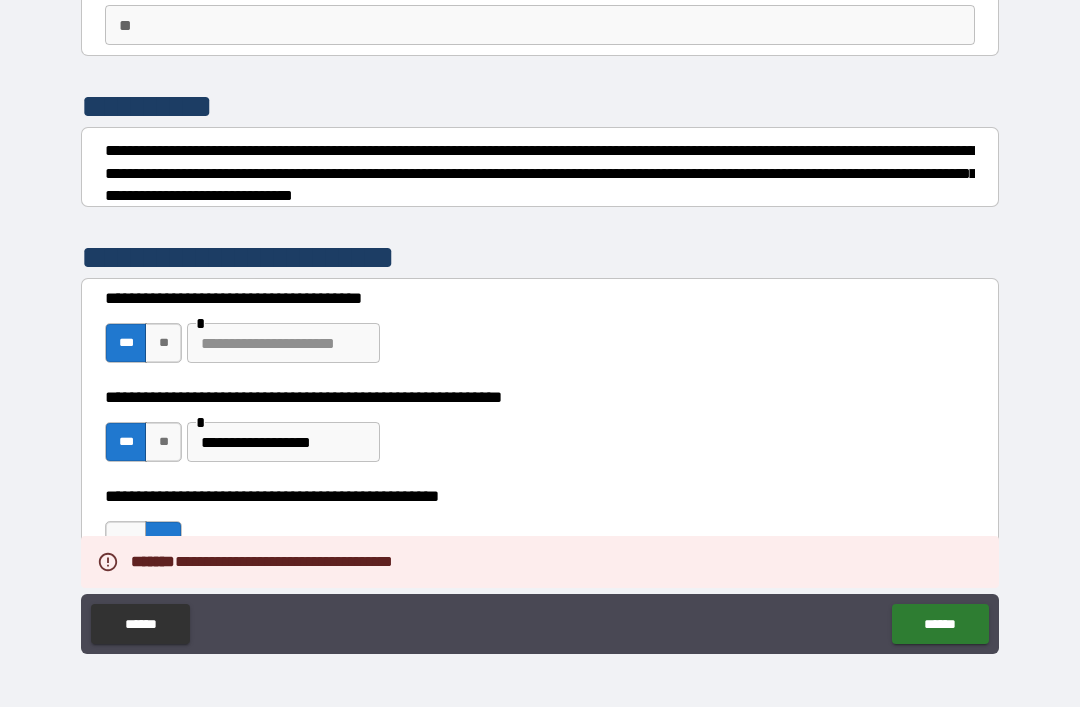 click on "**********" at bounding box center [540, 432] 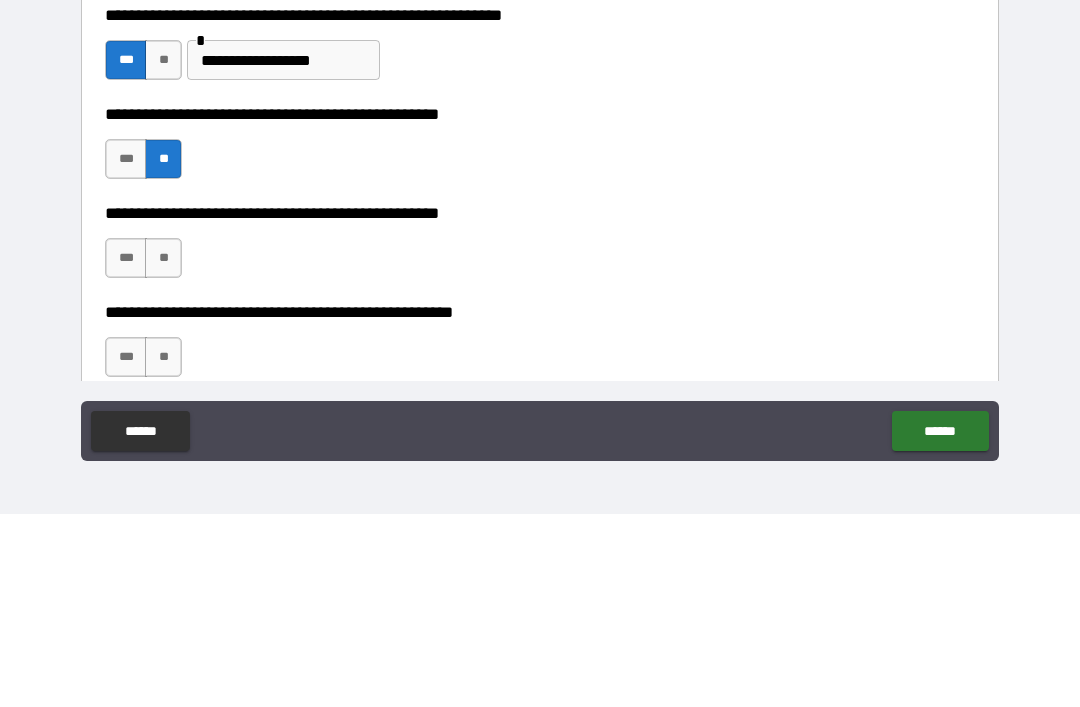 scroll, scrollTop: 365, scrollLeft: 0, axis: vertical 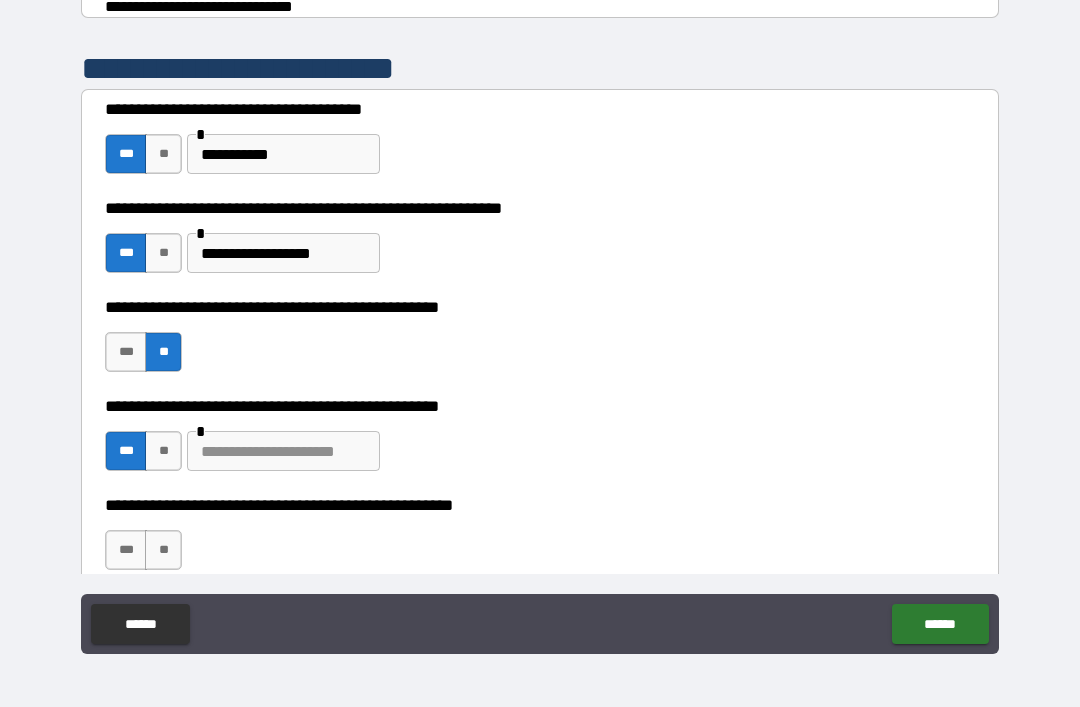 click at bounding box center (283, 451) 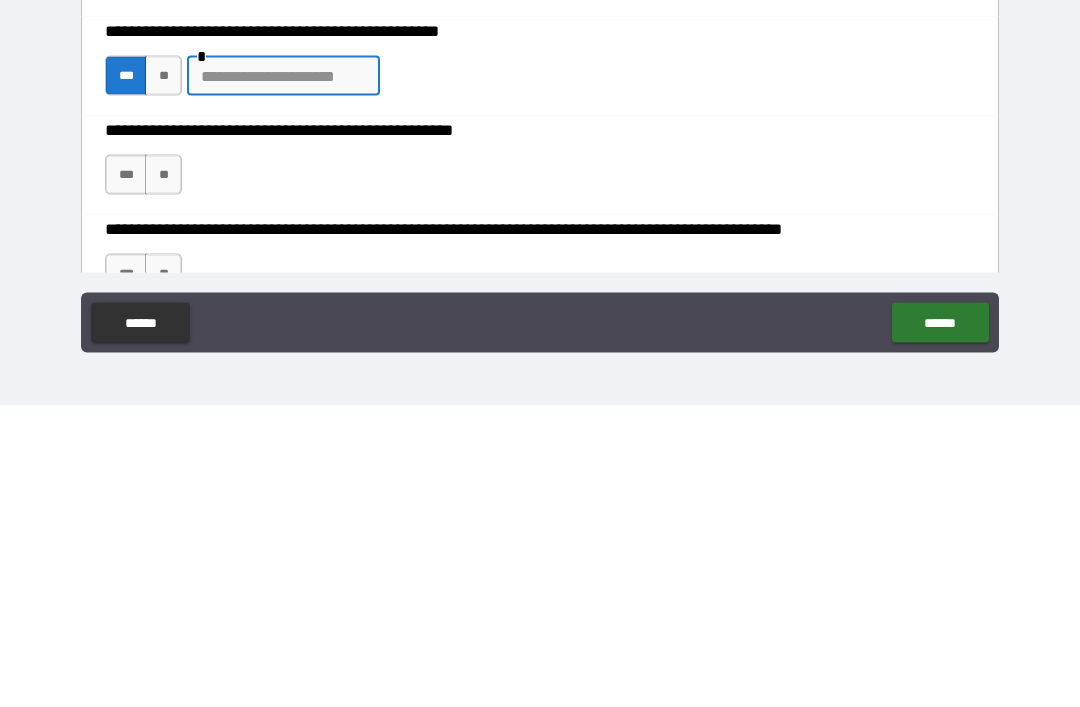 scroll, scrollTop: 450, scrollLeft: 0, axis: vertical 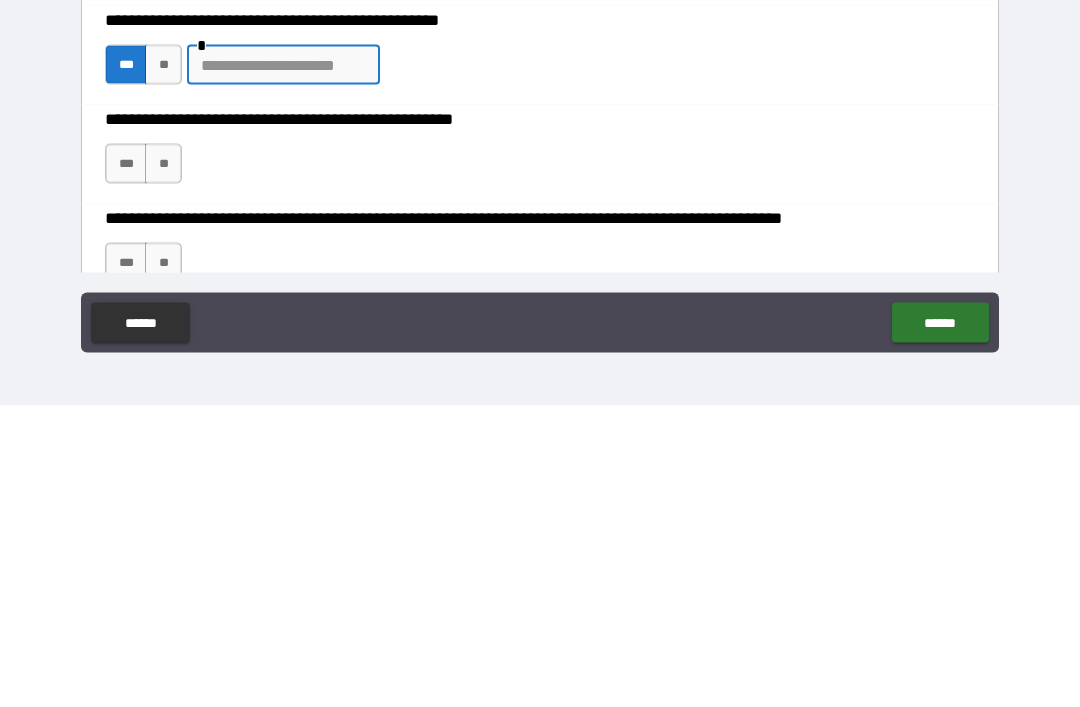 click on "**" at bounding box center [163, 465] 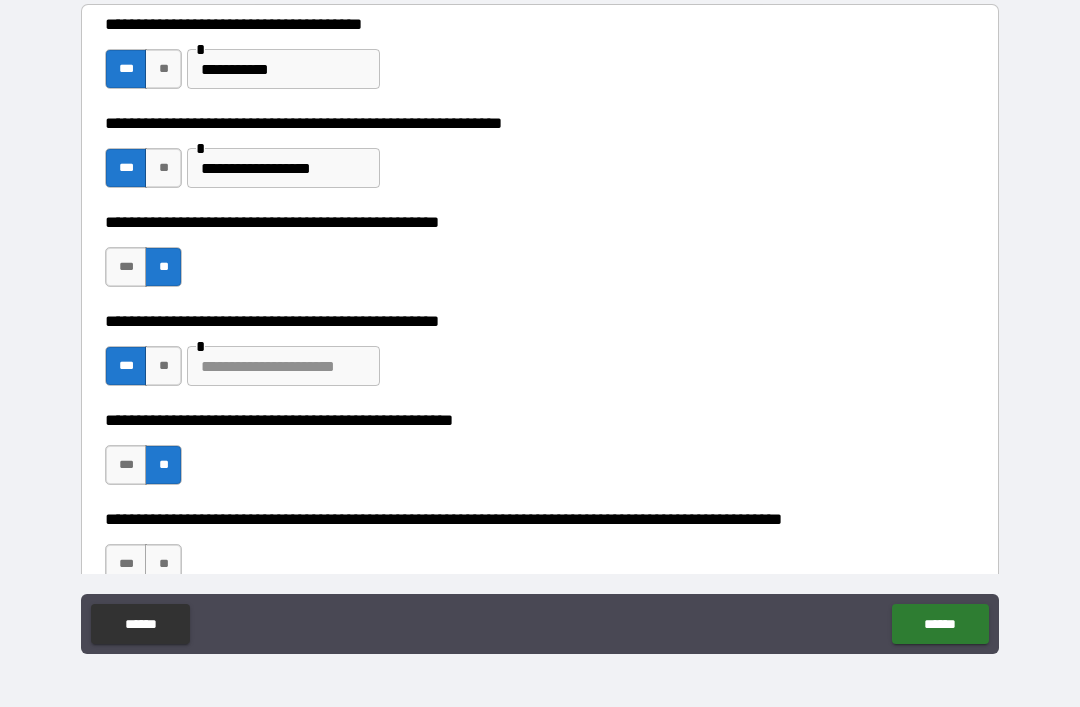 click at bounding box center [283, 366] 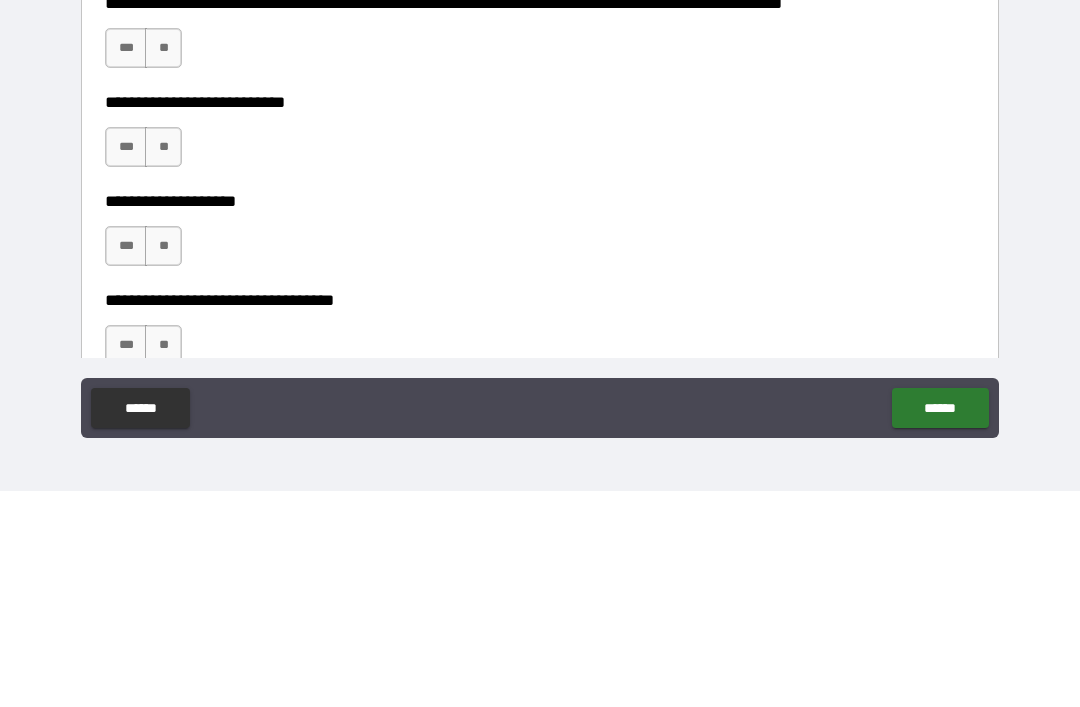 scroll, scrollTop: 751, scrollLeft: 0, axis: vertical 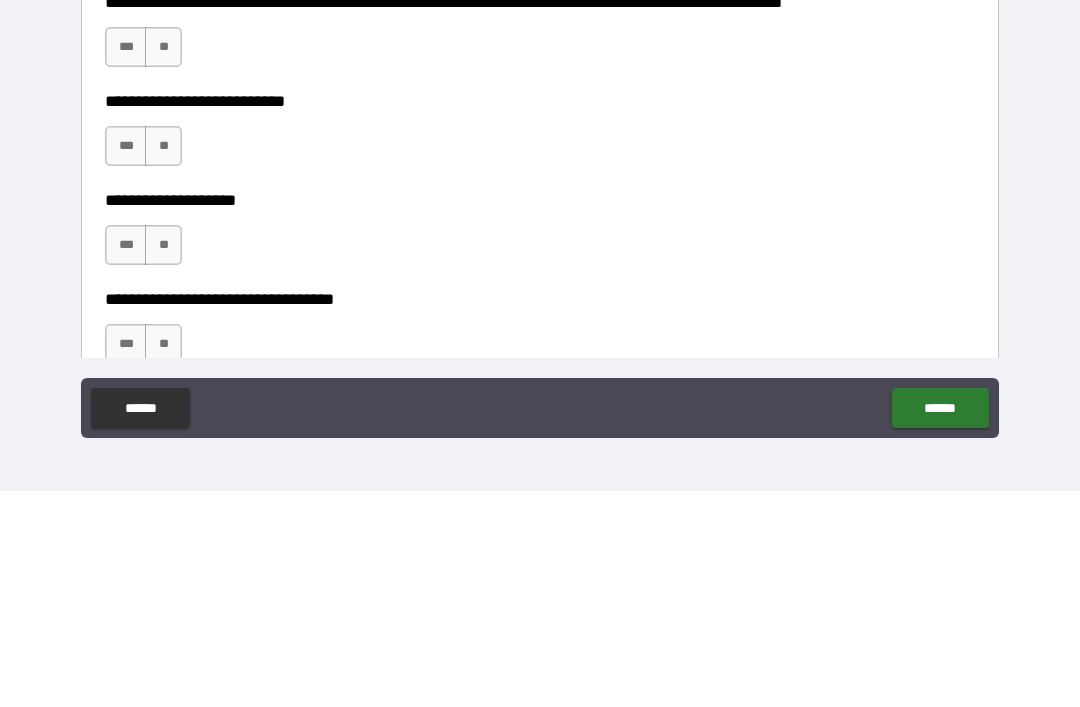 click on "**" at bounding box center (163, 461) 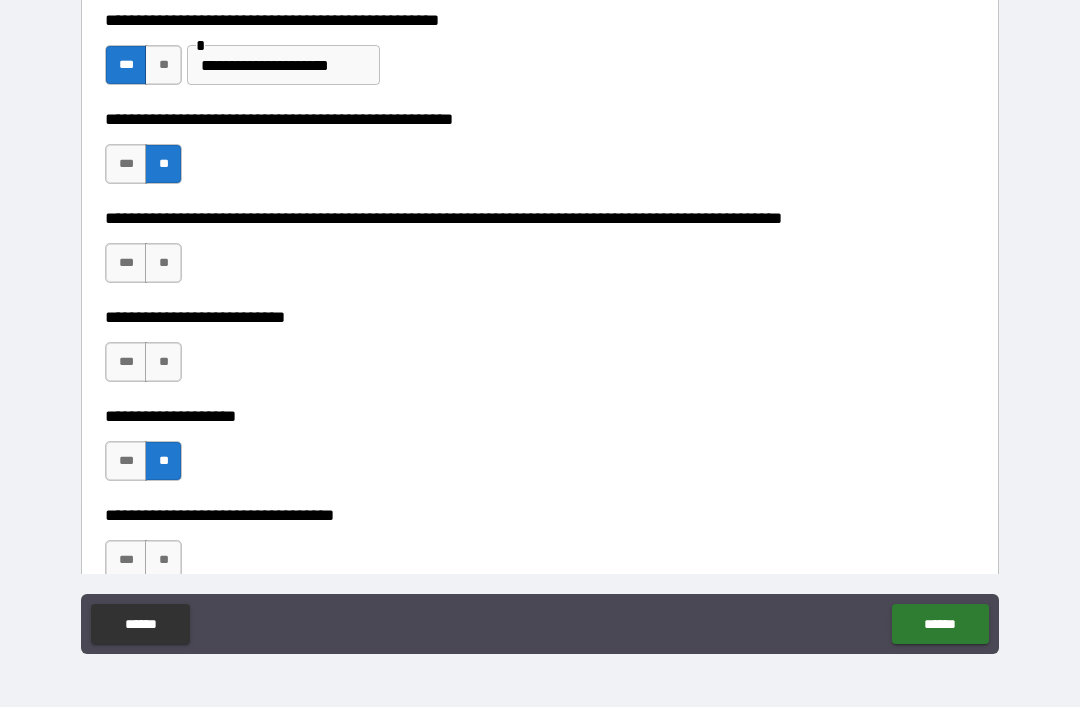 click on "**" at bounding box center (163, 263) 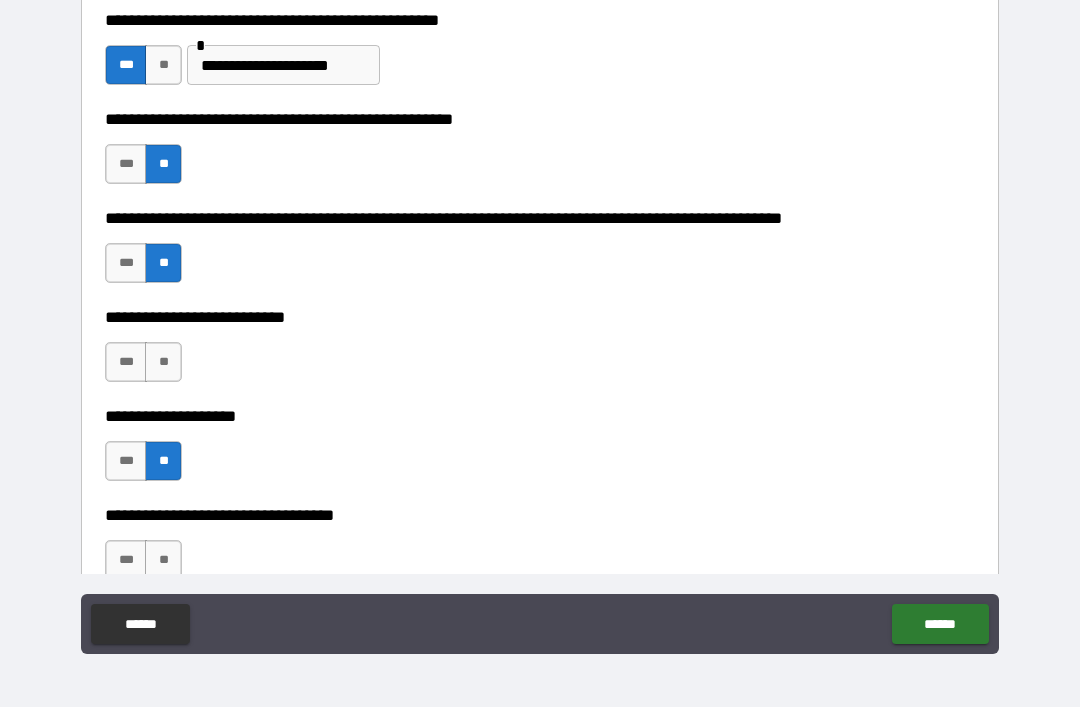 click on "**" at bounding box center (163, 362) 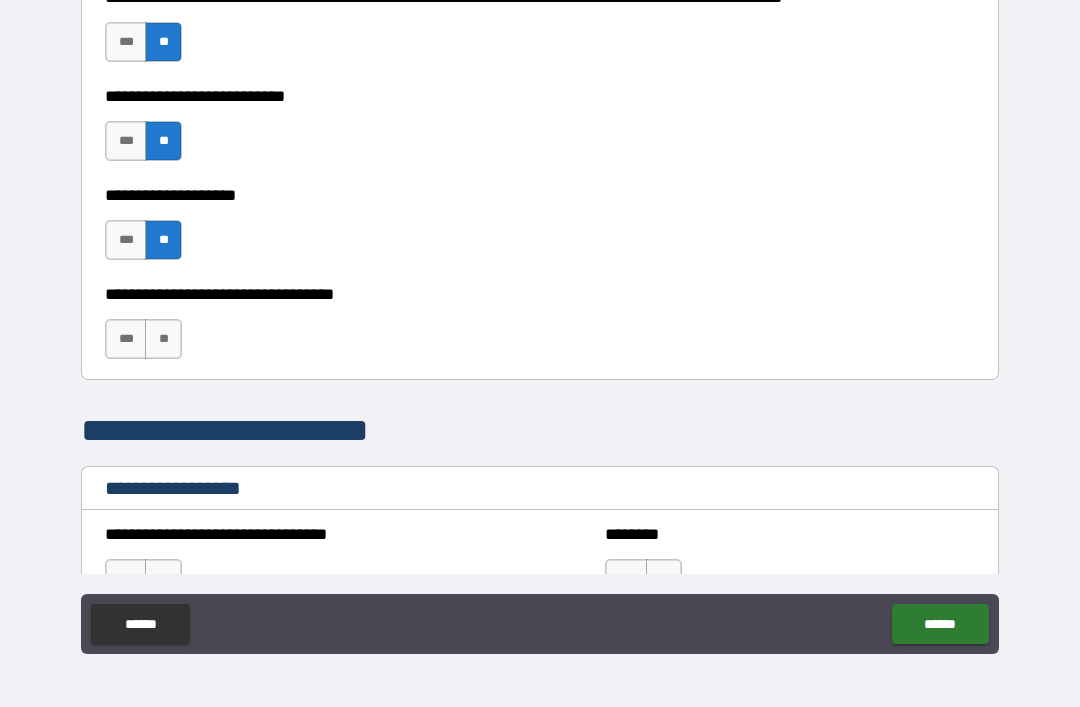 scroll, scrollTop: 972, scrollLeft: 0, axis: vertical 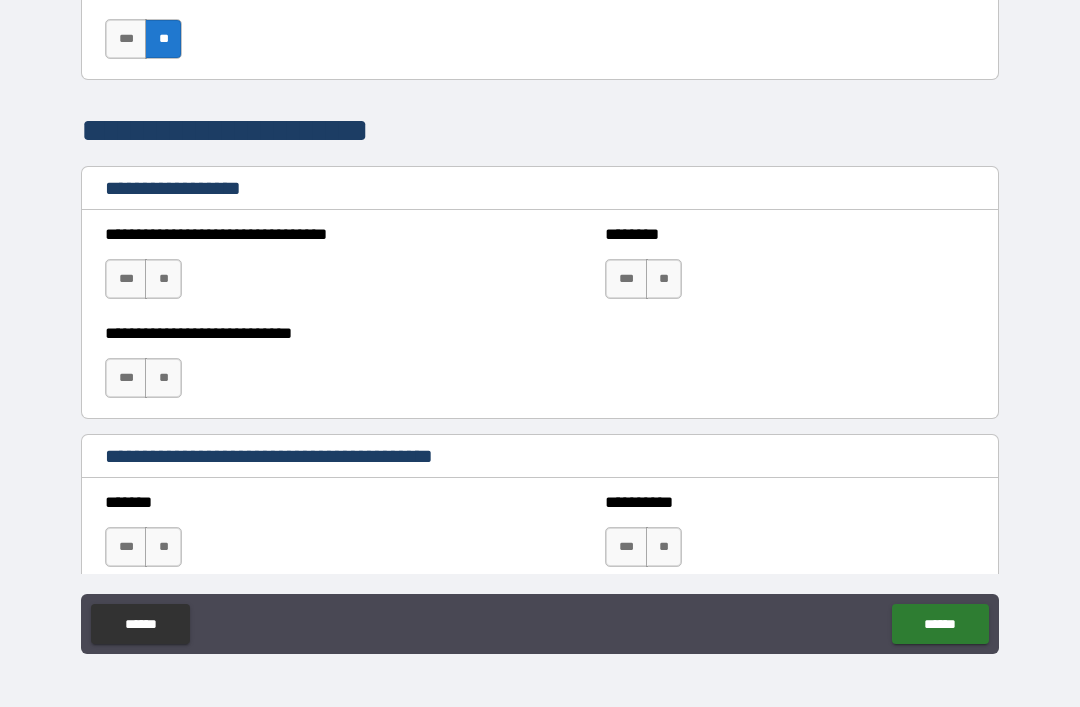click on "**" at bounding box center [664, 279] 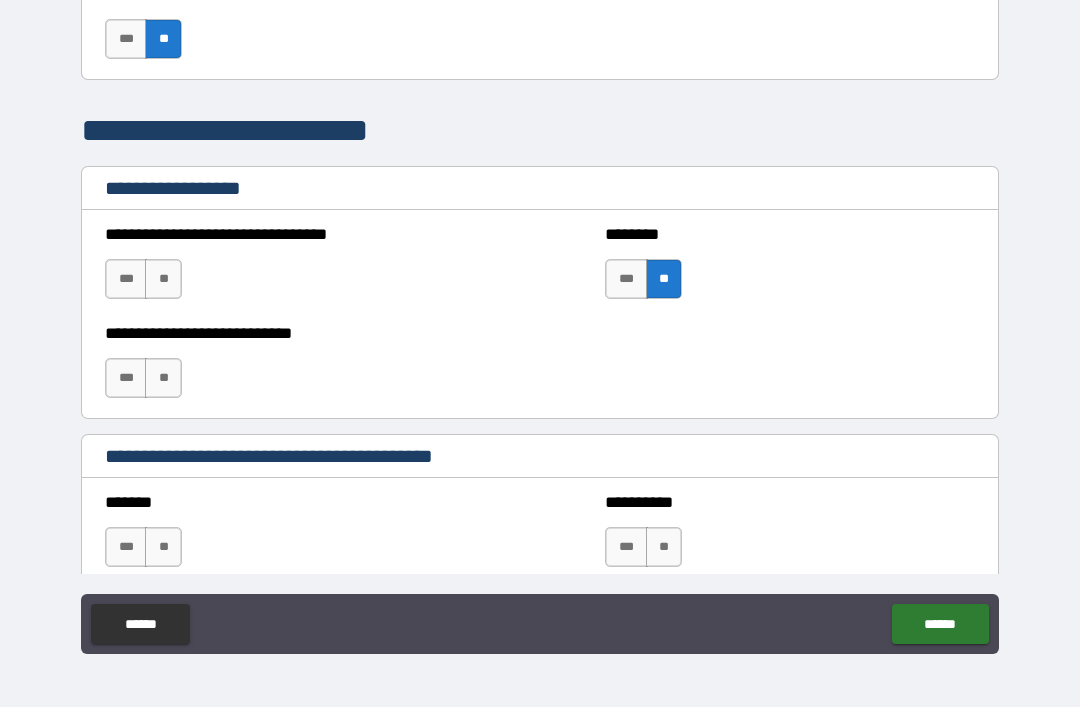 click on "**********" at bounding box center [290, 269] 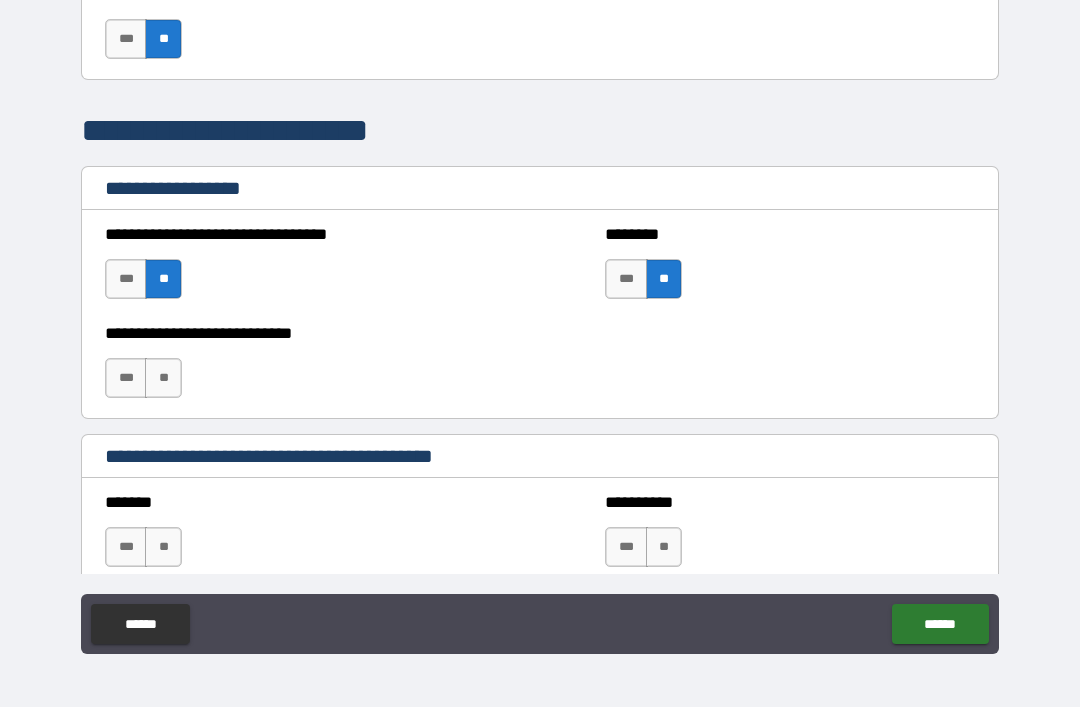 click on "**" at bounding box center (163, 378) 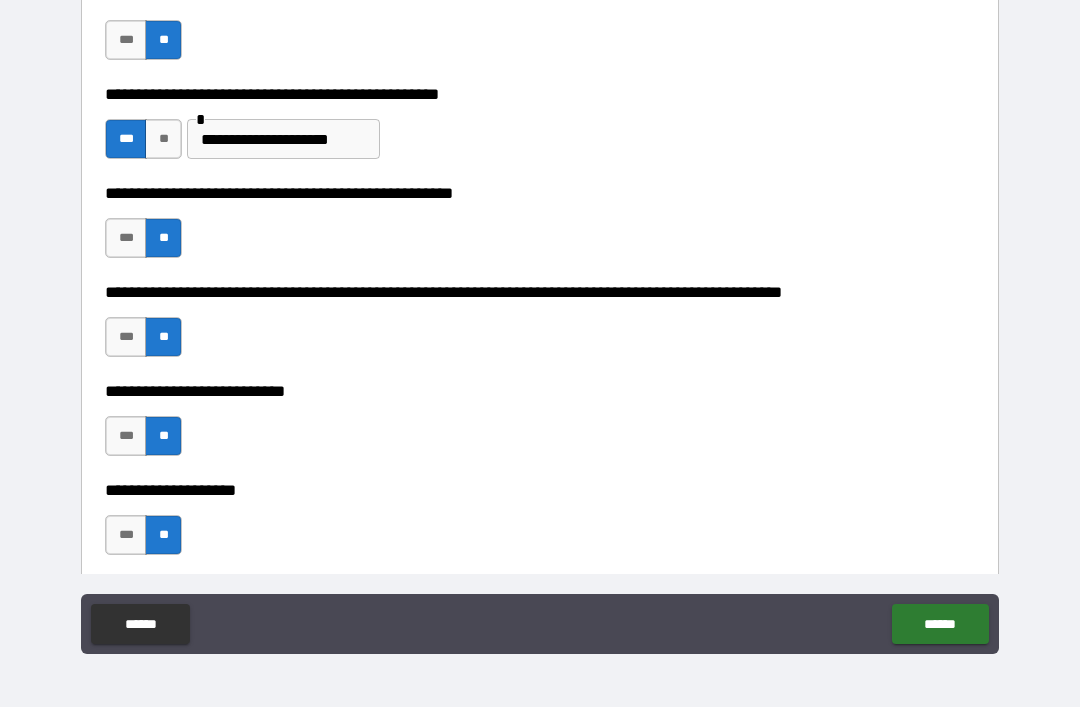 scroll, scrollTop: 632, scrollLeft: 0, axis: vertical 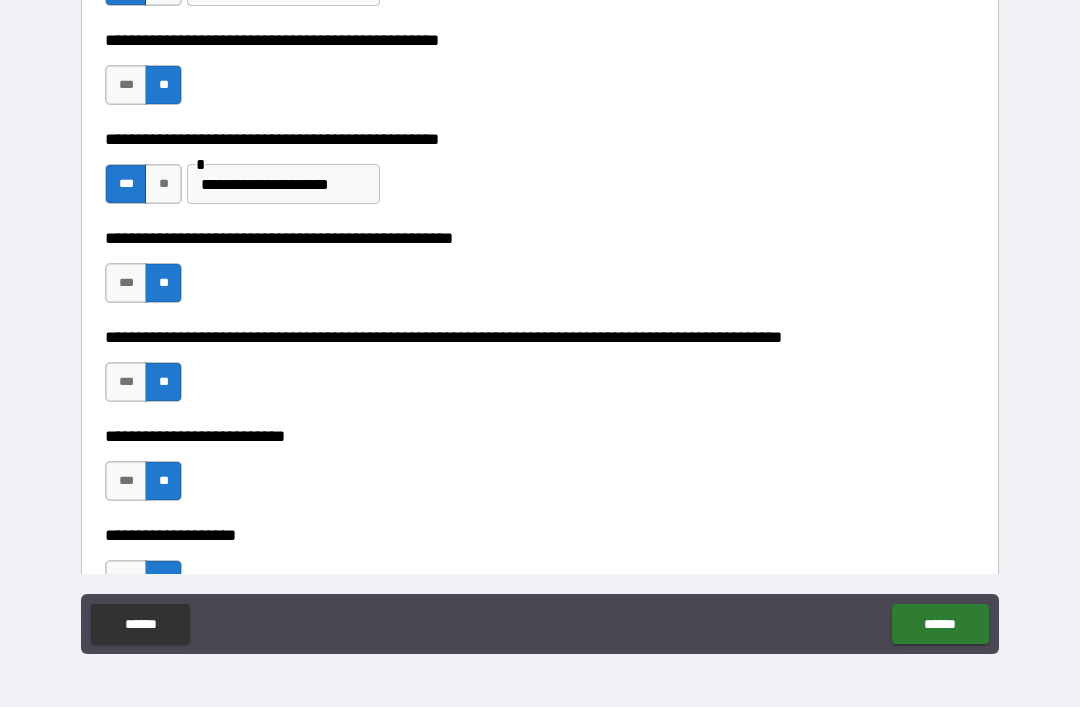 click on "**********" at bounding box center [283, 184] 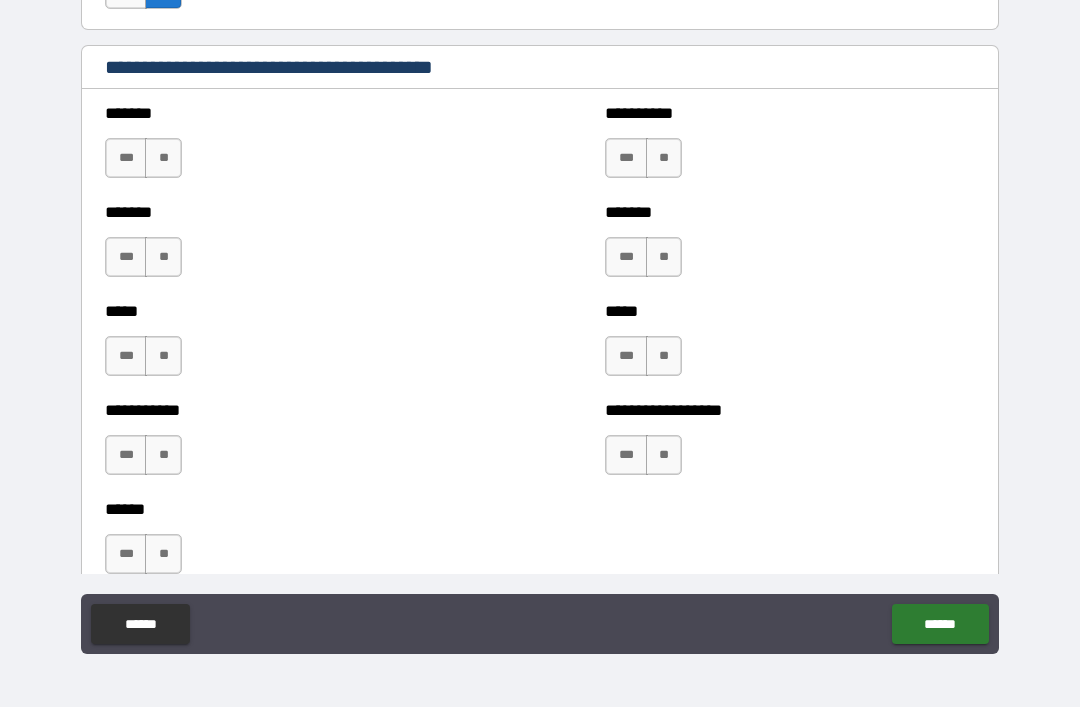 scroll, scrollTop: 1662, scrollLeft: 0, axis: vertical 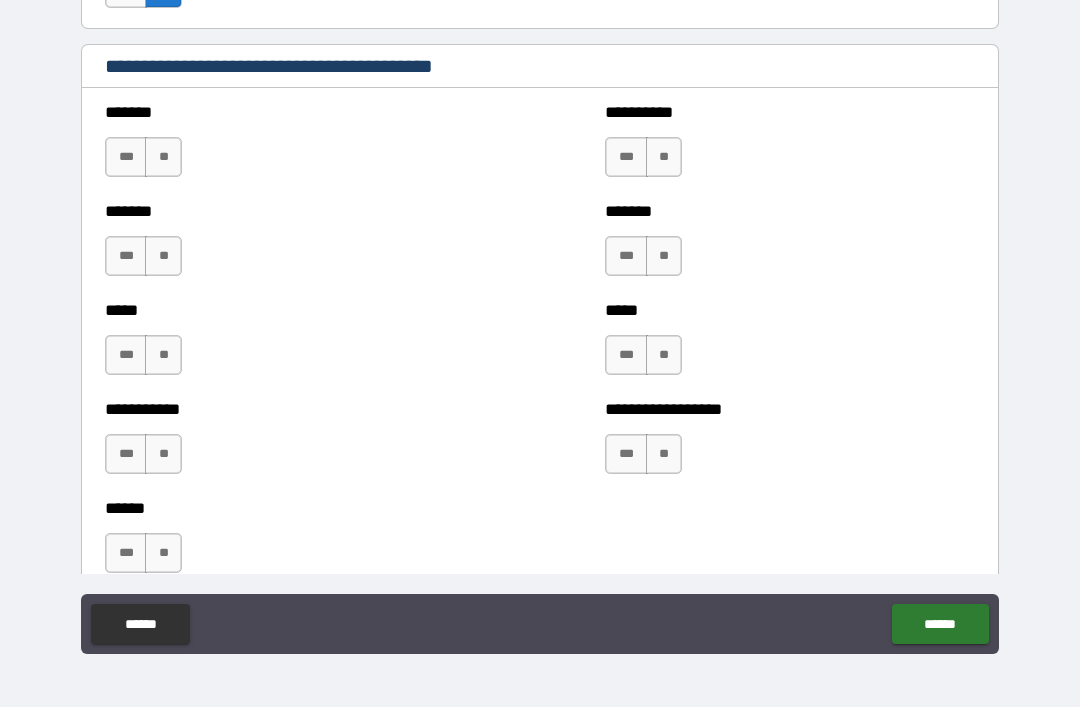 type on "**********" 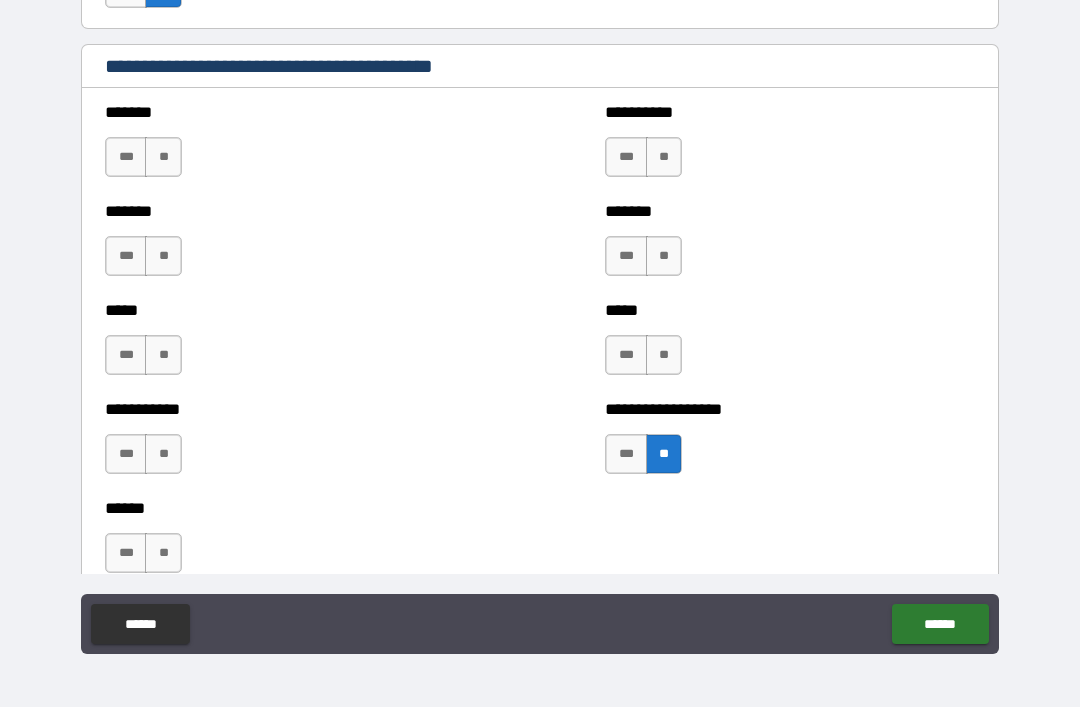 click on "**" at bounding box center (664, 355) 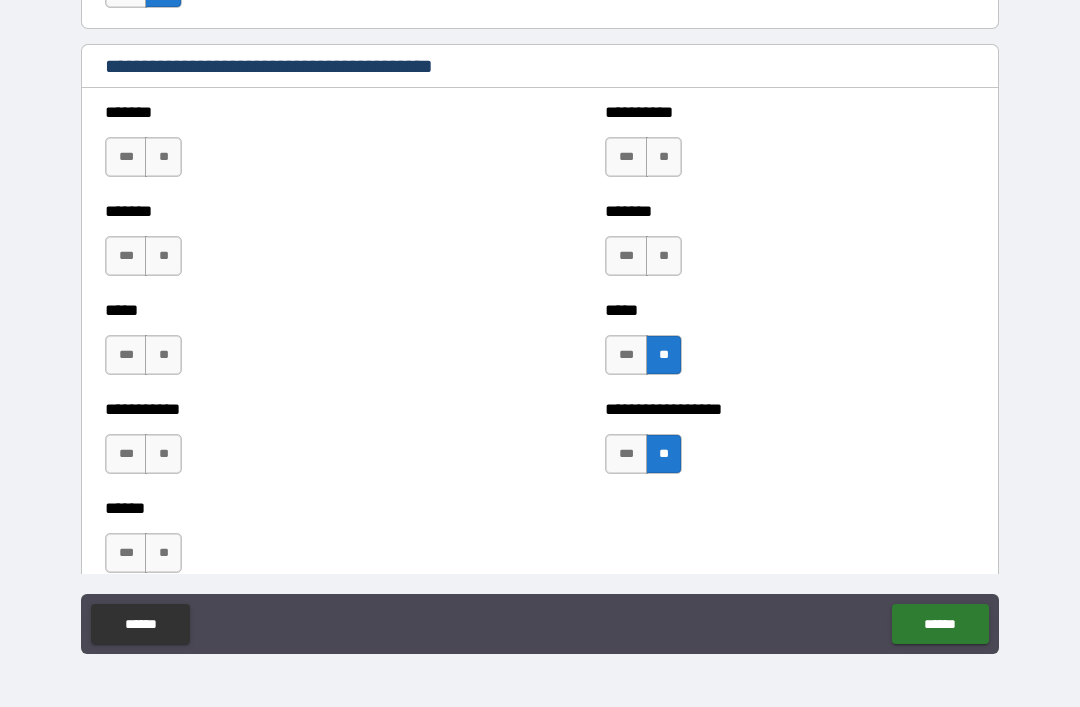 click on "**" at bounding box center [664, 157] 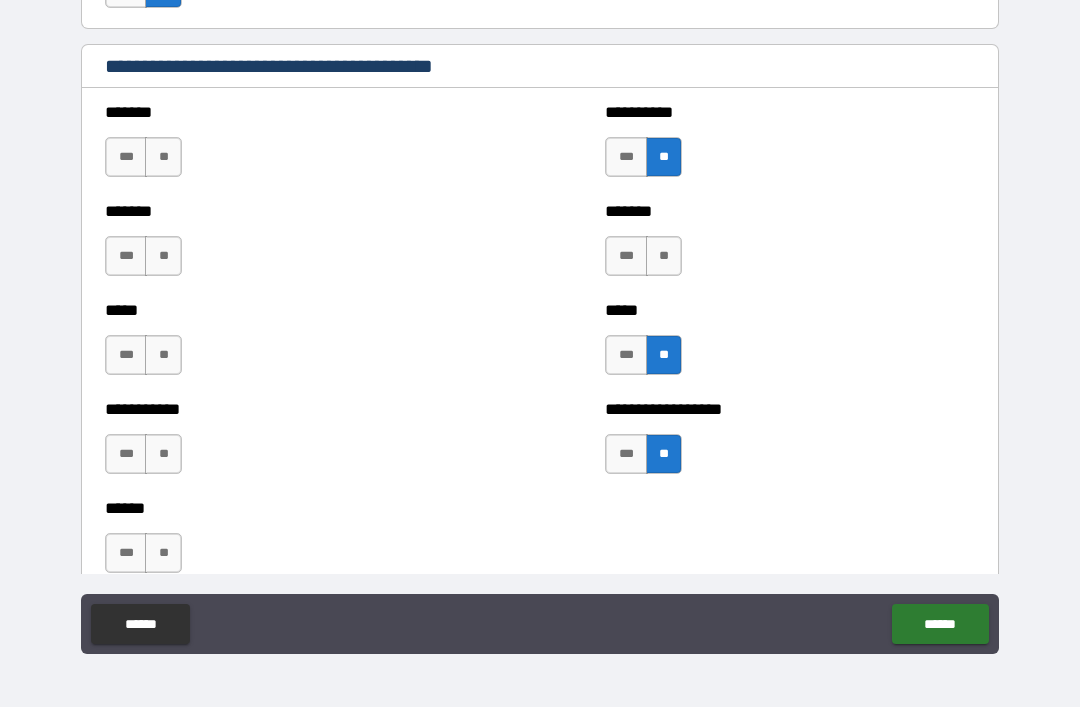 click on "**" at bounding box center (664, 256) 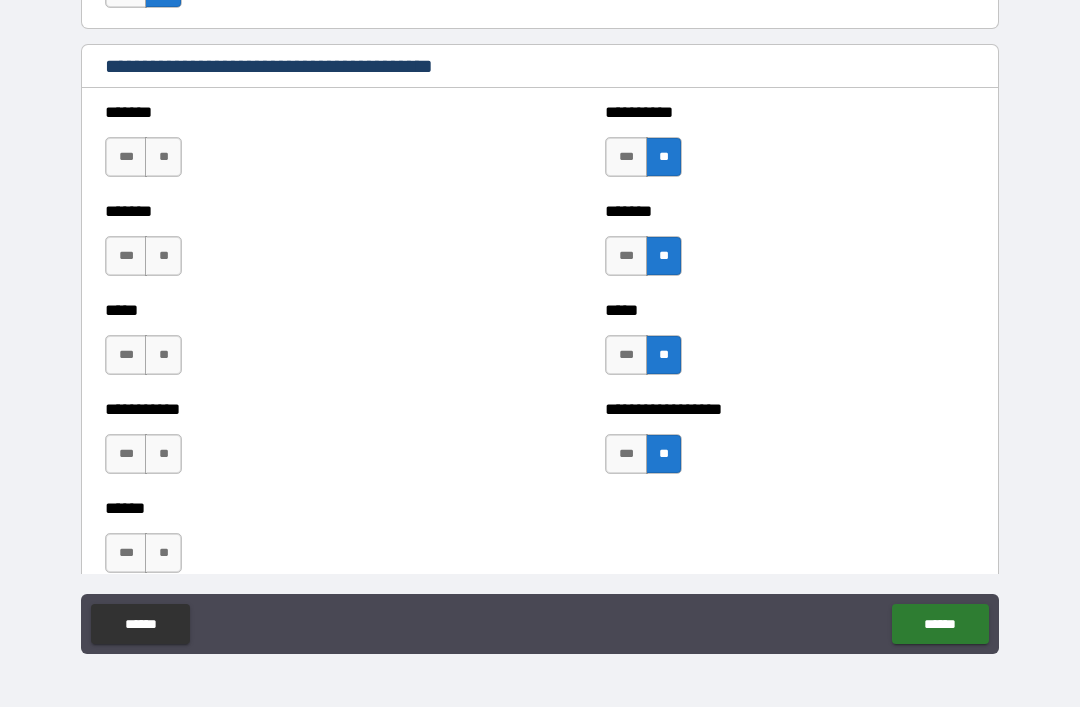 click on "**" at bounding box center (163, 157) 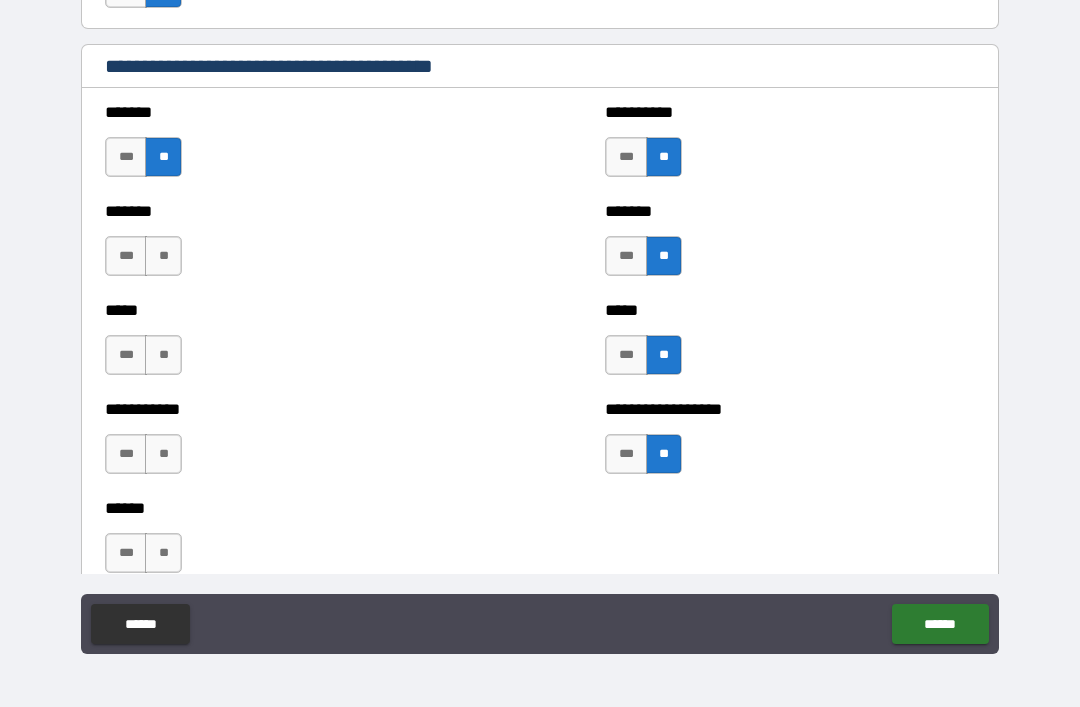 click on "**" at bounding box center [163, 256] 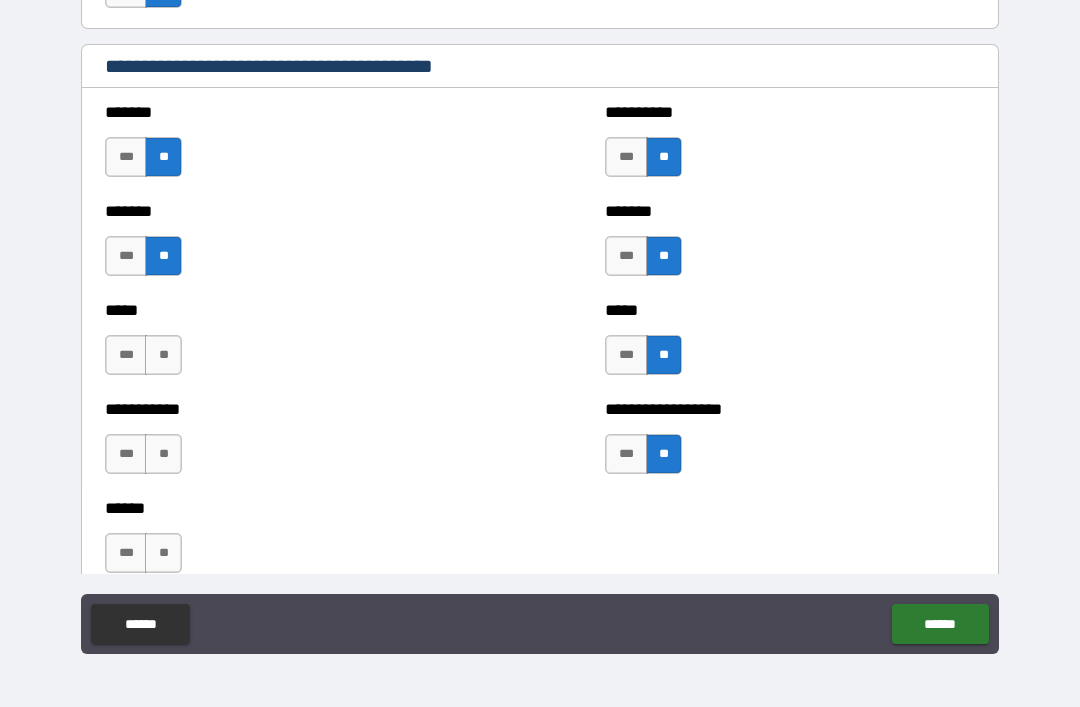 click on "***** *** **" at bounding box center [290, 345] 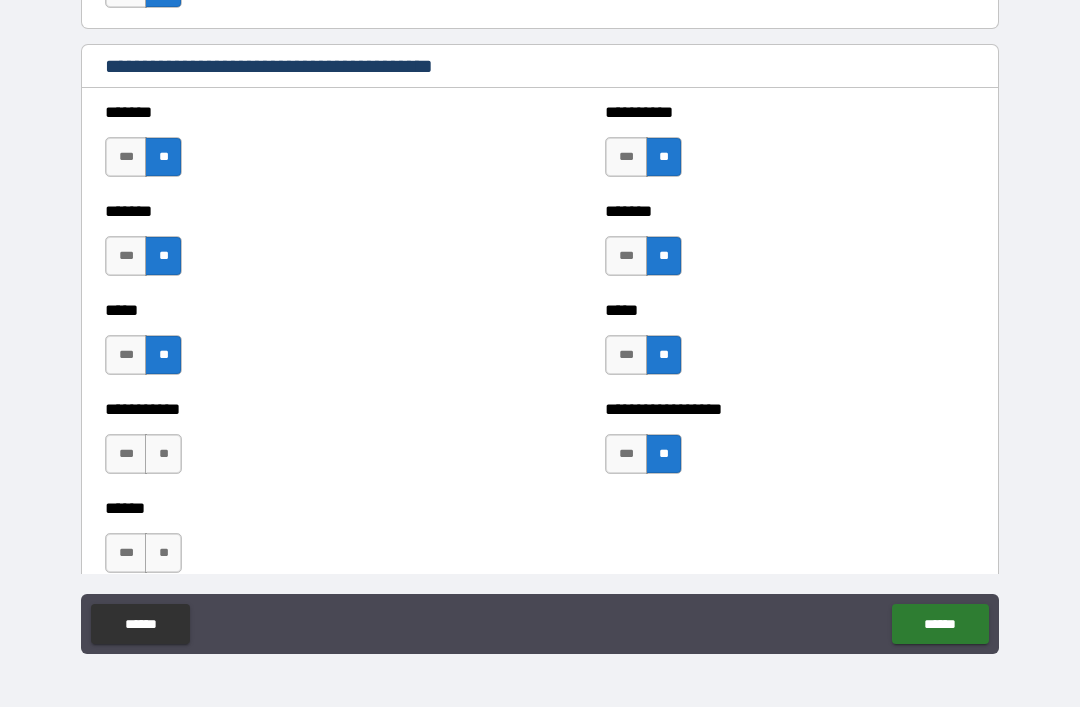 click on "**********" at bounding box center [290, 444] 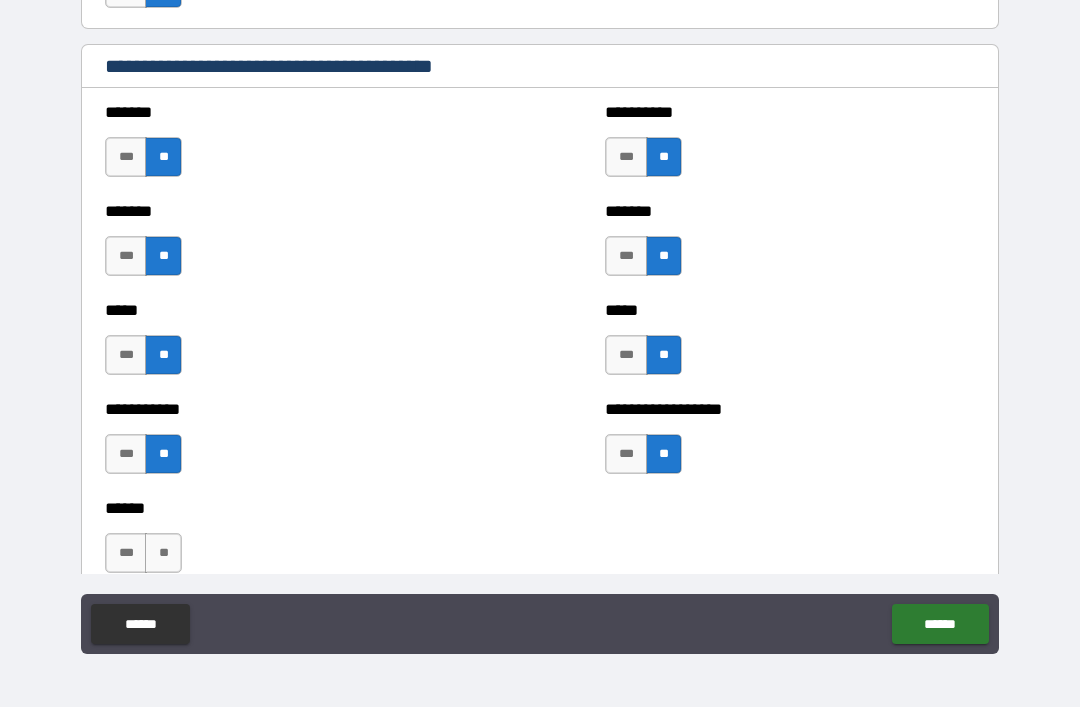 click on "****** *** **" at bounding box center [540, 543] 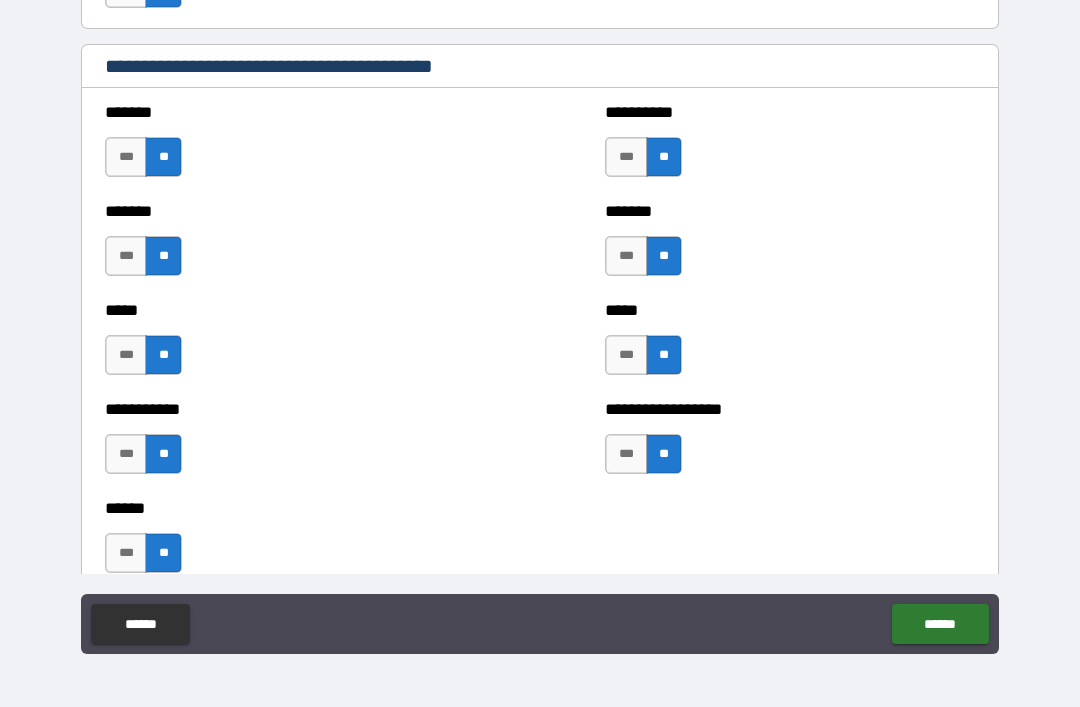 click on "******" at bounding box center [940, 624] 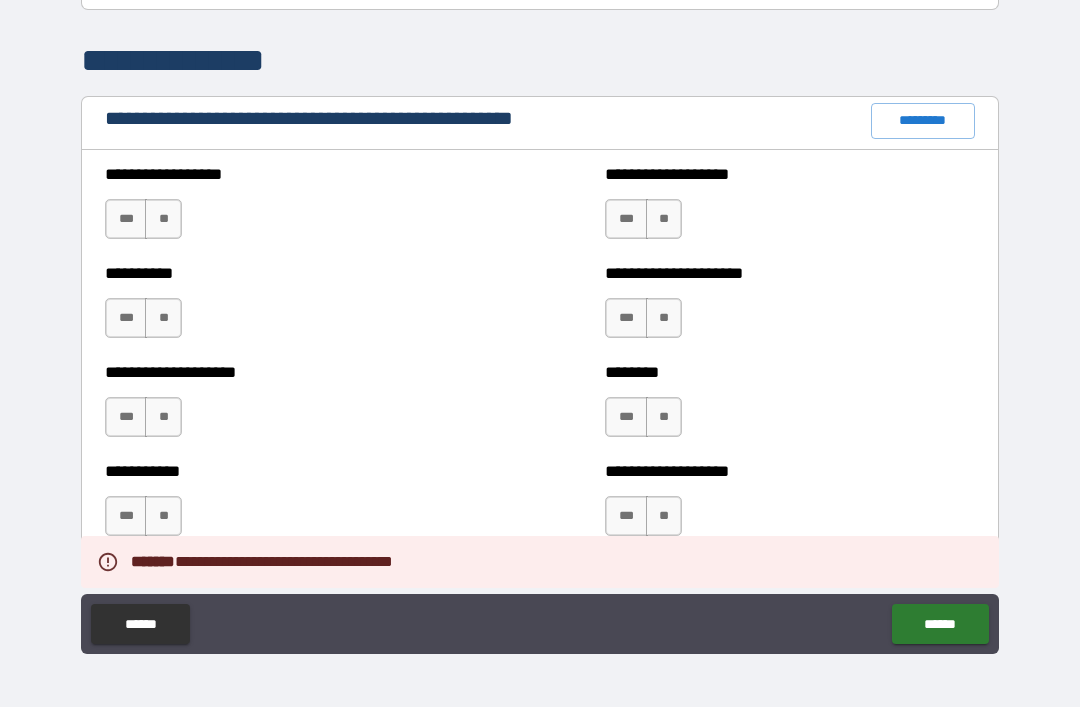 scroll, scrollTop: 2247, scrollLeft: 0, axis: vertical 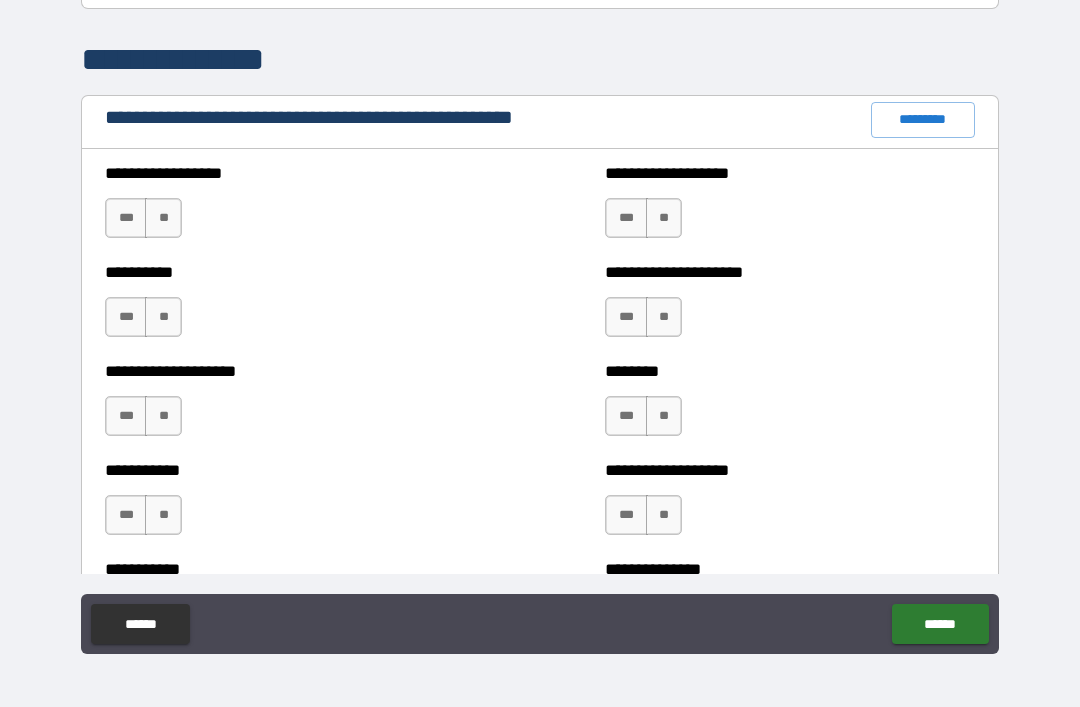 click on "**" at bounding box center (163, 218) 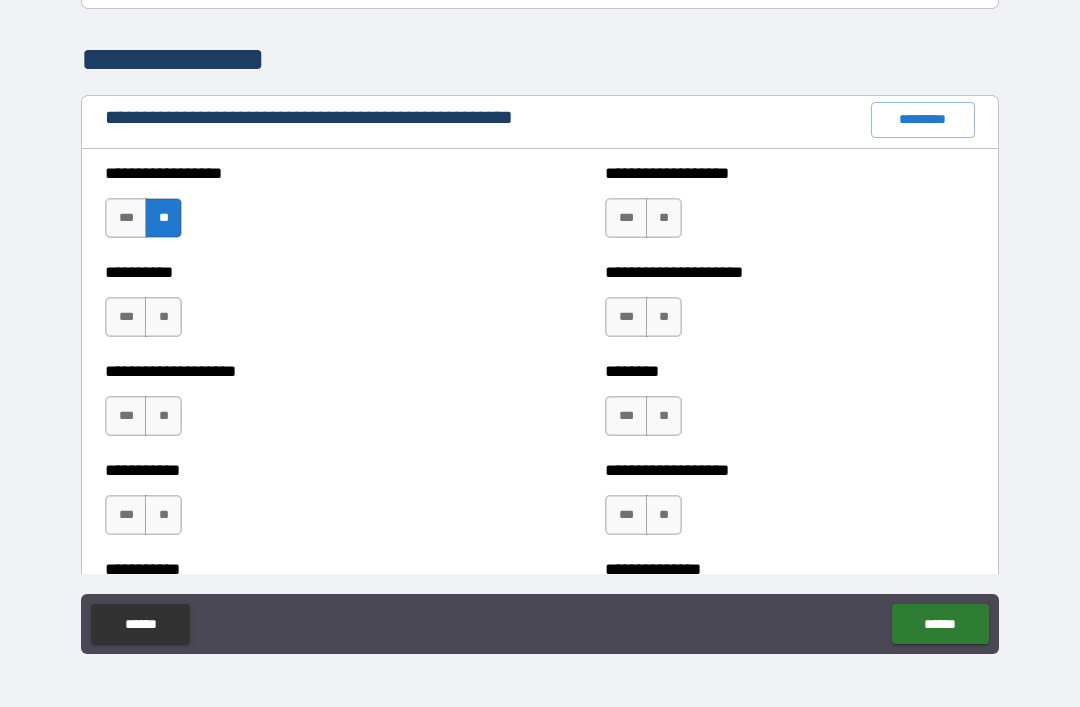 click on "**" at bounding box center (664, 218) 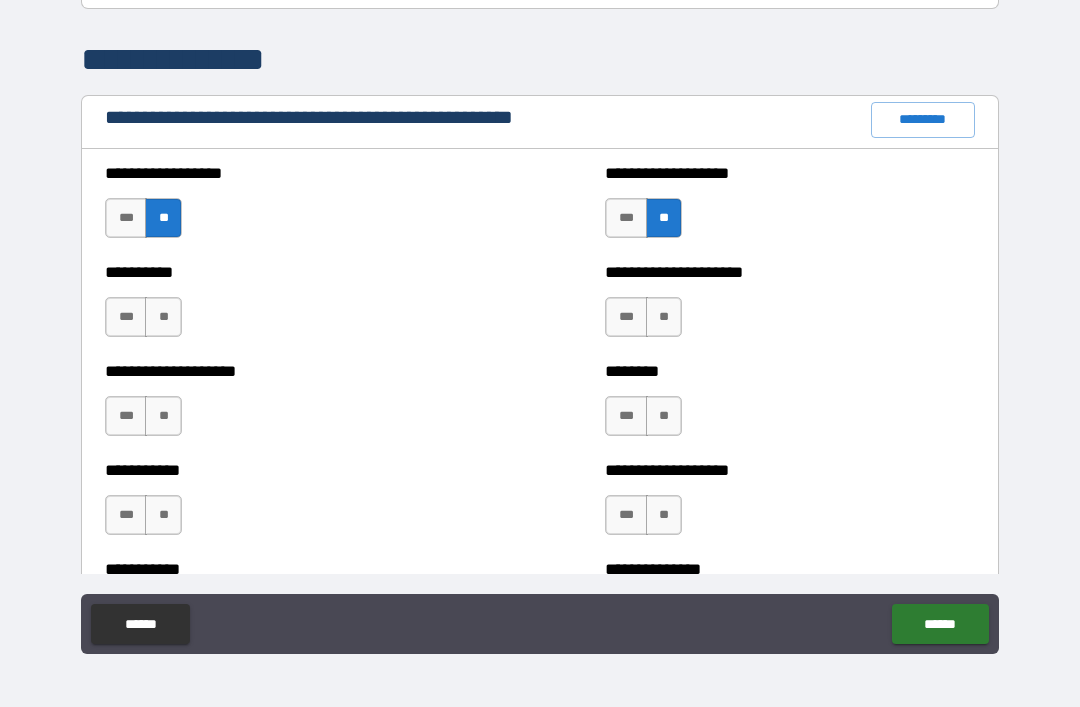 click on "***" at bounding box center (626, 218) 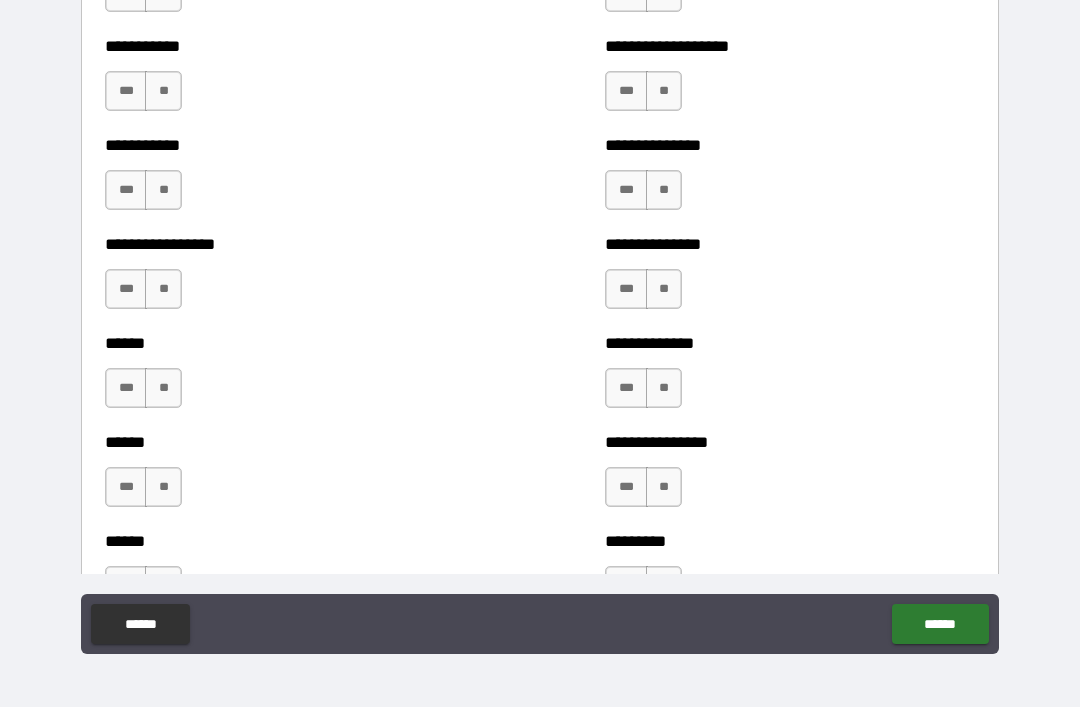 scroll, scrollTop: 2672, scrollLeft: 0, axis: vertical 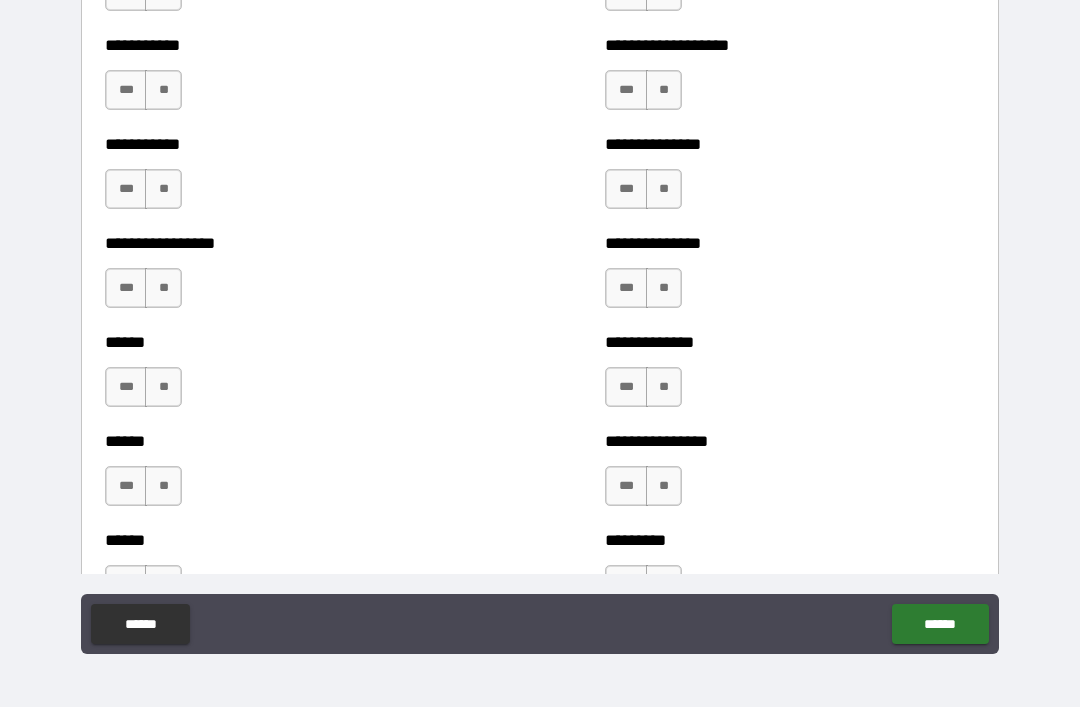 click on "***" at bounding box center [126, 387] 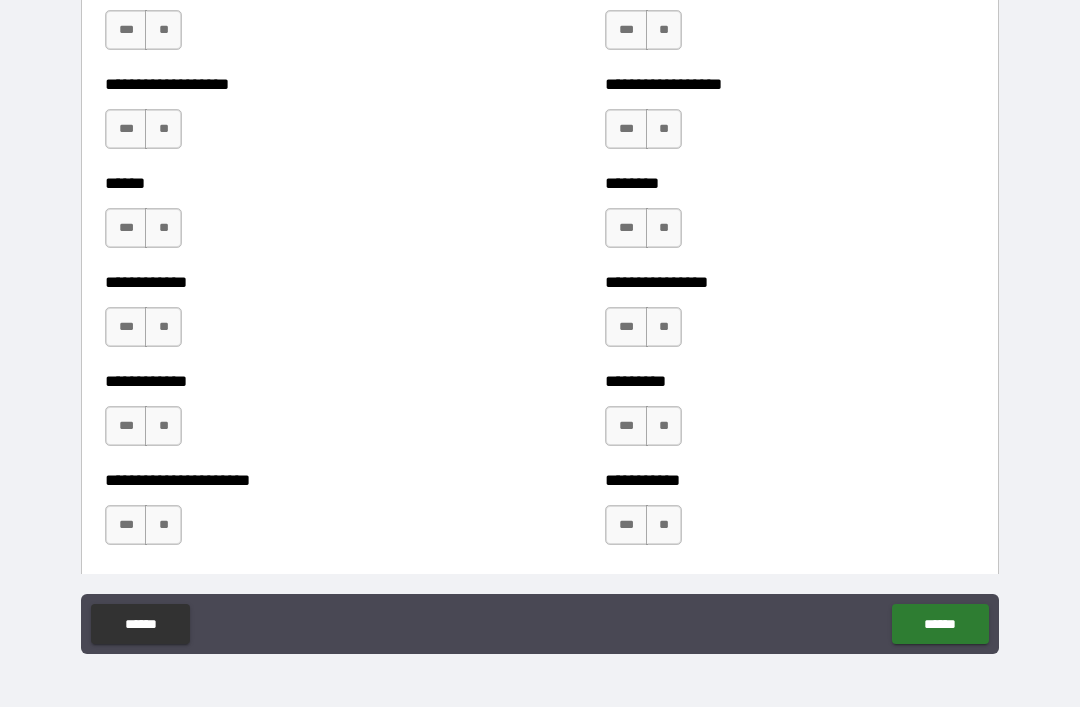 scroll, scrollTop: 4816, scrollLeft: 0, axis: vertical 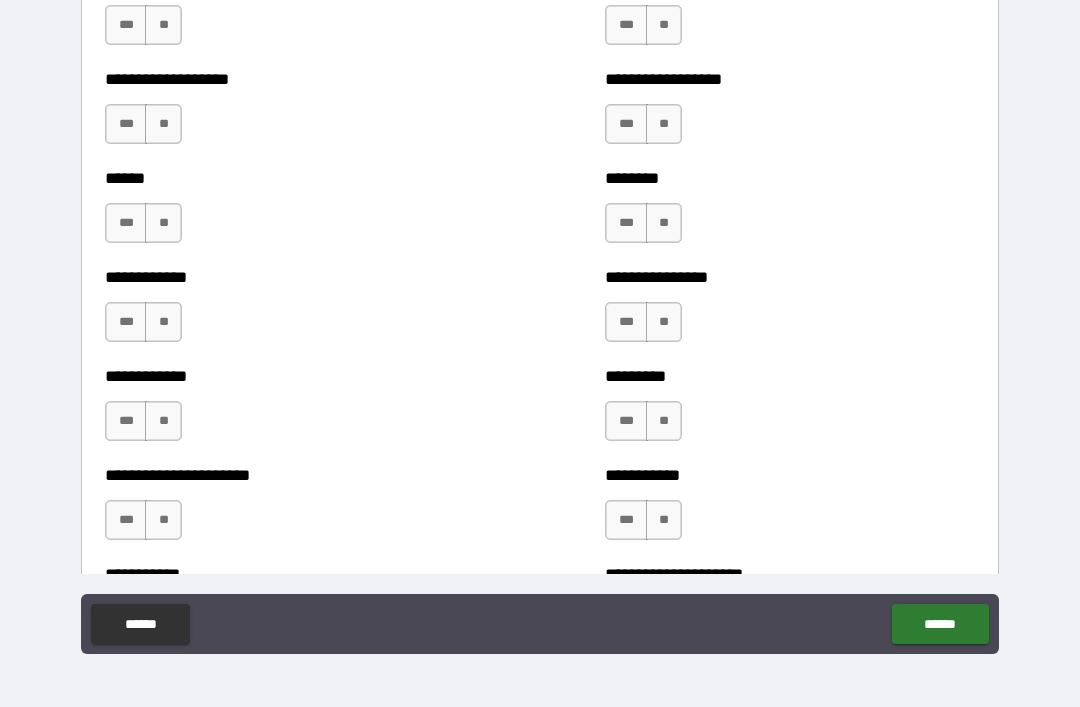 click on "***" at bounding box center (126, 223) 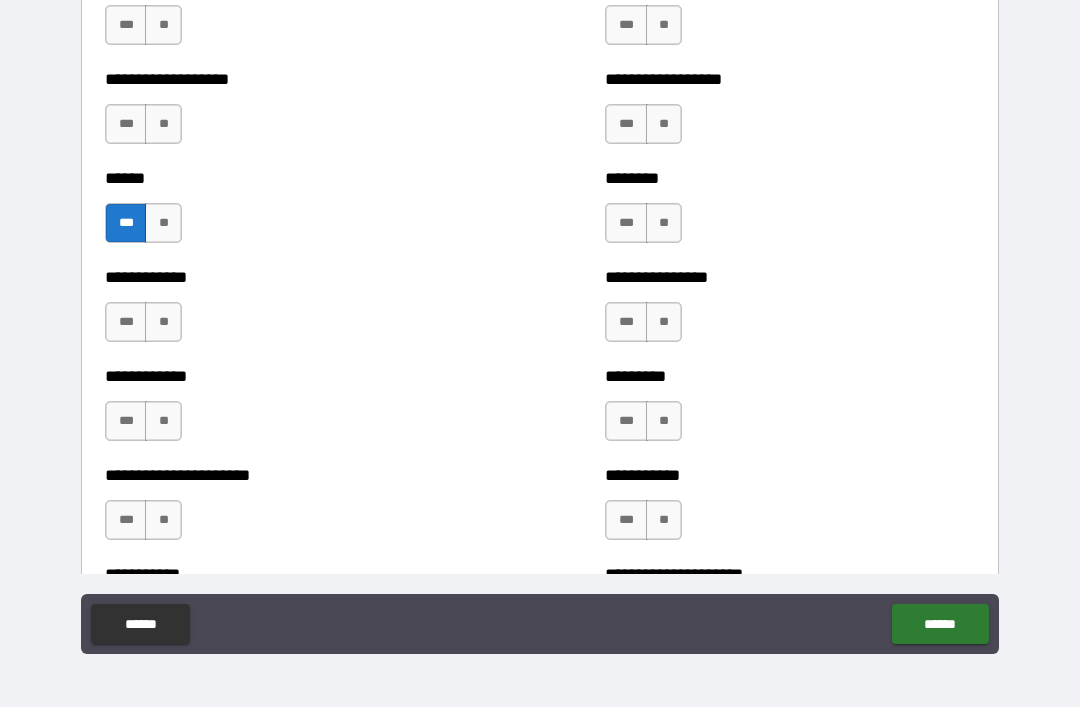 click on "***" at bounding box center (126, 421) 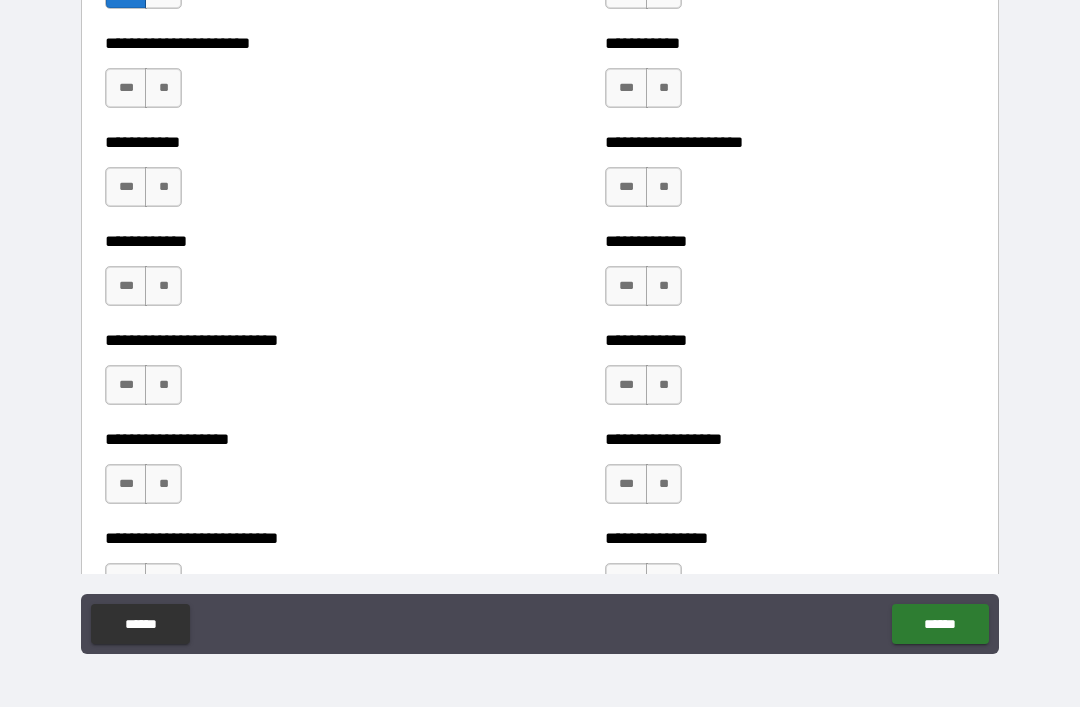 scroll, scrollTop: 5268, scrollLeft: 0, axis: vertical 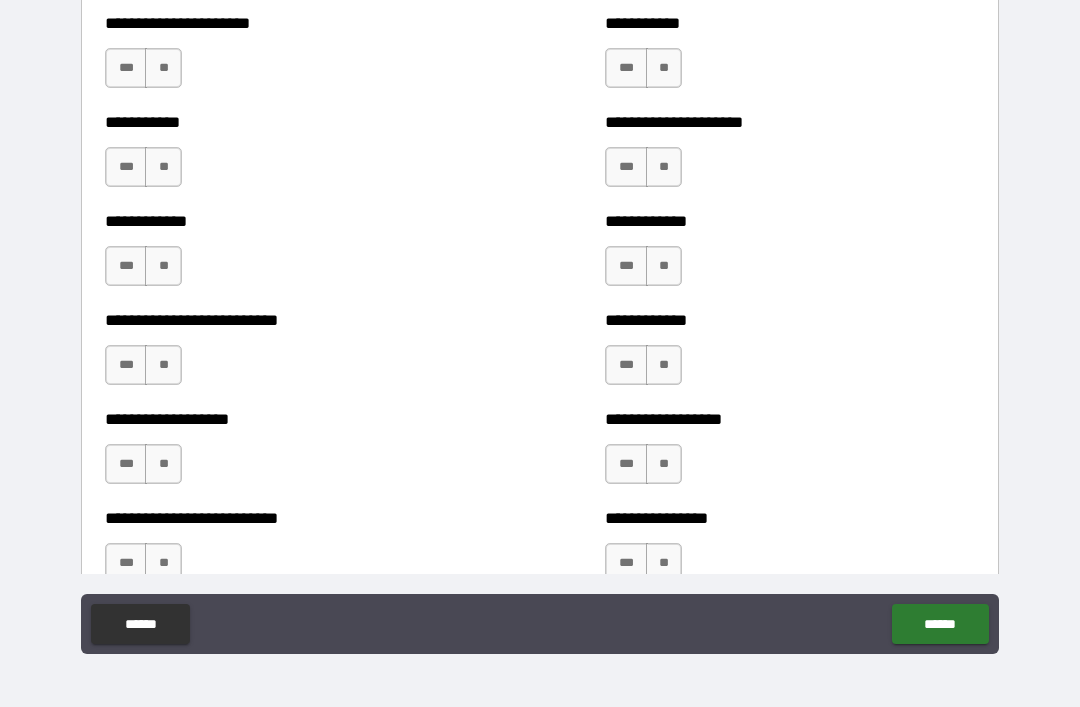 click on "***" at bounding box center (126, 365) 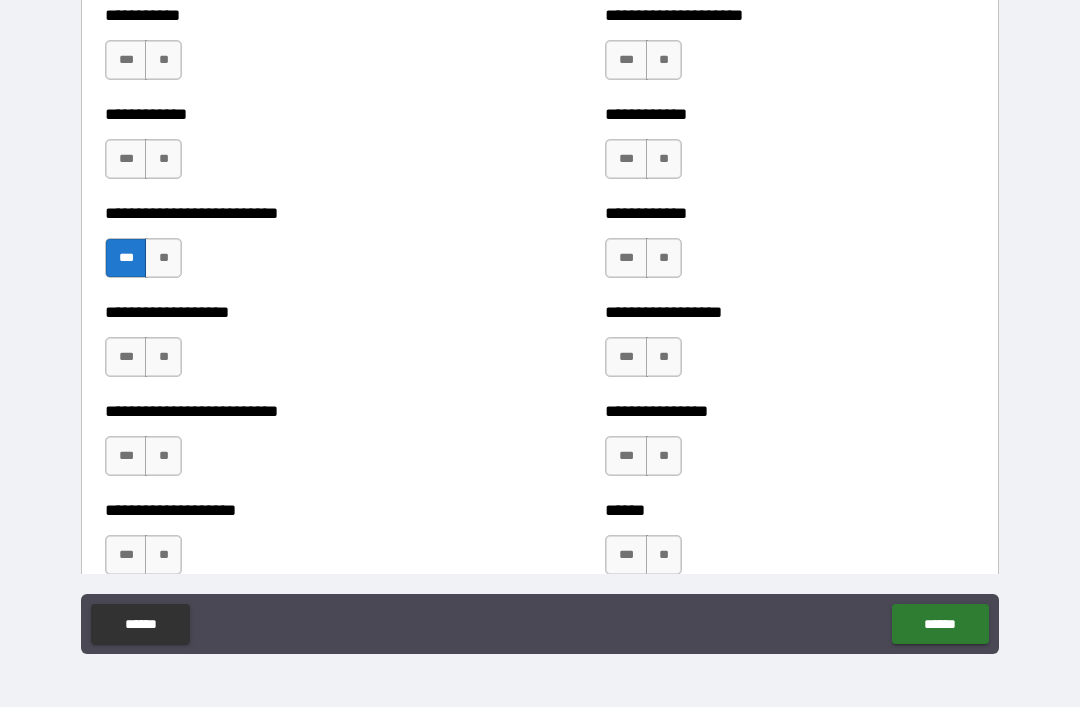 scroll, scrollTop: 5376, scrollLeft: 0, axis: vertical 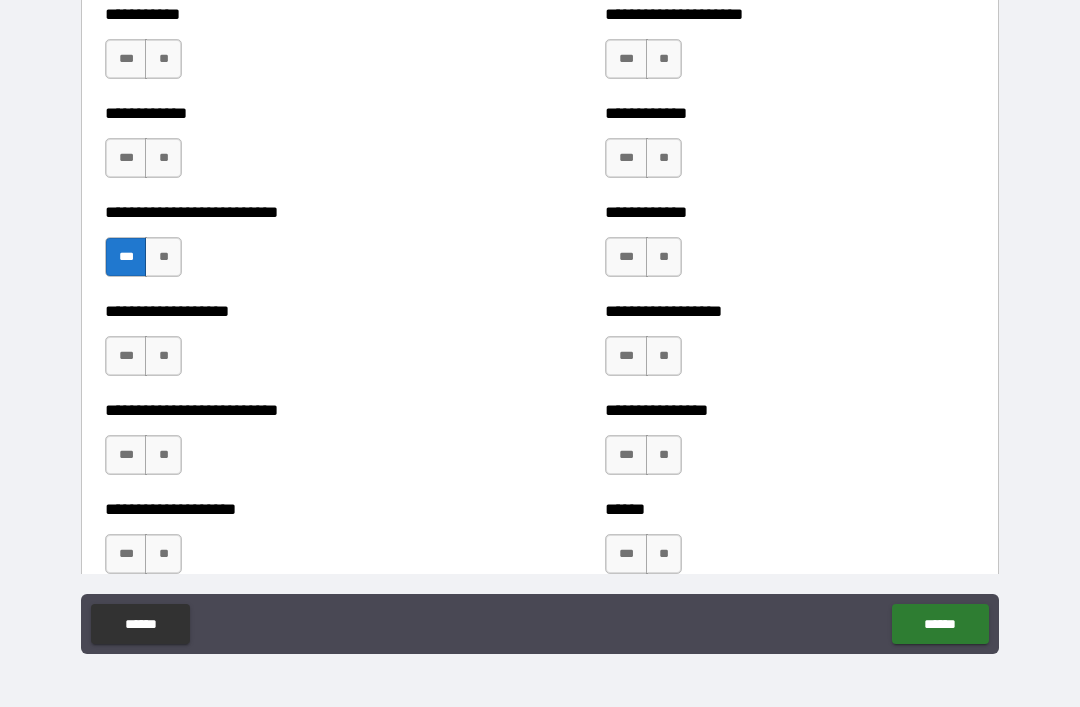 click on "***" at bounding box center (626, 356) 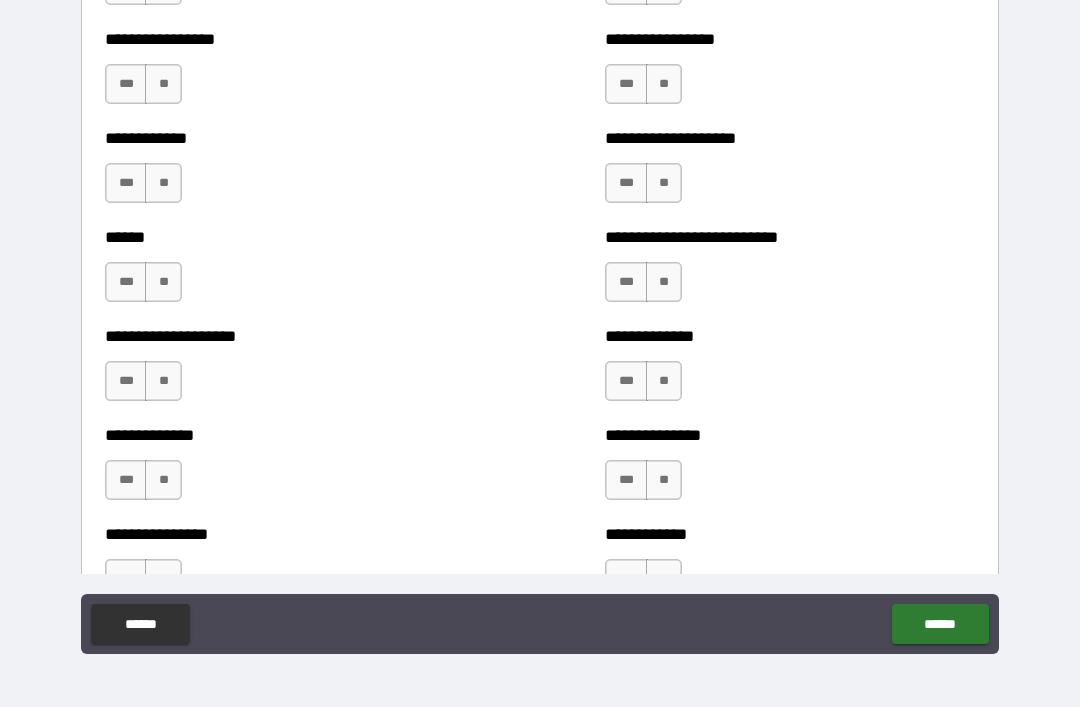 scroll, scrollTop: 3749, scrollLeft: 0, axis: vertical 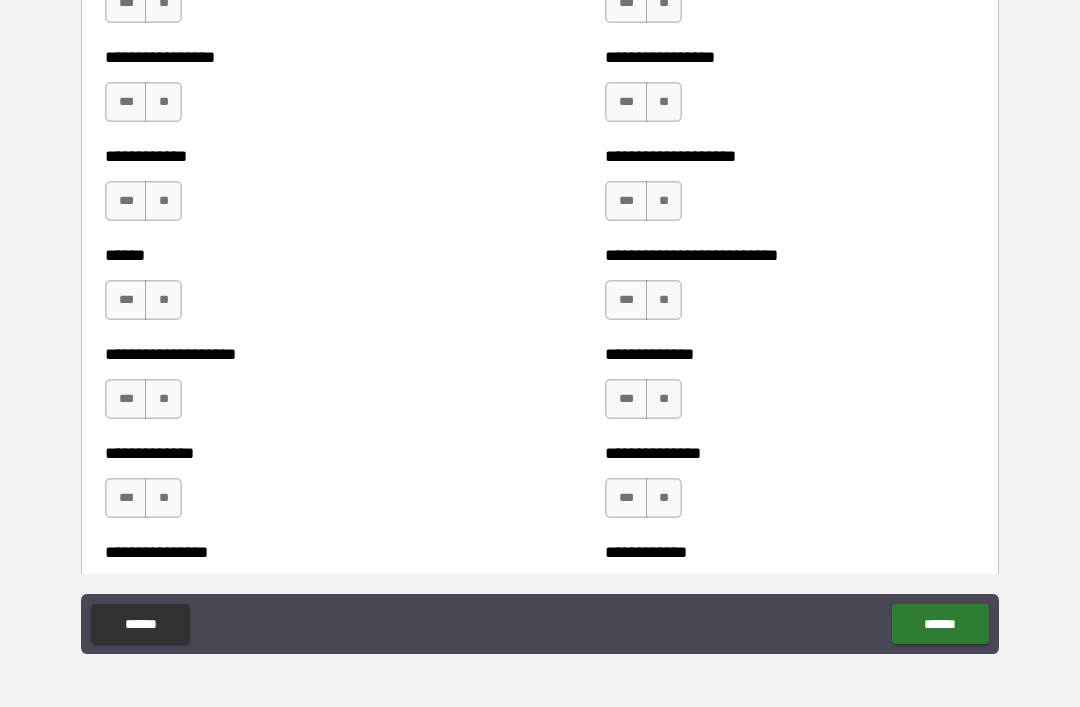 click on "***" at bounding box center (626, 300) 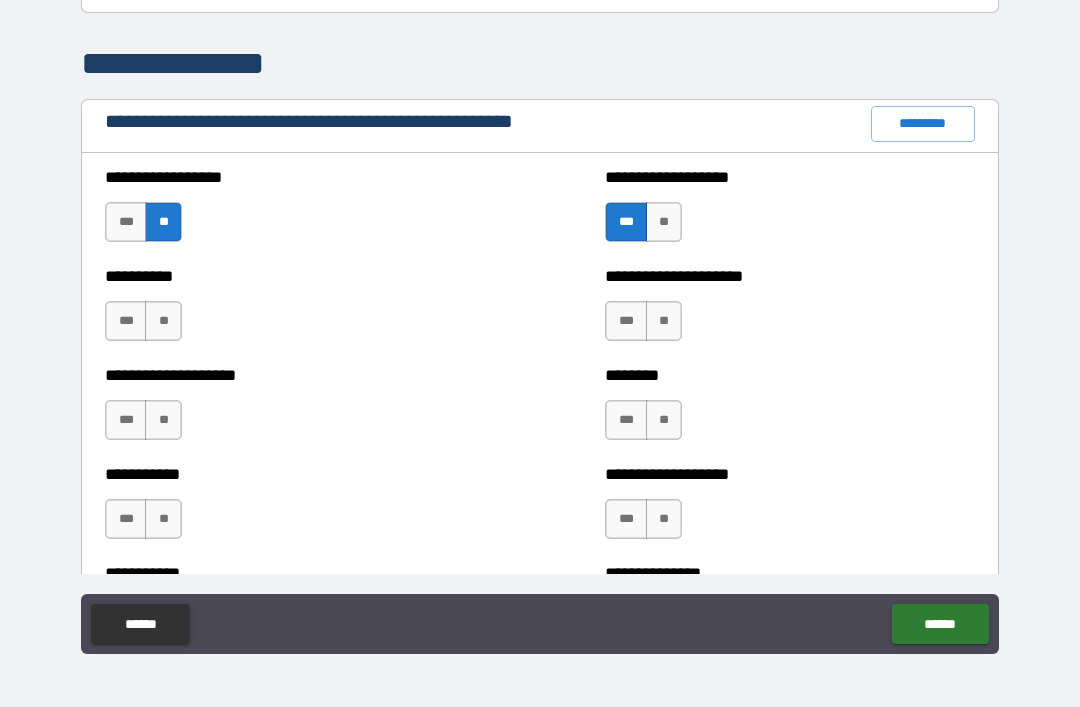 scroll, scrollTop: 2259, scrollLeft: 0, axis: vertical 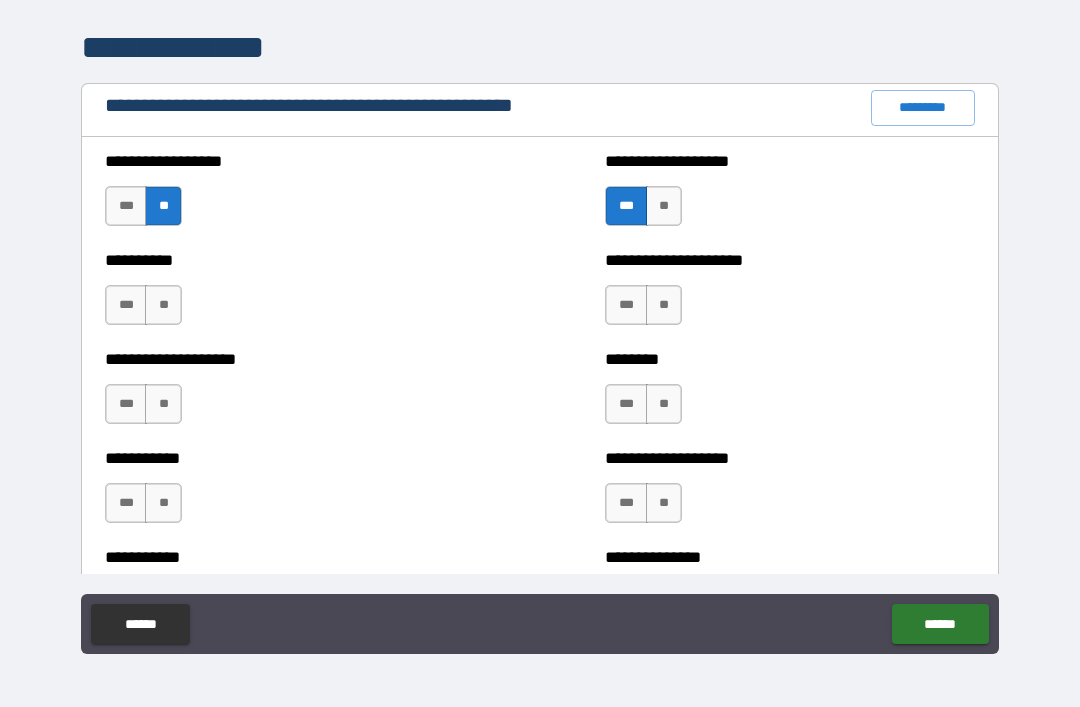 click on "***" at bounding box center (626, 305) 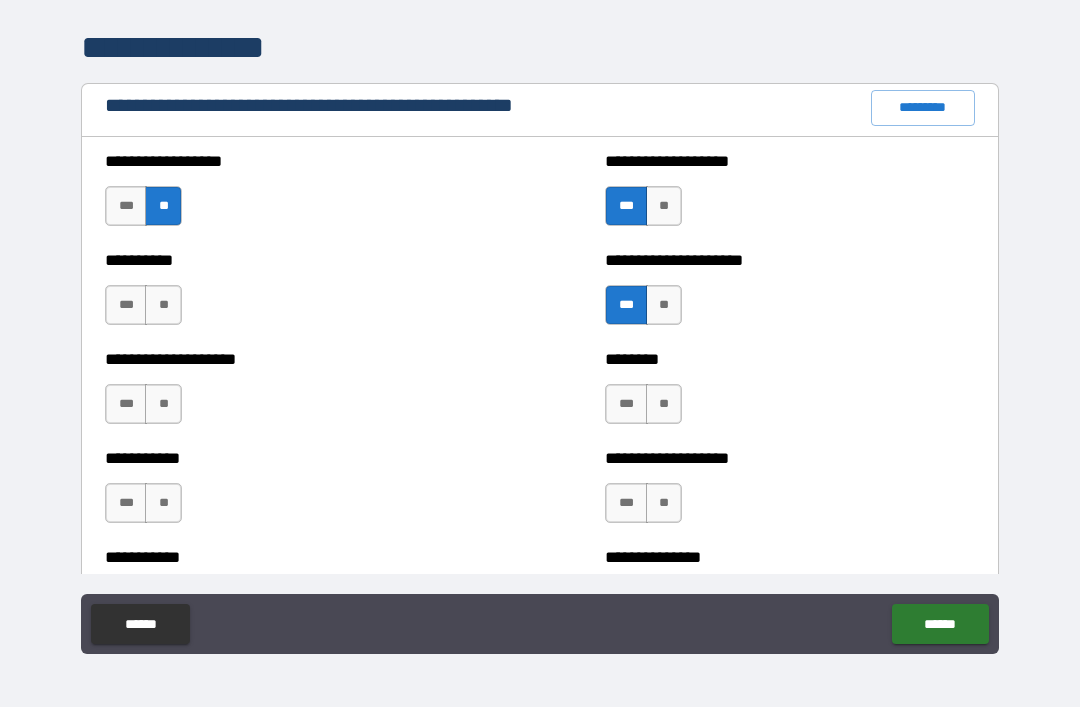click on "******" at bounding box center [940, 624] 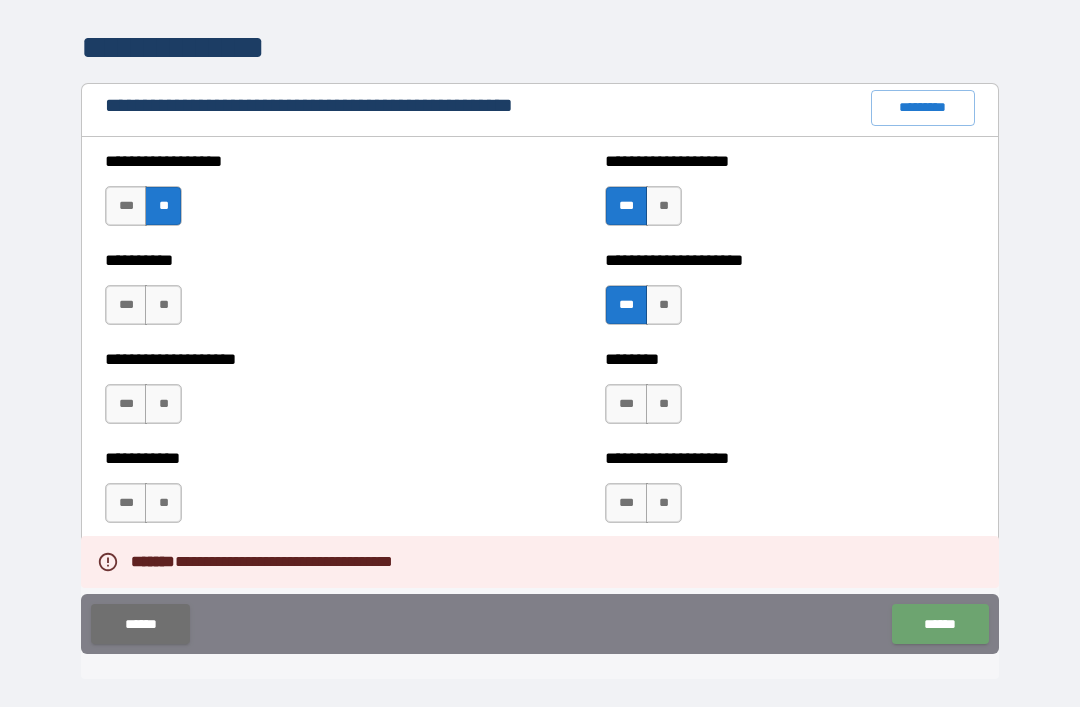 click on "******" at bounding box center (940, 624) 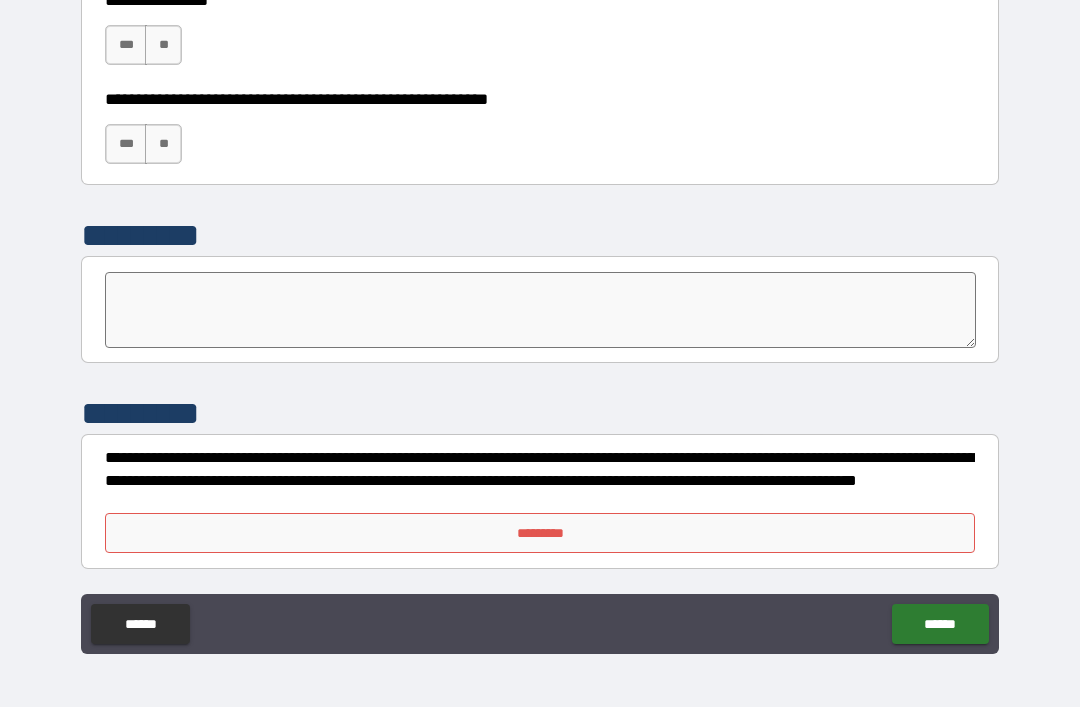 scroll, scrollTop: 6182, scrollLeft: 0, axis: vertical 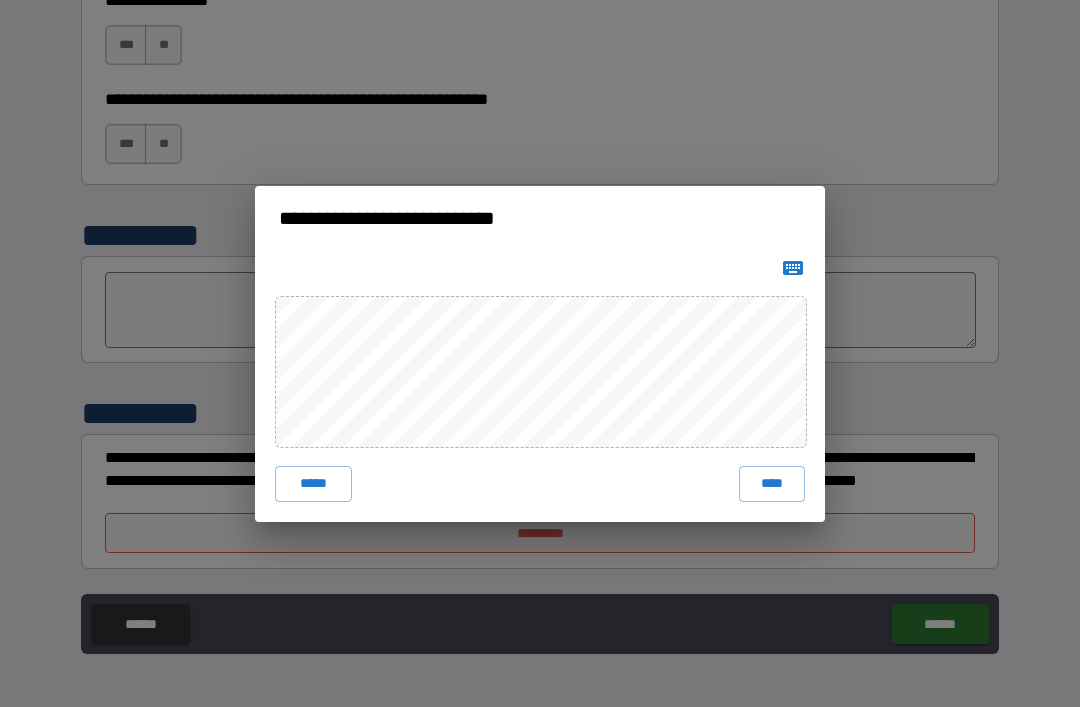 click on "****" at bounding box center [772, 484] 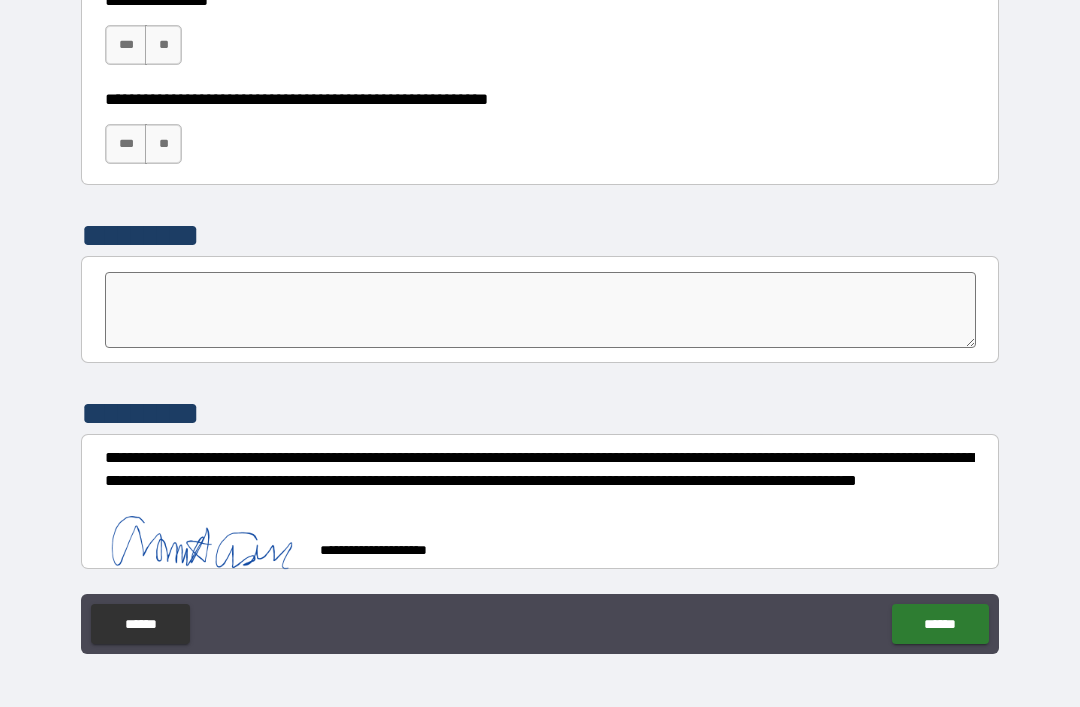 scroll, scrollTop: 6172, scrollLeft: 0, axis: vertical 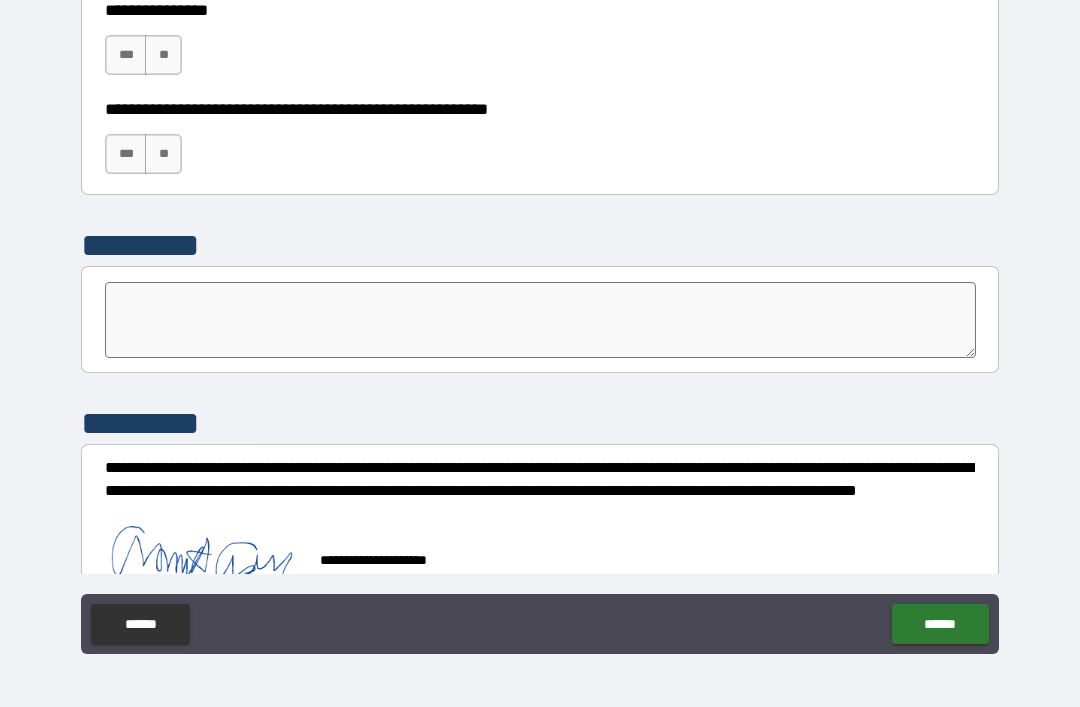 click on "******" at bounding box center [940, 624] 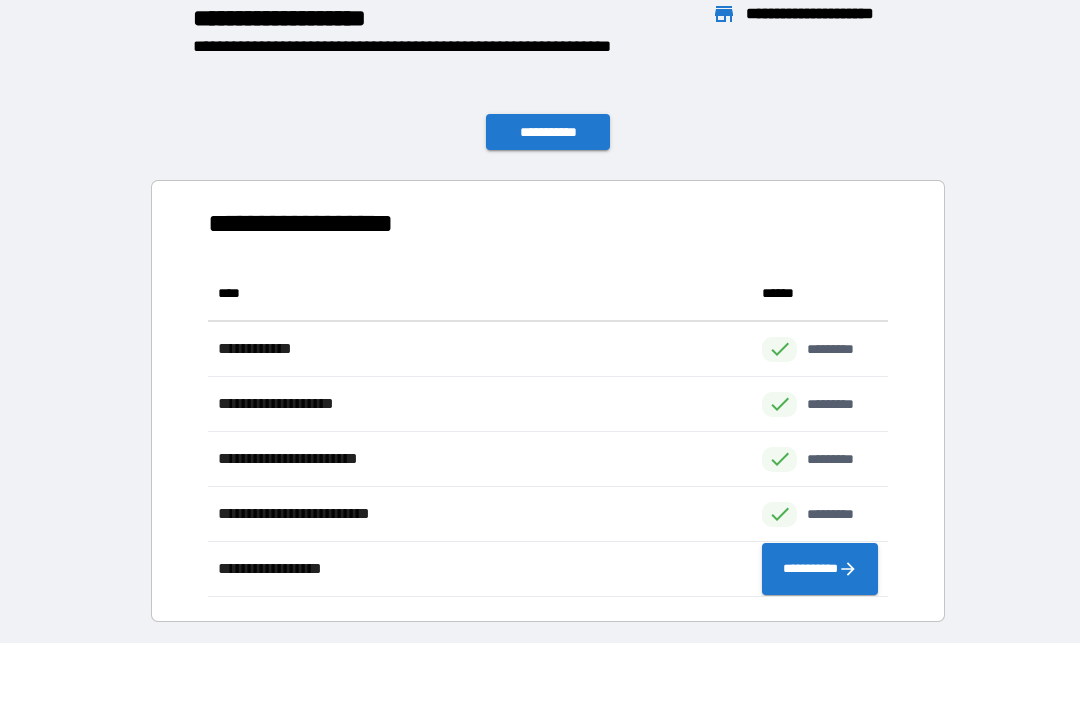 scroll, scrollTop: 331, scrollLeft: 680, axis: both 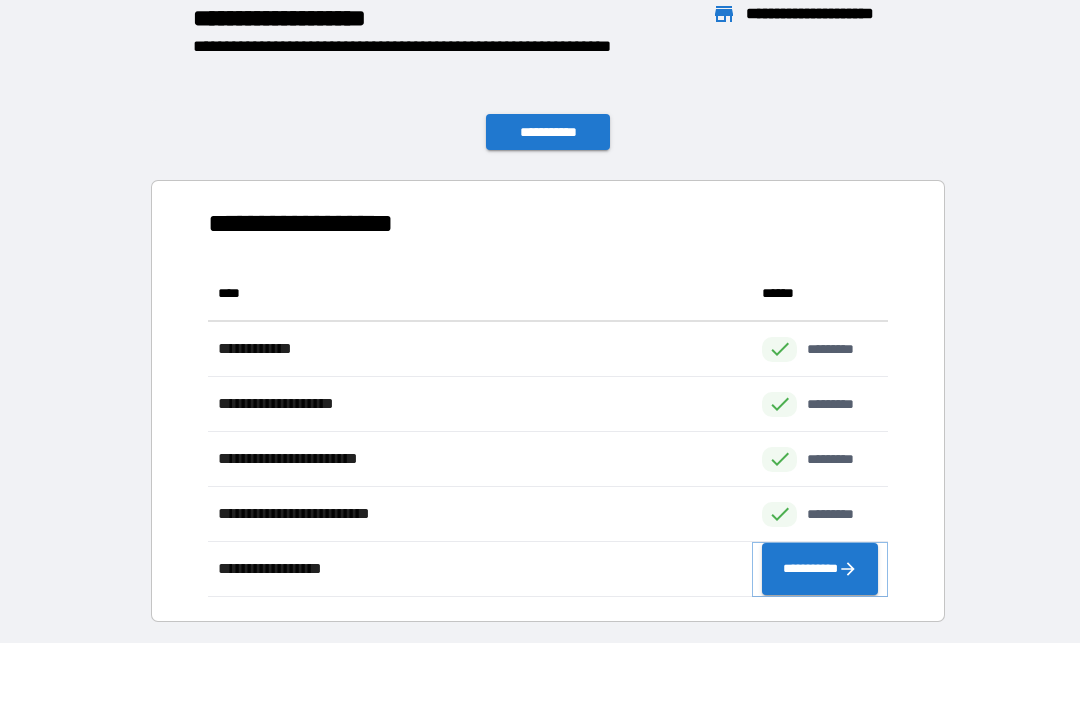 click on "**********" at bounding box center (820, 569) 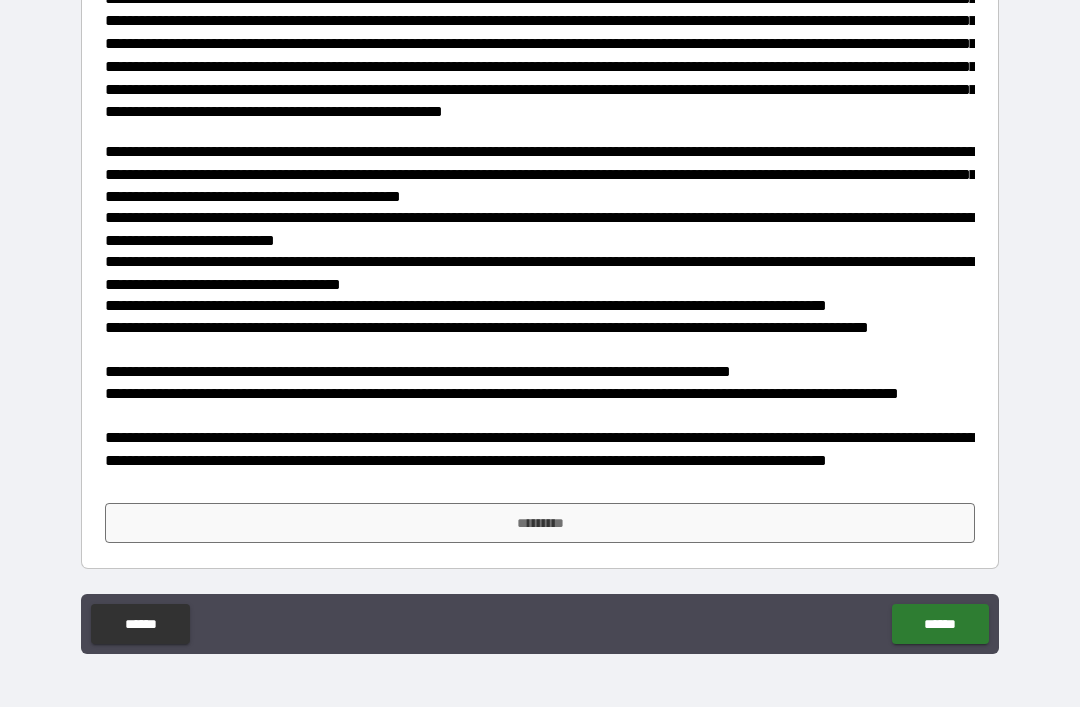 scroll, scrollTop: 591, scrollLeft: 0, axis: vertical 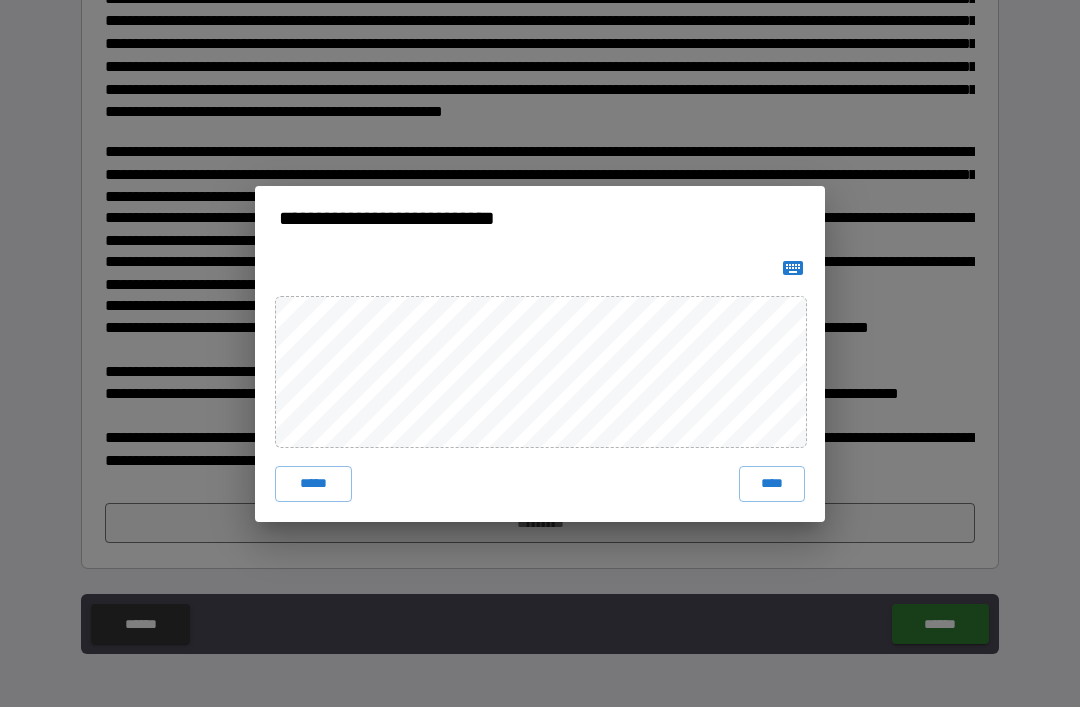 click on "****" at bounding box center (772, 484) 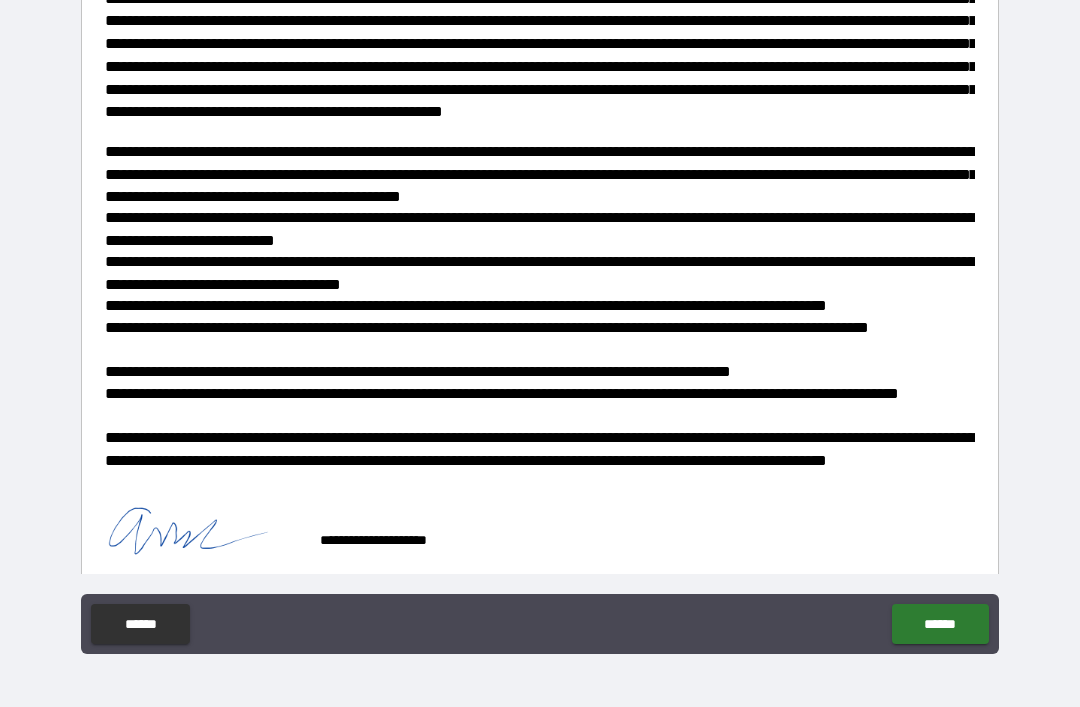 scroll, scrollTop: 581, scrollLeft: 0, axis: vertical 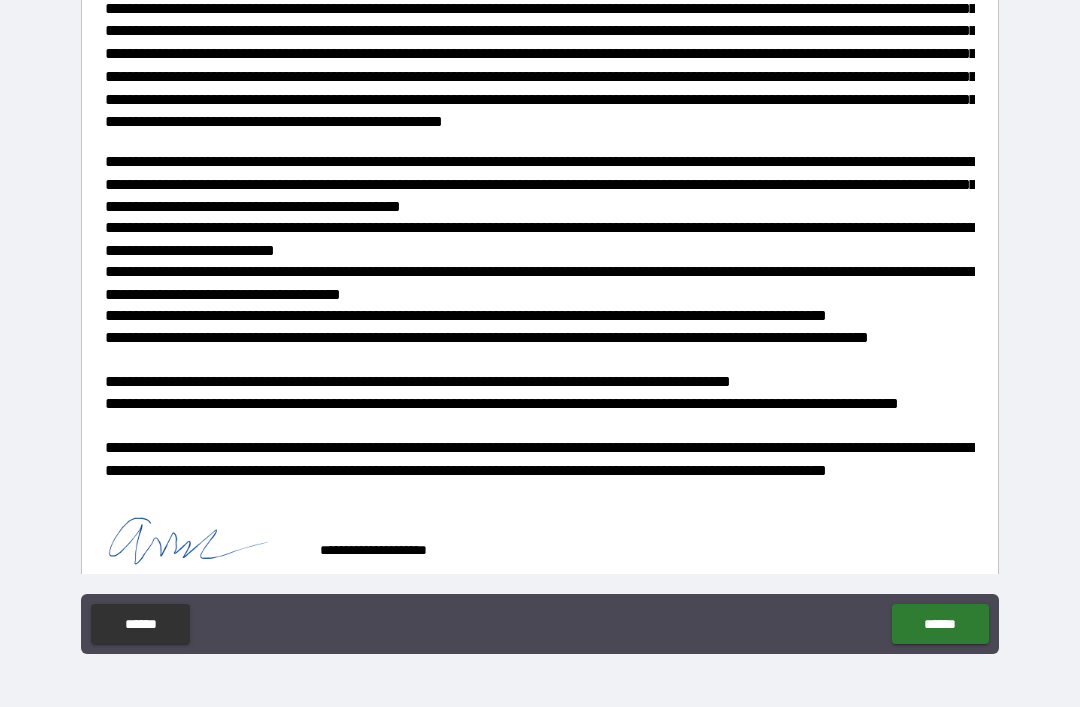 click on "******" at bounding box center (940, 624) 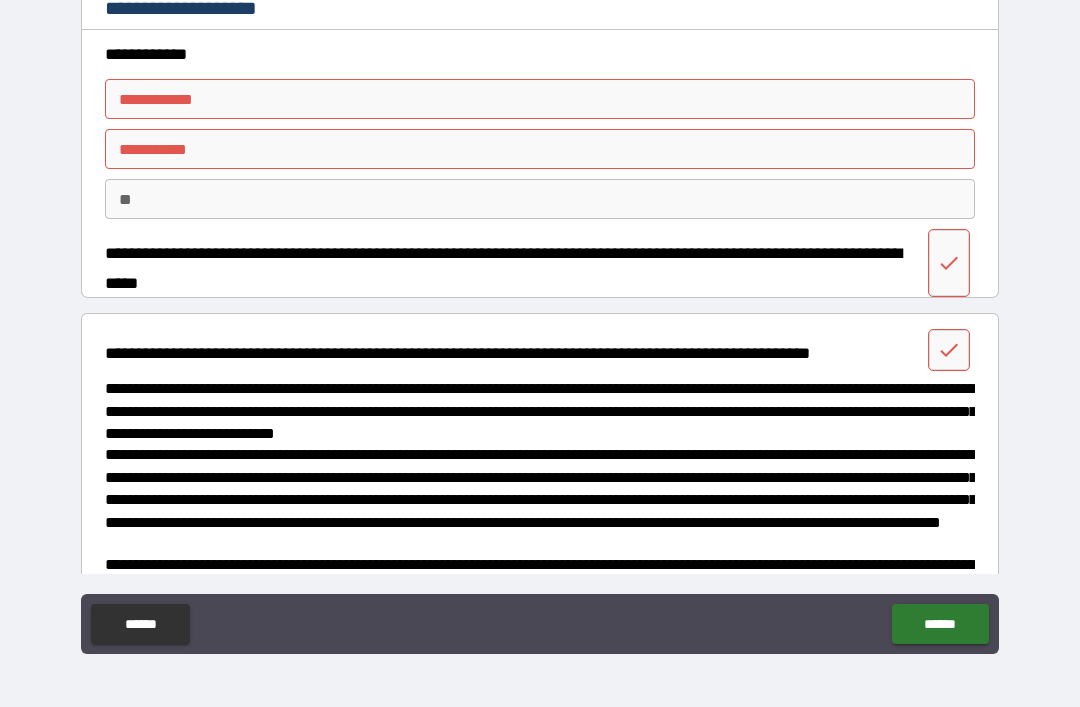scroll, scrollTop: 4, scrollLeft: 0, axis: vertical 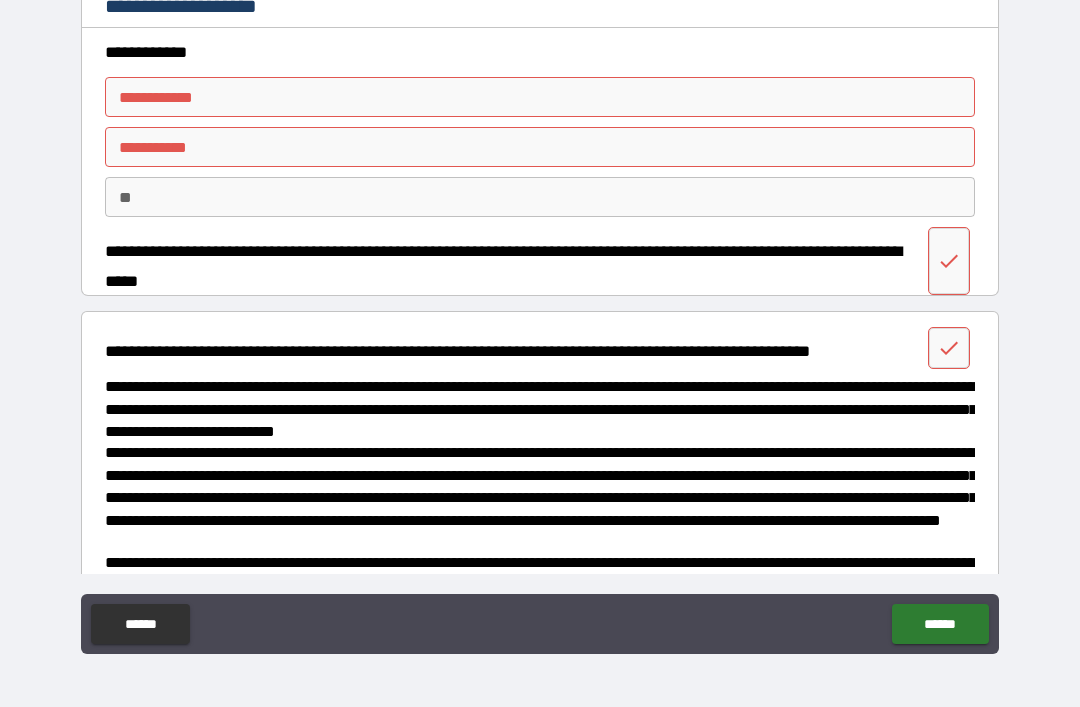 click 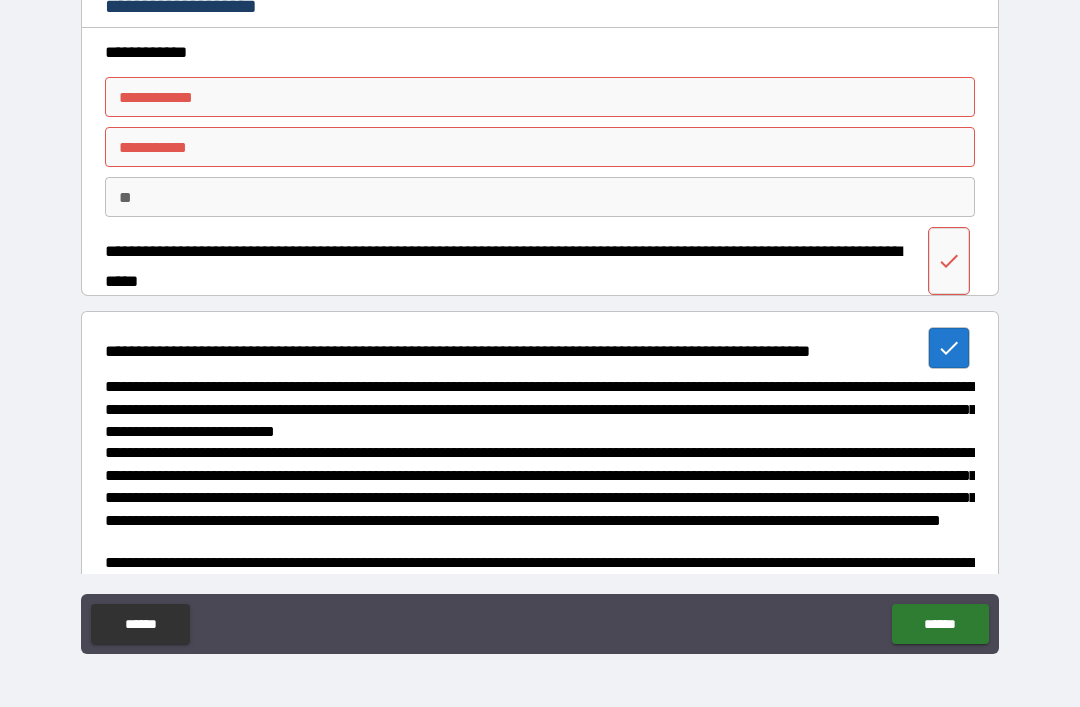 click at bounding box center (949, 261) 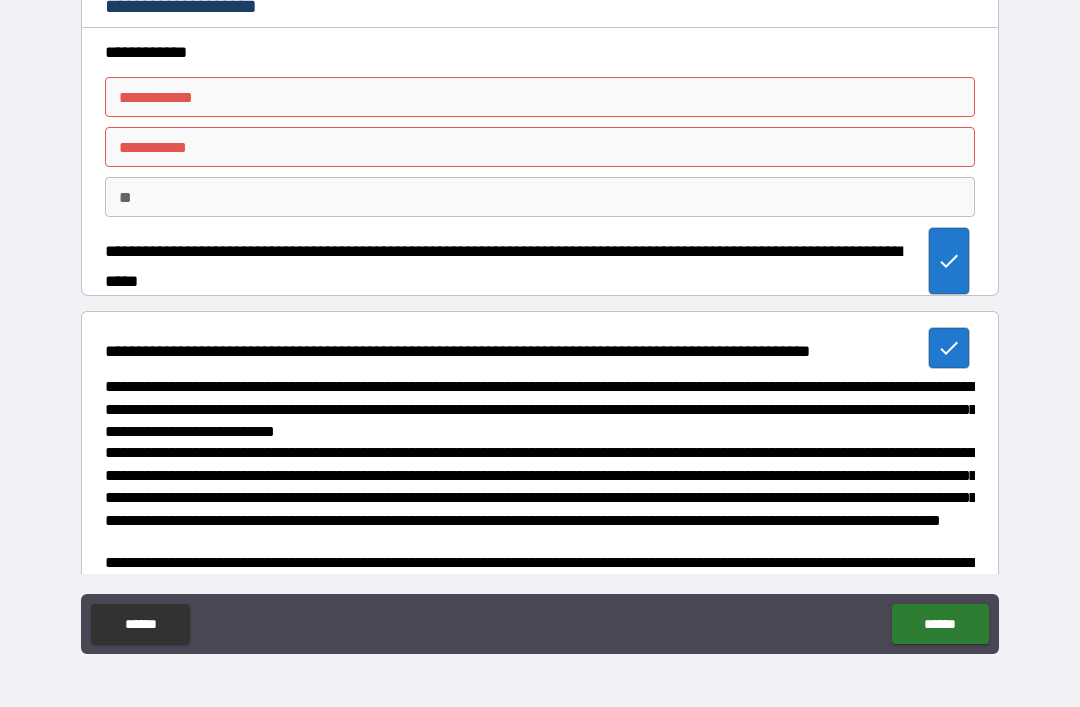 click on "******" at bounding box center (940, 624) 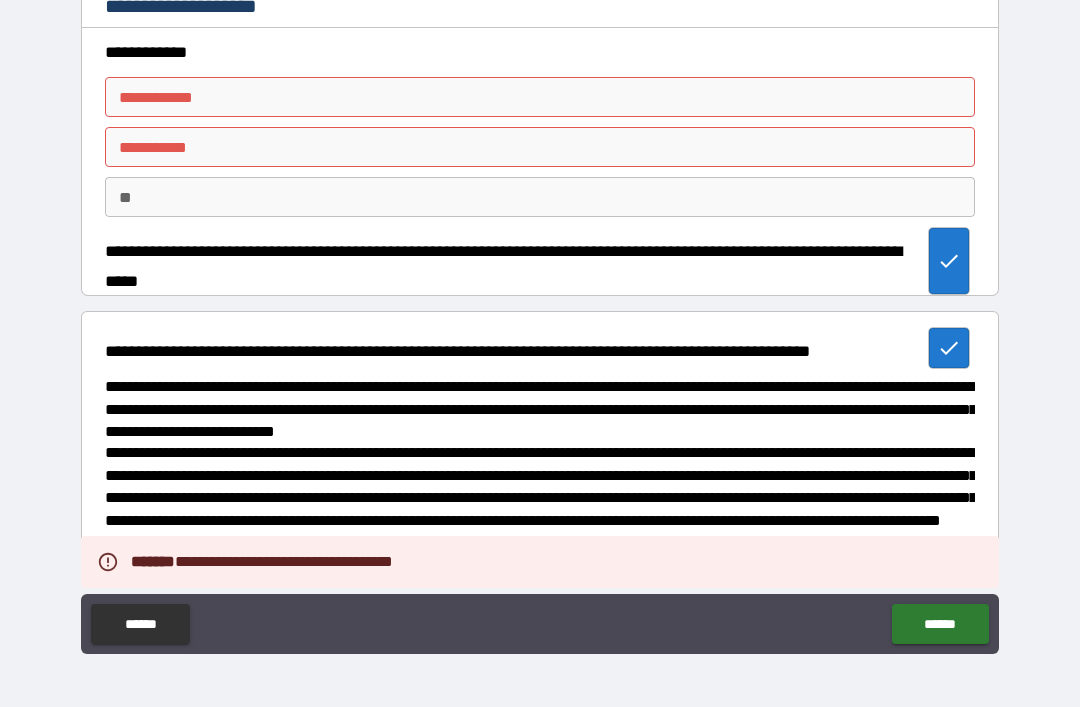 click on "******" at bounding box center (940, 624) 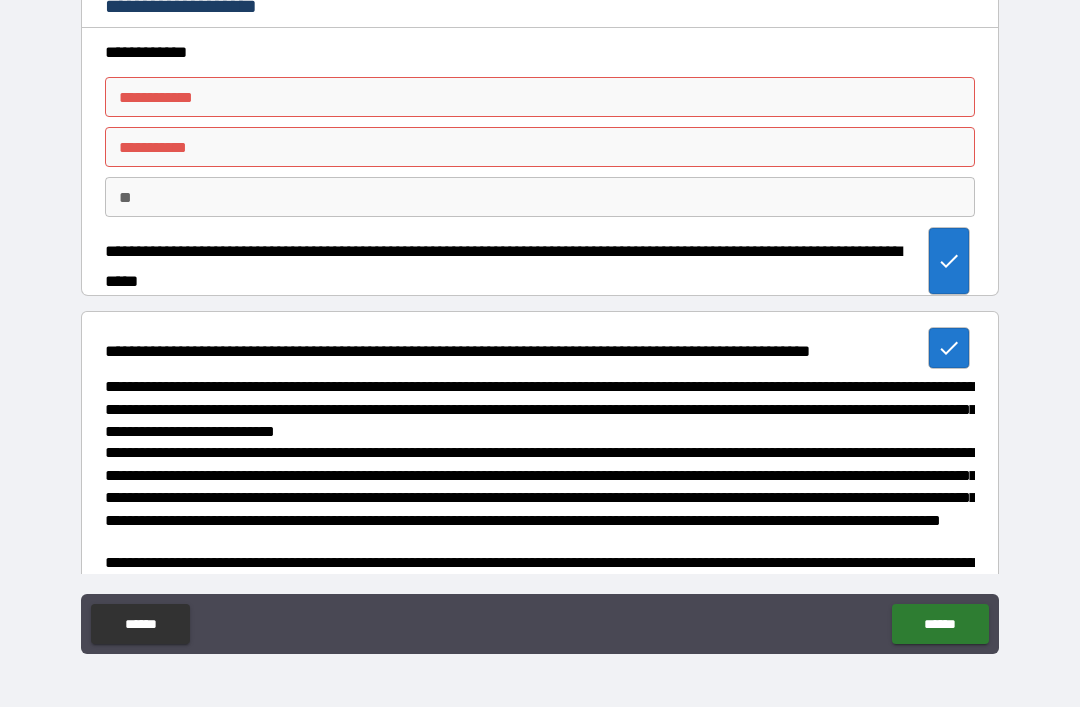 click on "**********" at bounding box center (540, 97) 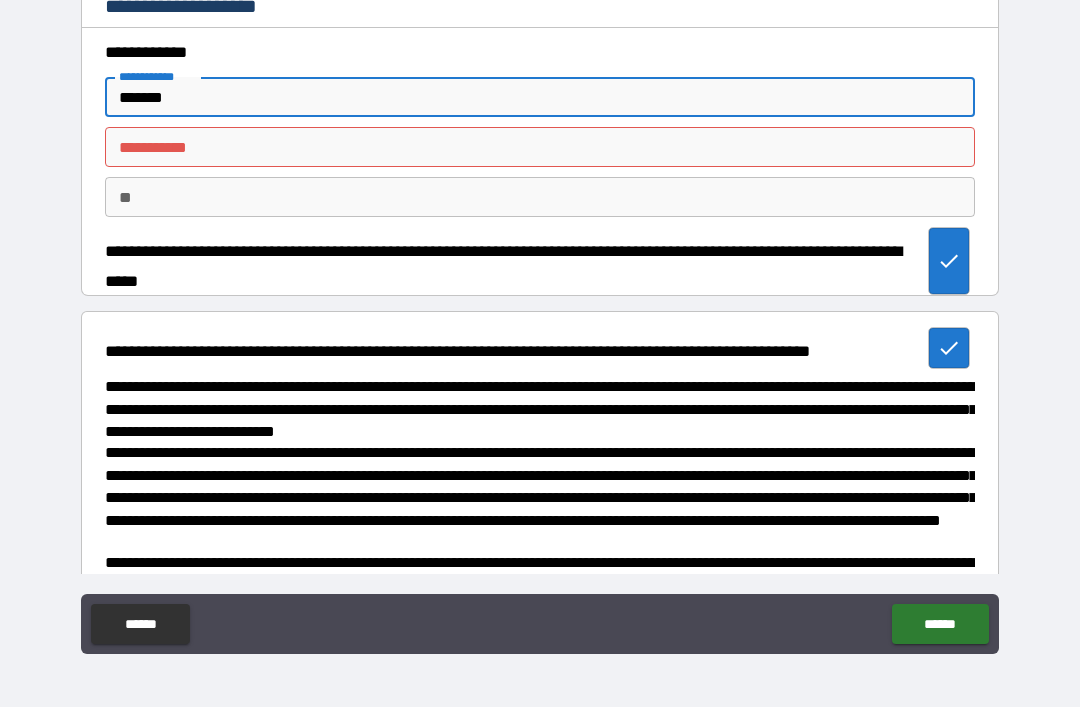 type on "*******" 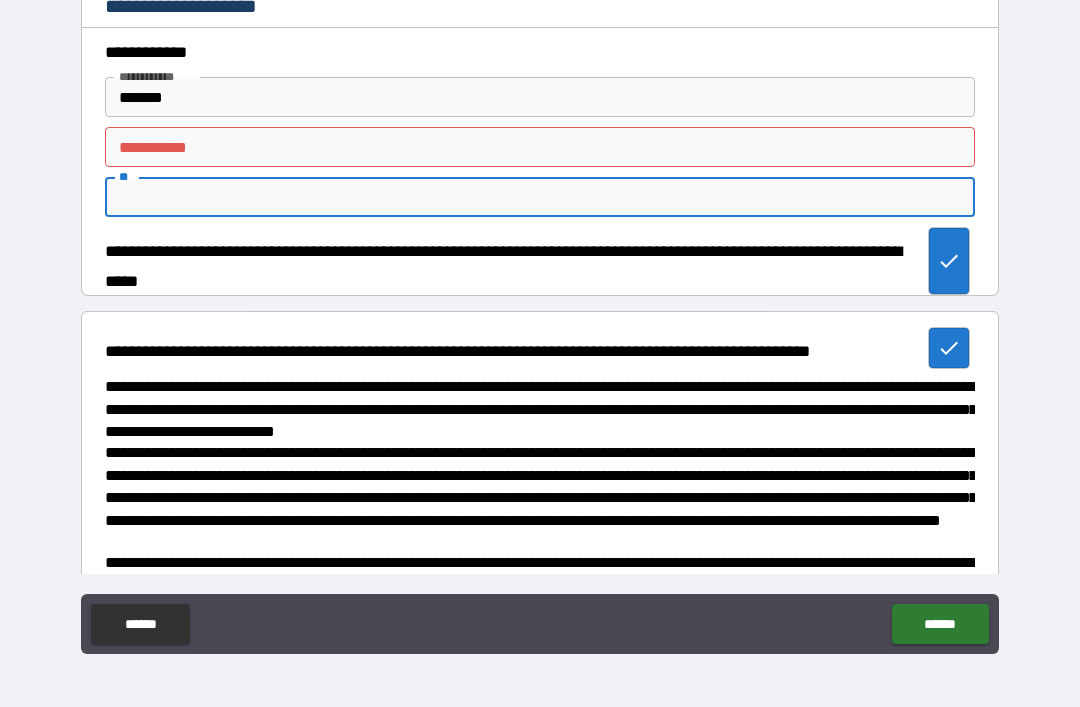 click on "*********   *" at bounding box center [540, 147] 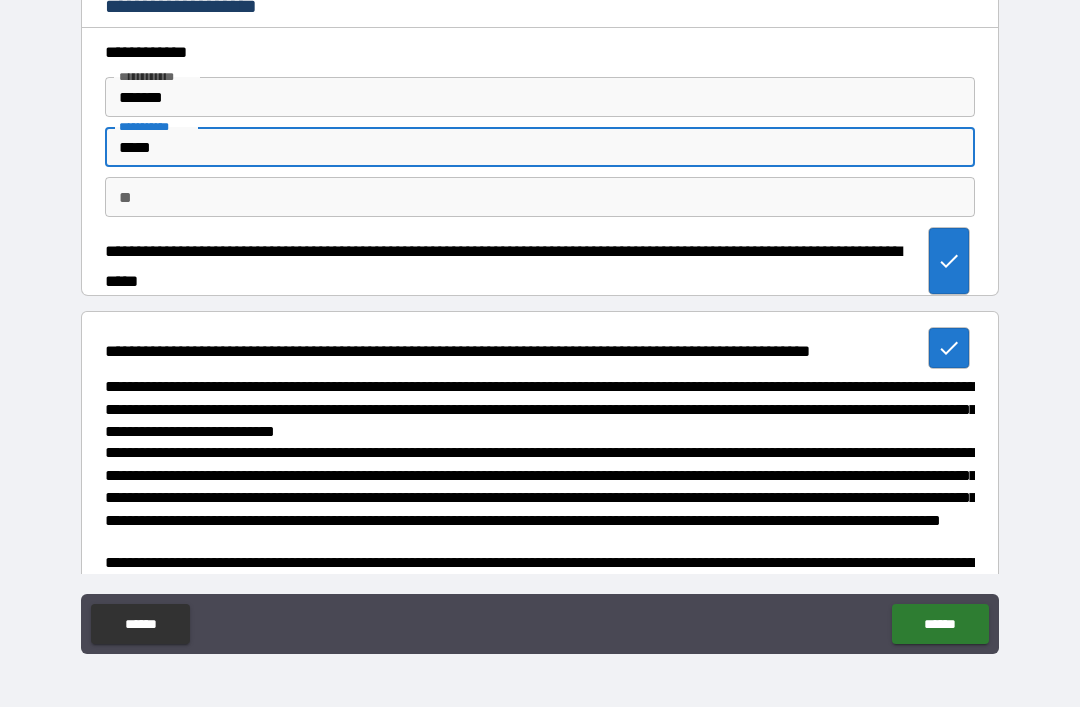 type on "*****" 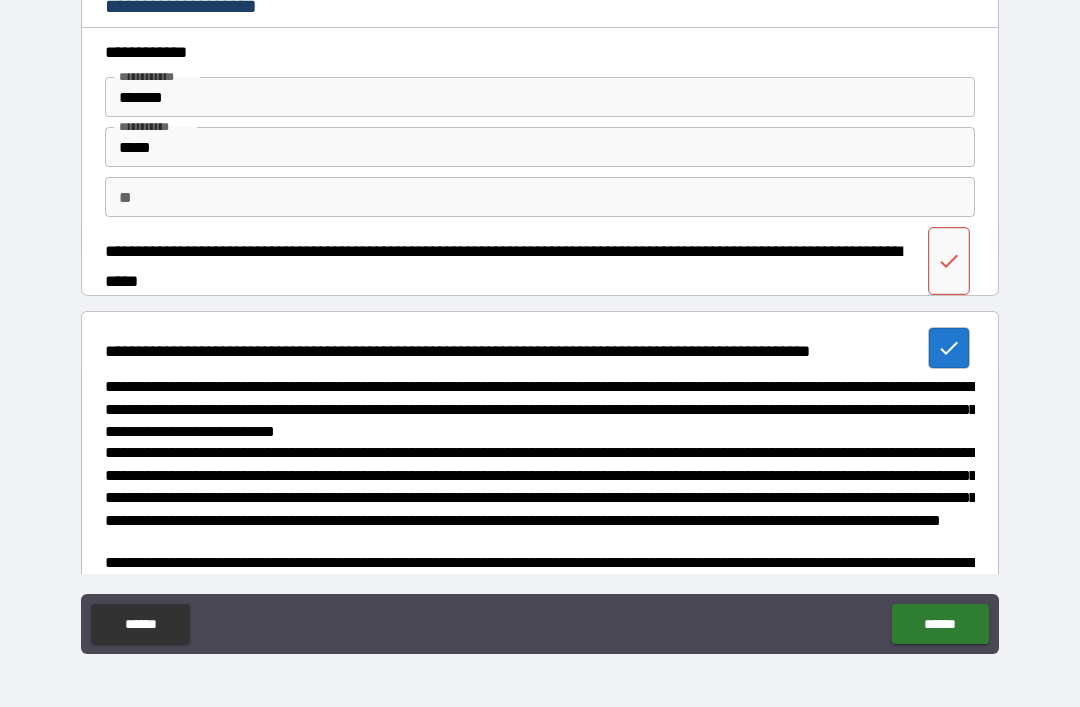click at bounding box center (949, 261) 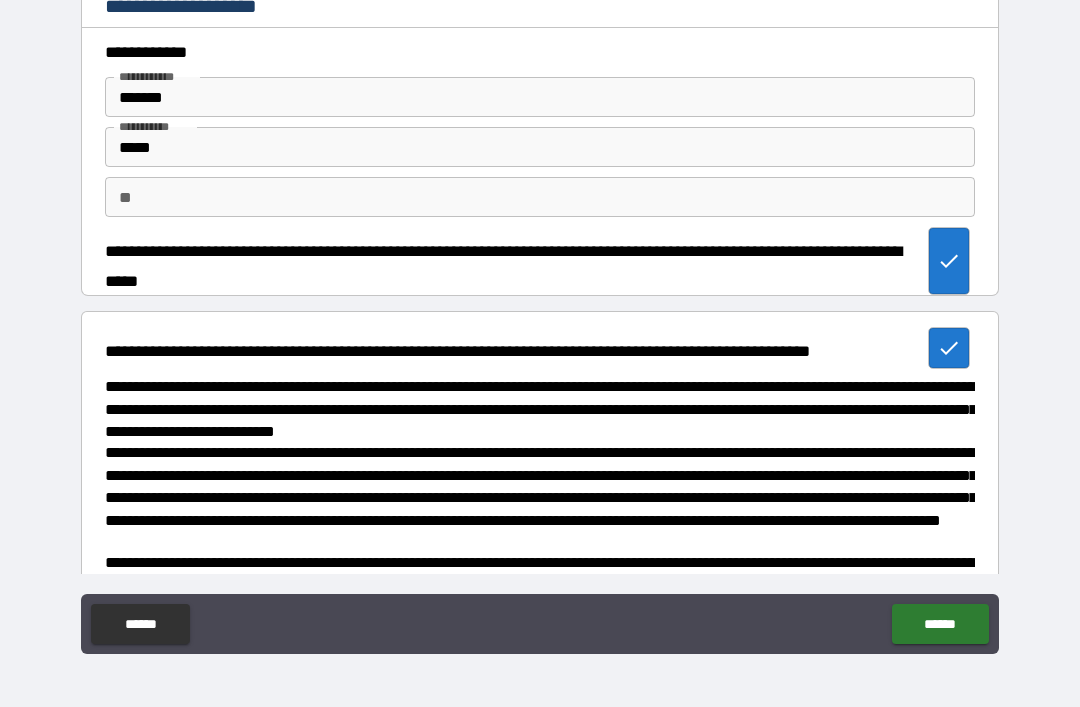 click on "******" at bounding box center [940, 624] 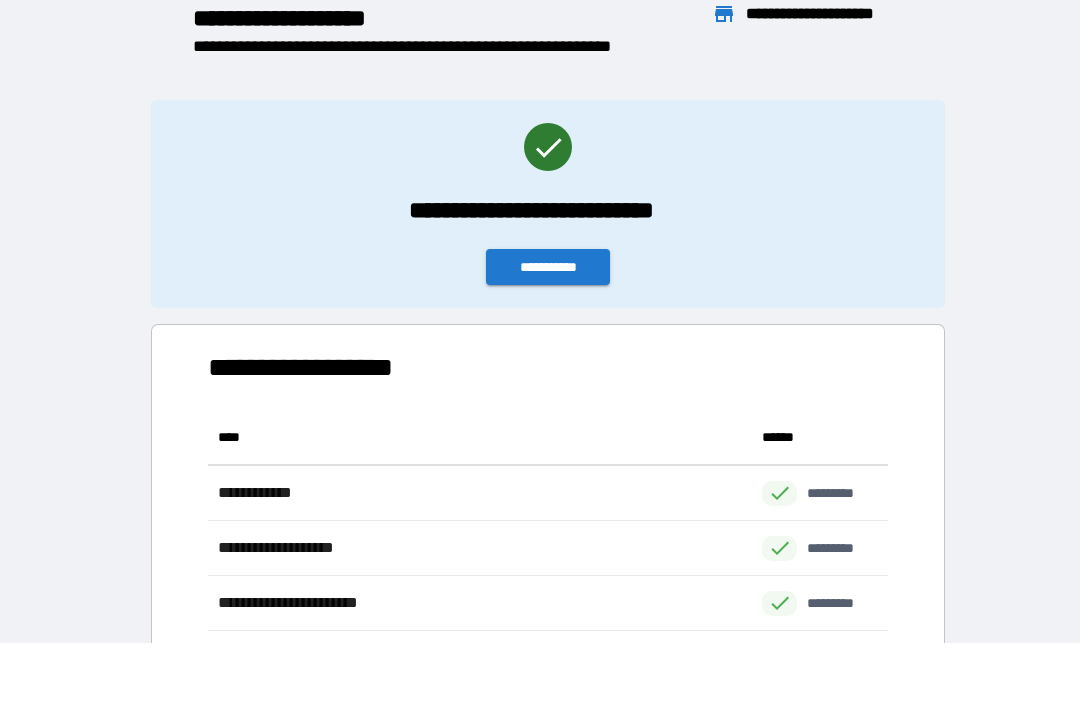 scroll, scrollTop: 1, scrollLeft: 1, axis: both 